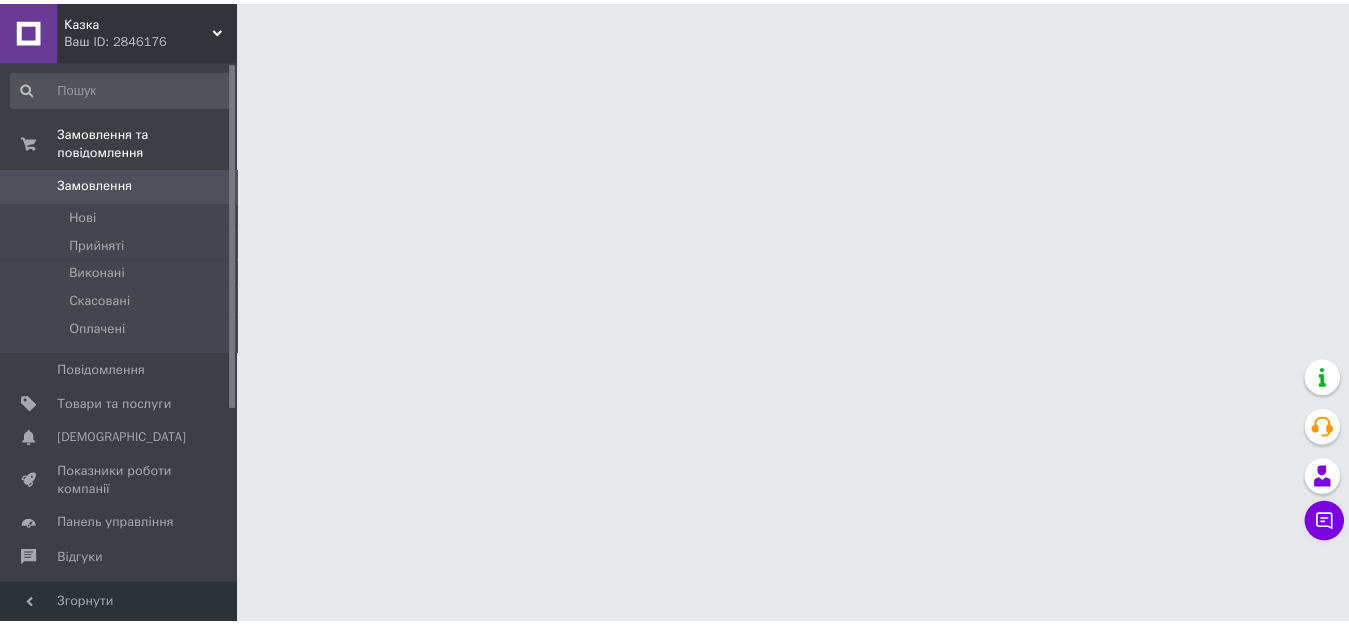 scroll, scrollTop: 0, scrollLeft: 0, axis: both 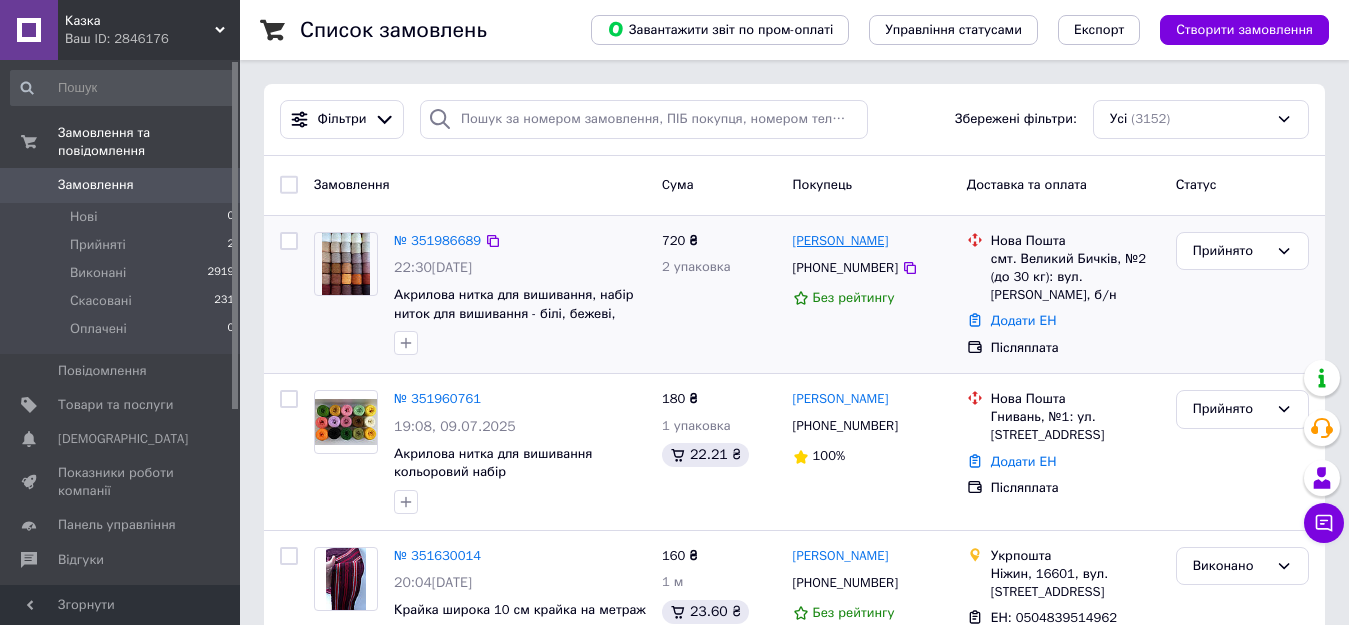 click on "[PERSON_NAME]" at bounding box center (841, 241) 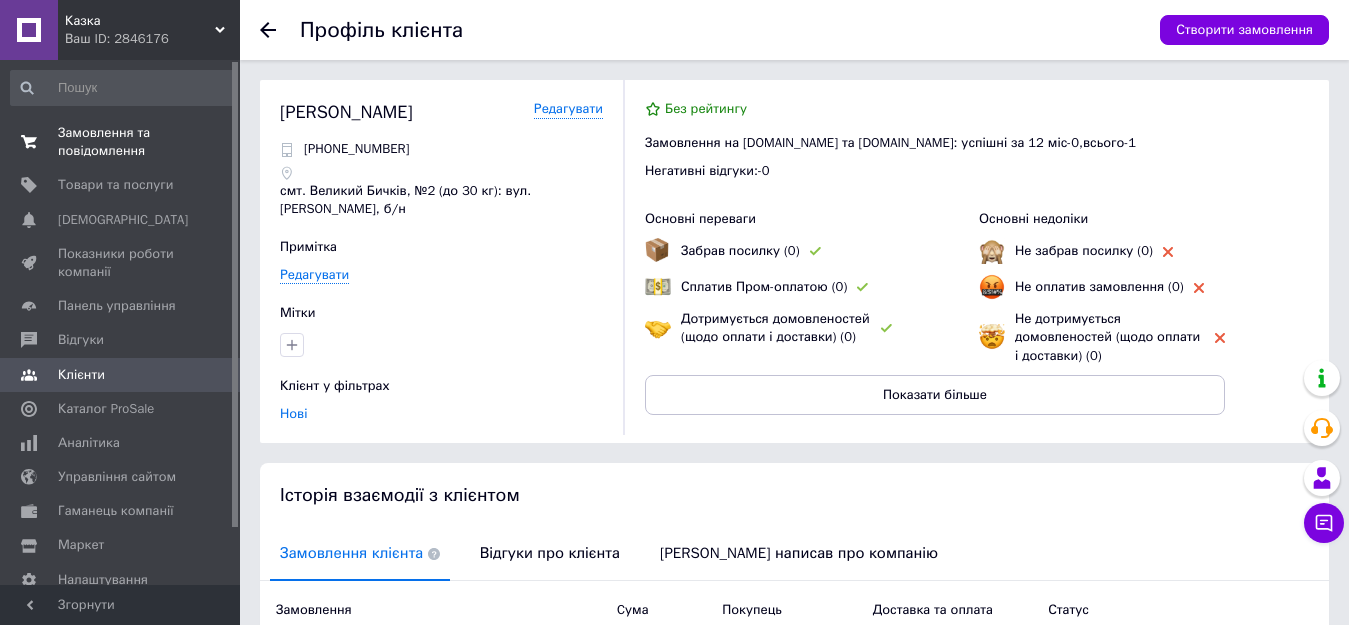 click on "Замовлення та повідомлення" at bounding box center (121, 142) 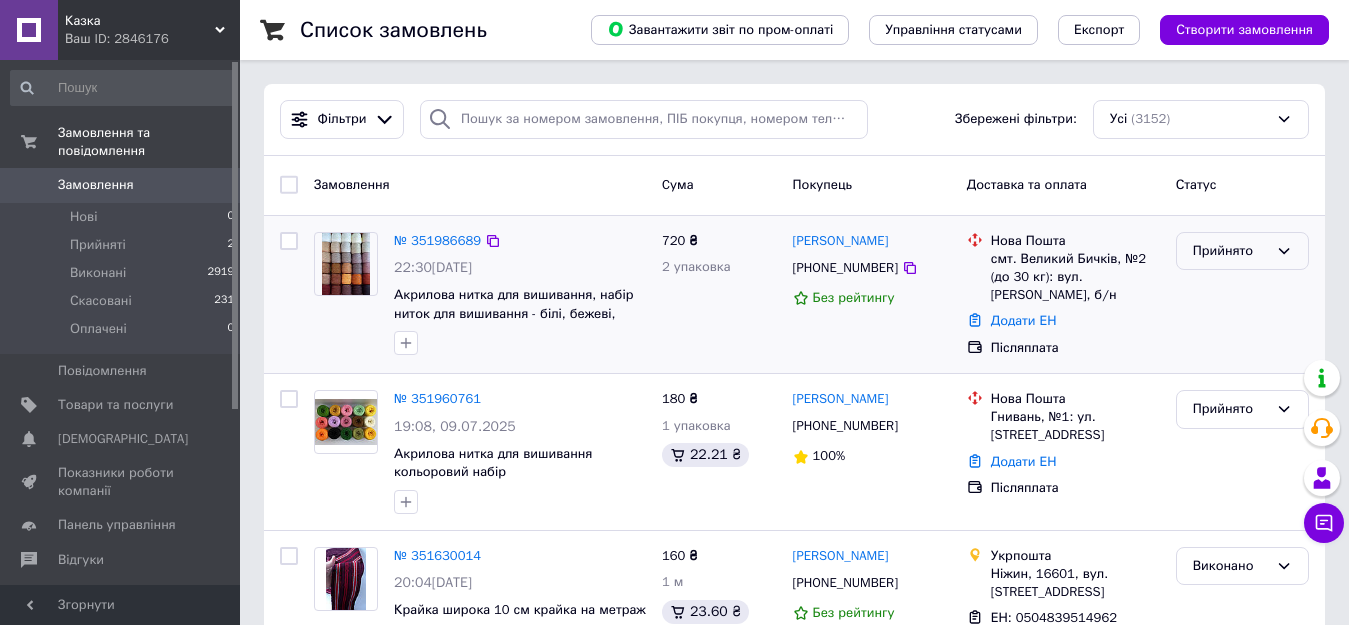 click on "Прийнято" at bounding box center [1242, 251] 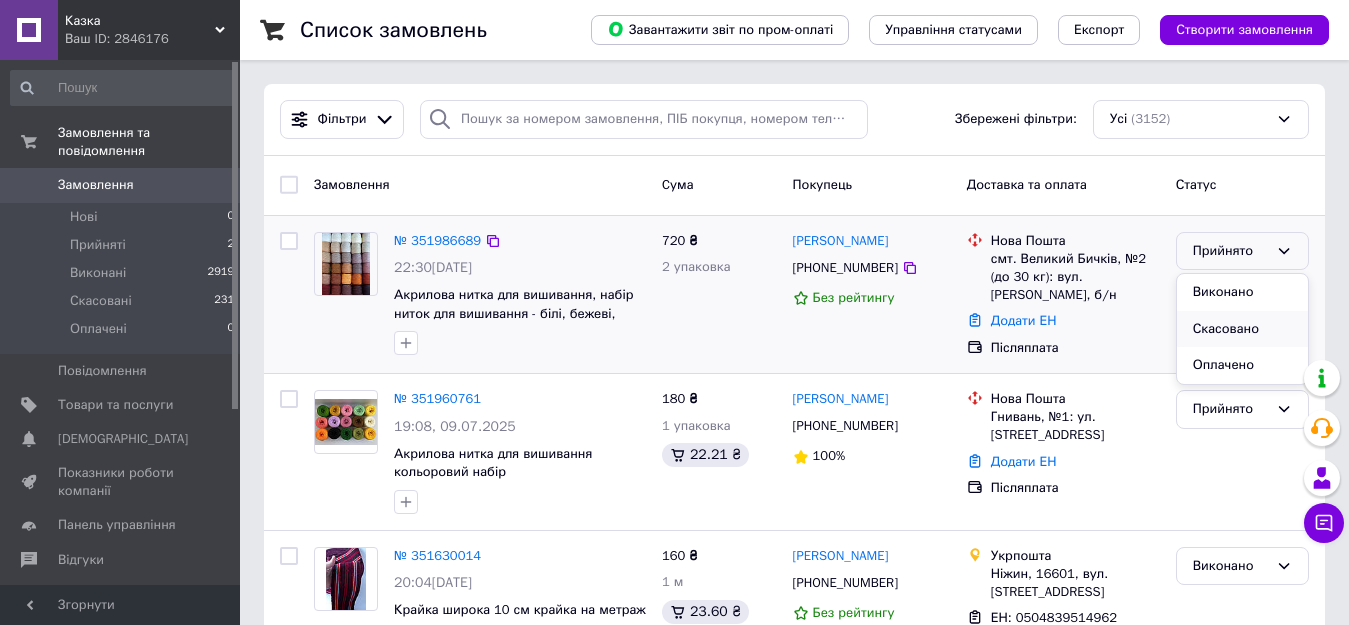 click on "Скасовано" at bounding box center (1242, 329) 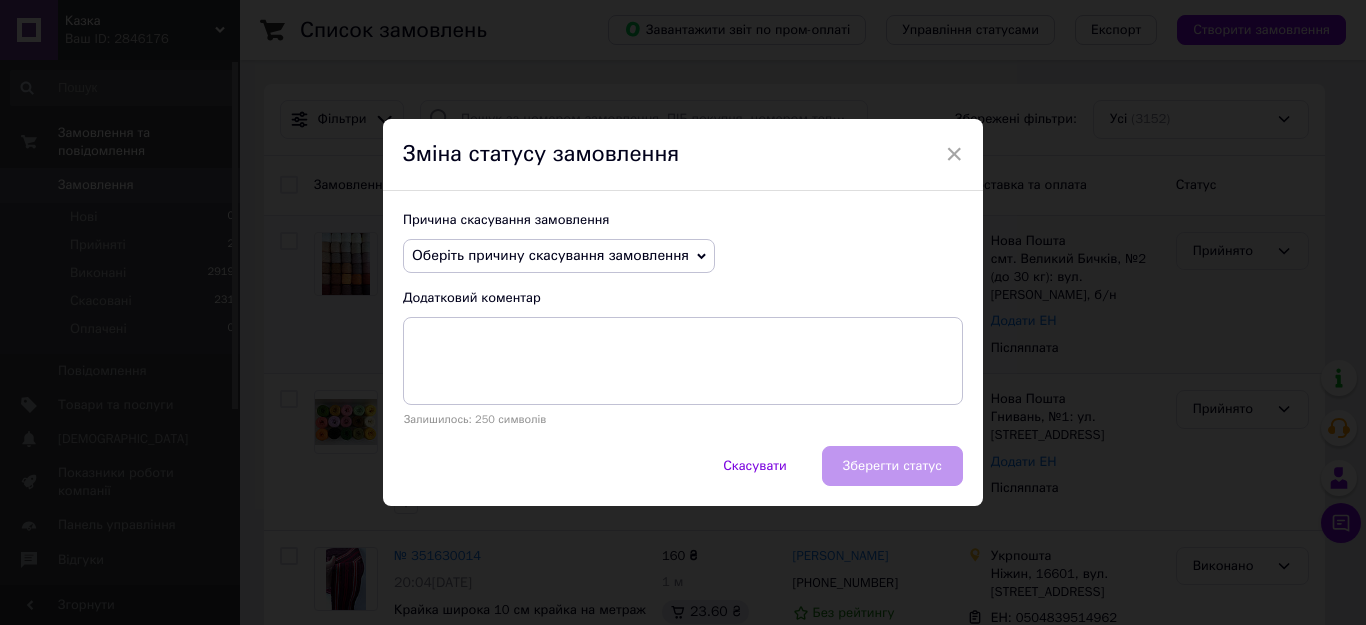click 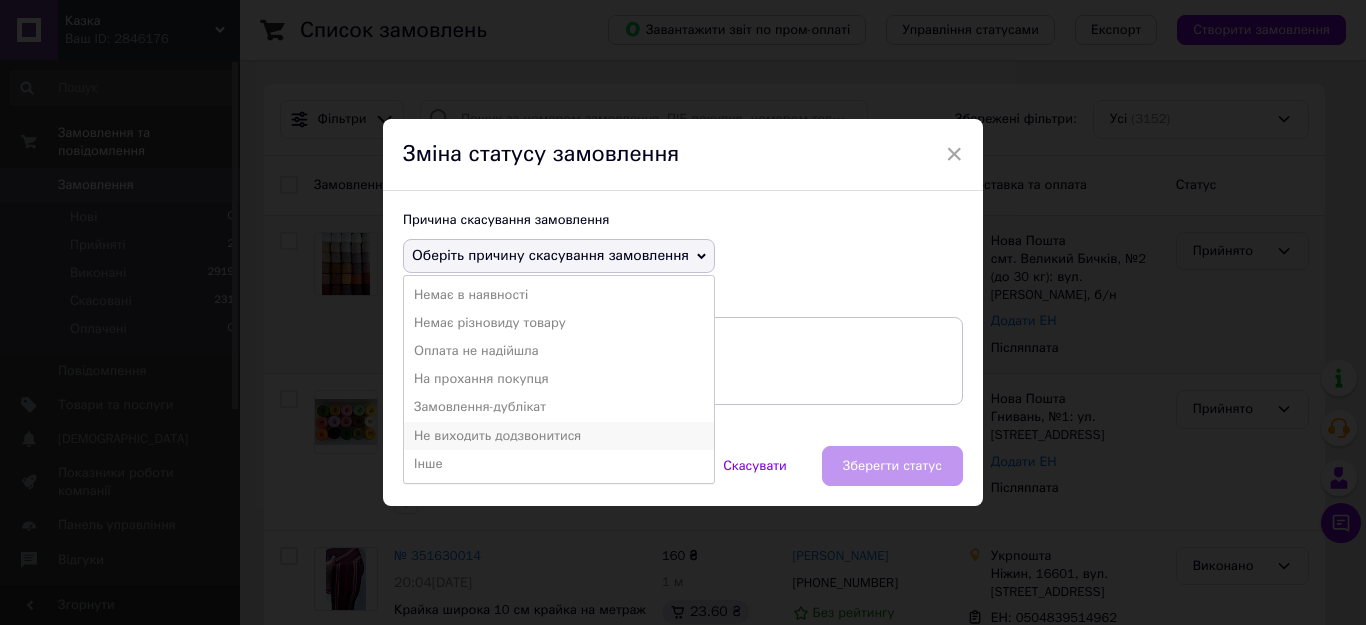 click on "Не виходить додзвонитися" at bounding box center (559, 436) 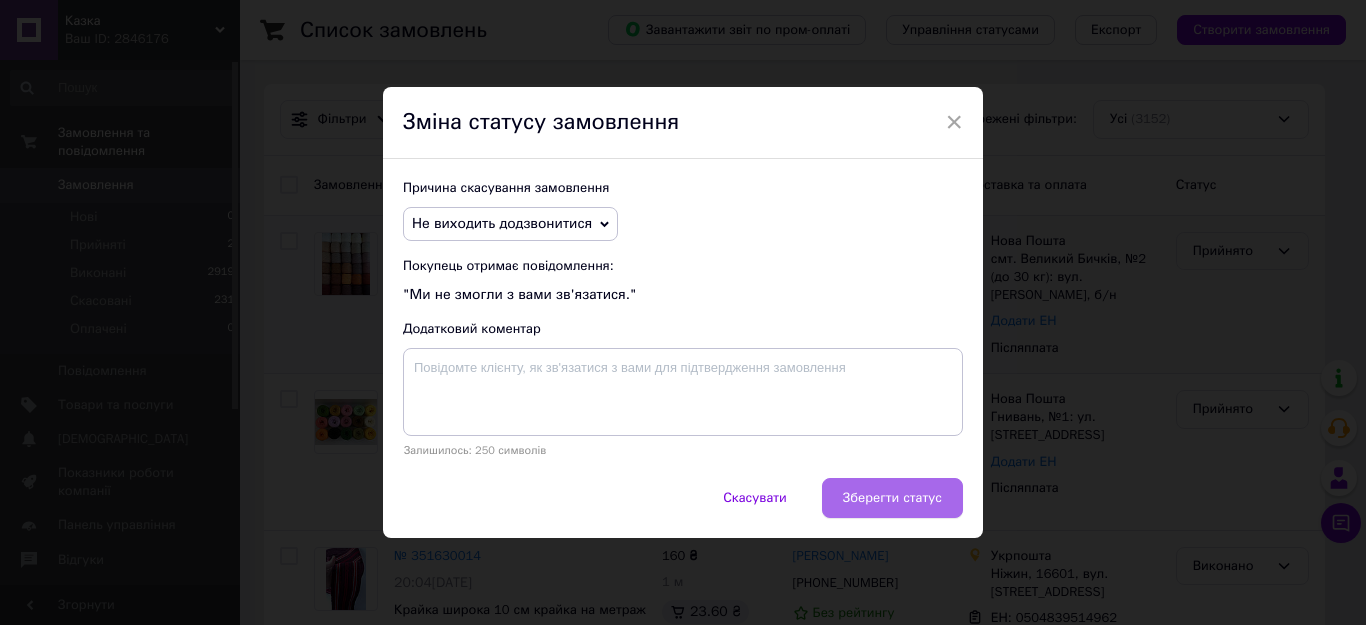 click on "Зберегти статус" at bounding box center [892, 498] 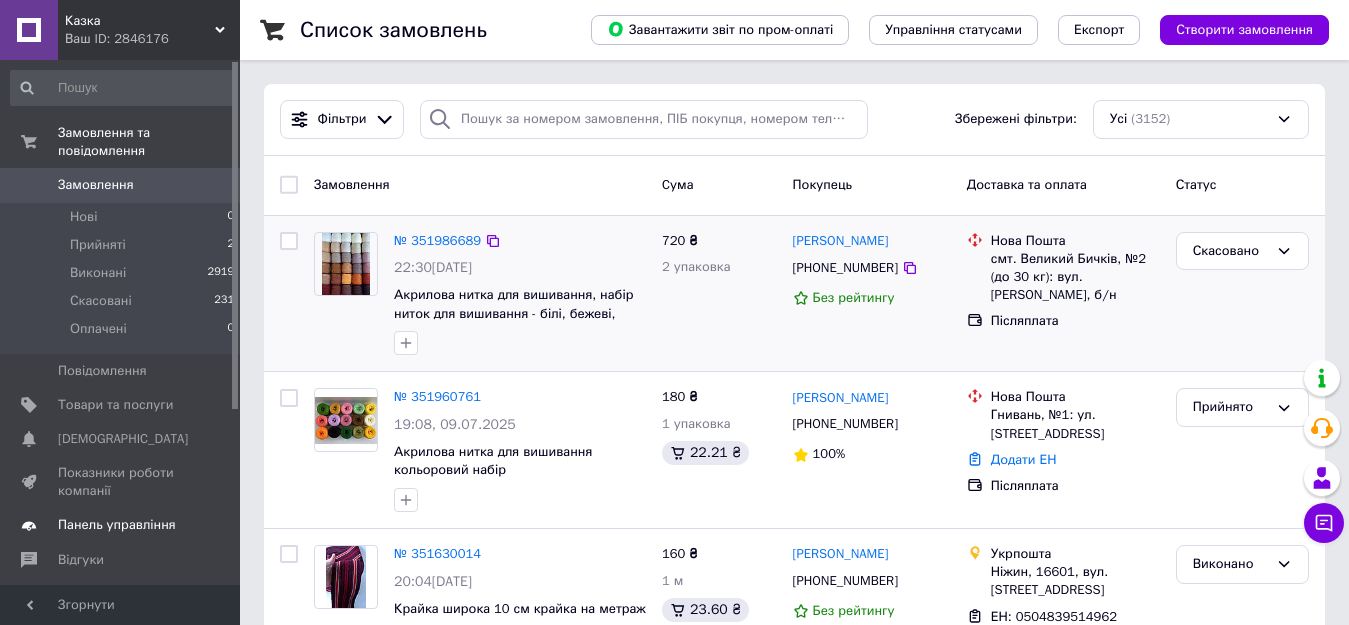 click on "Панель управління" at bounding box center [117, 525] 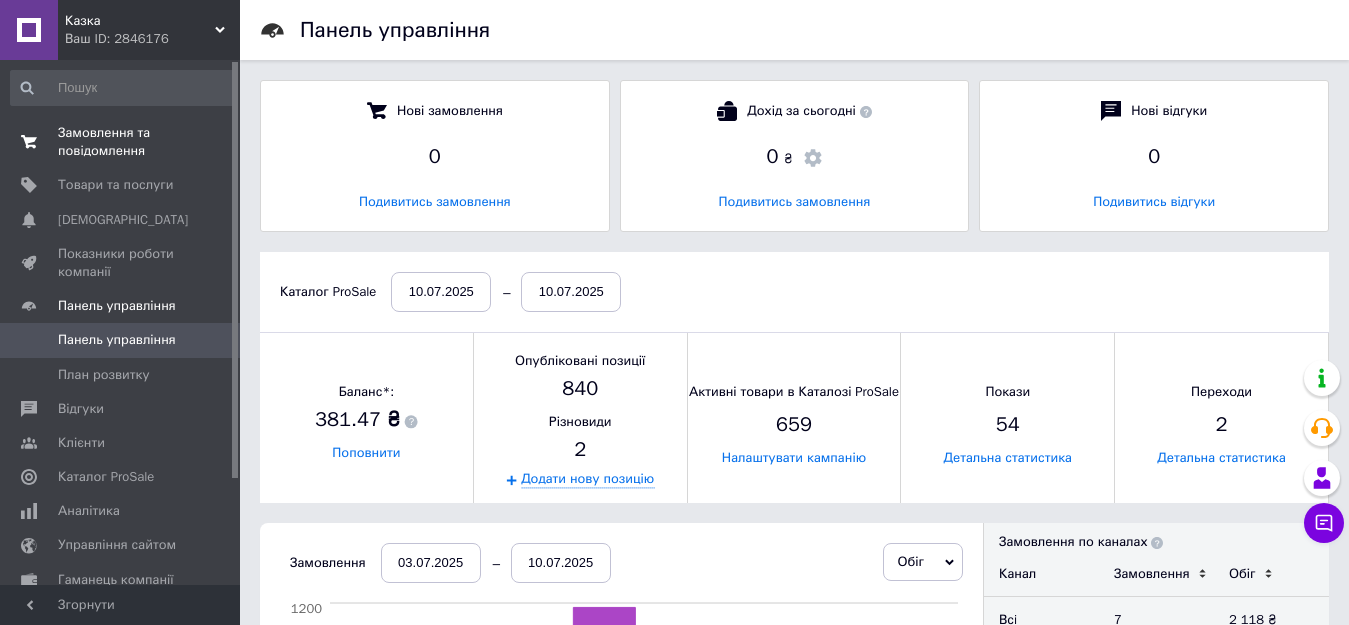 scroll, scrollTop: 10, scrollLeft: 10, axis: both 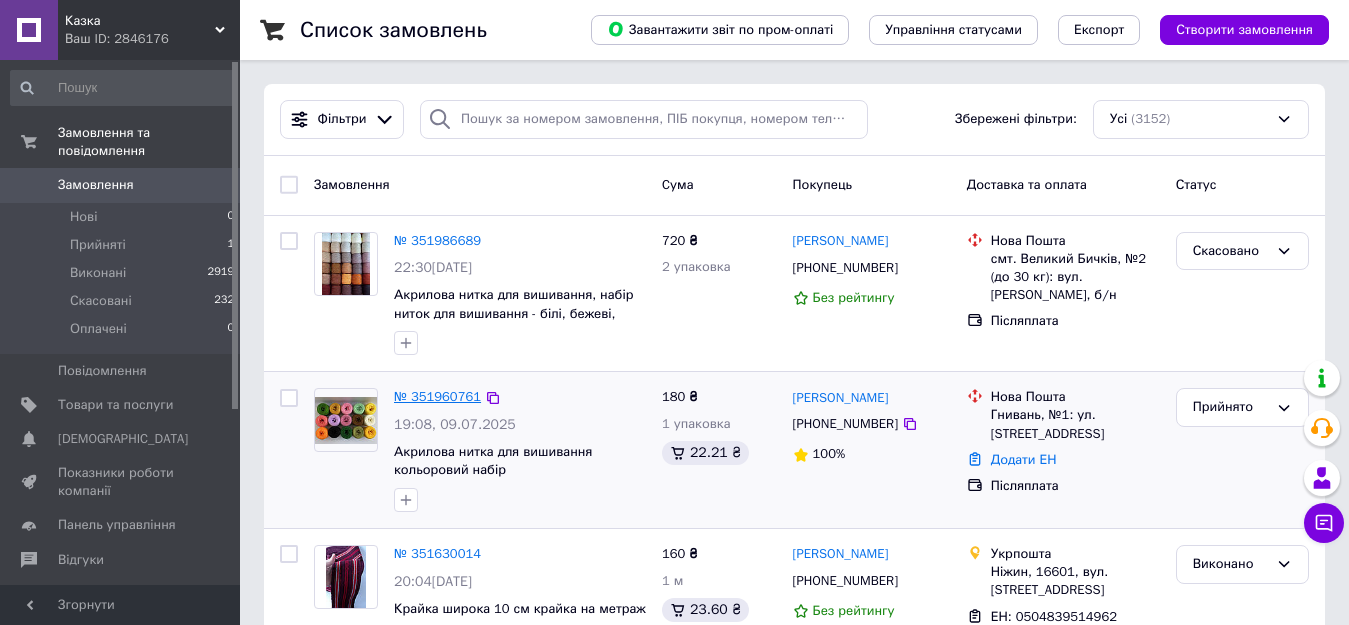 click on "№ 351960761" at bounding box center (437, 396) 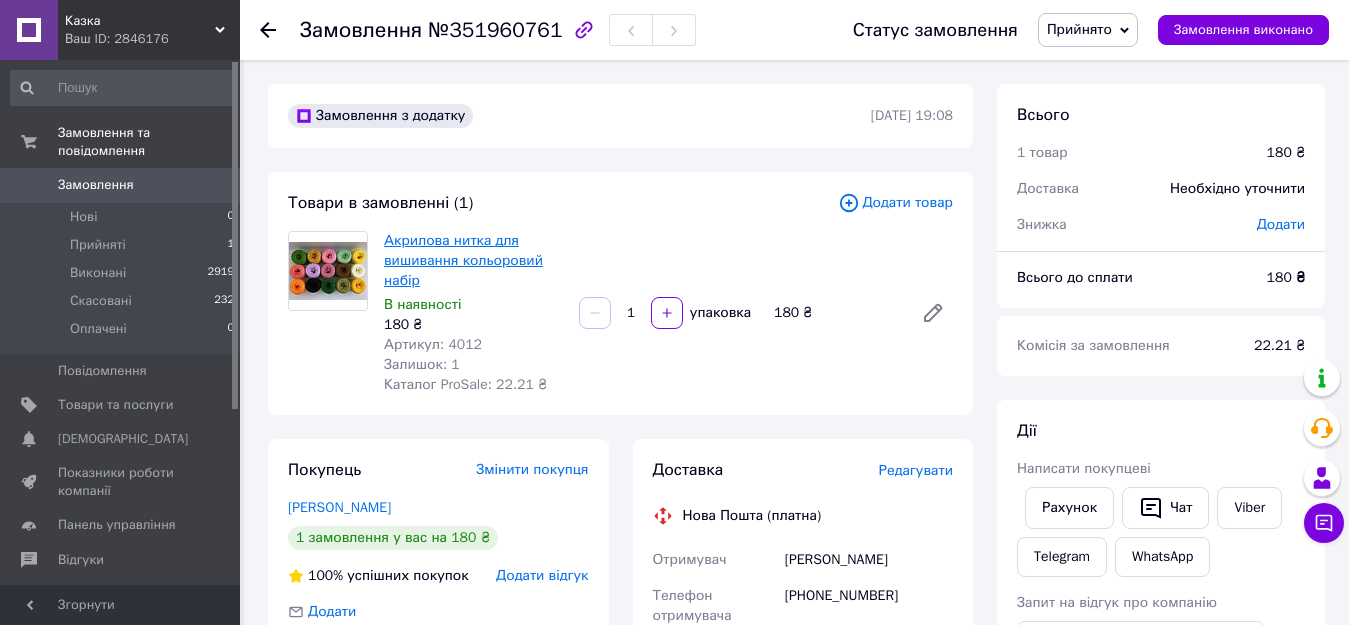 click on "Акрилова нитка для вишивання кольоровий набір" at bounding box center (463, 260) 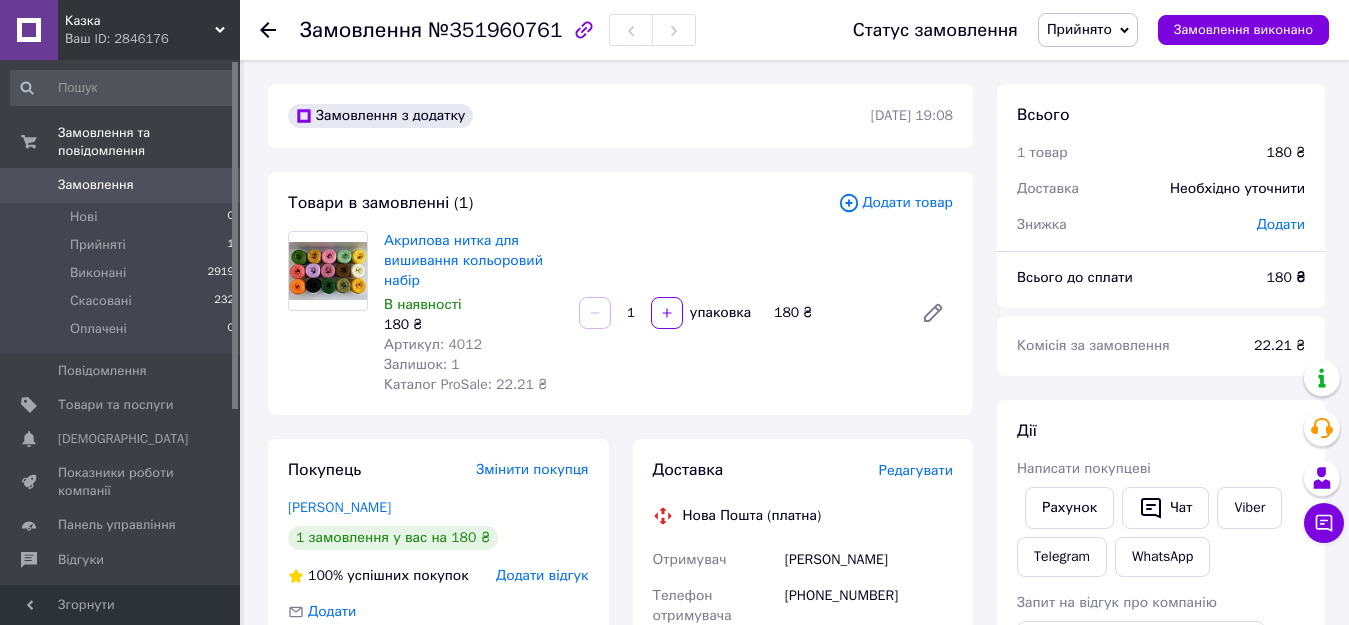 click on "Замовлення" at bounding box center [96, 185] 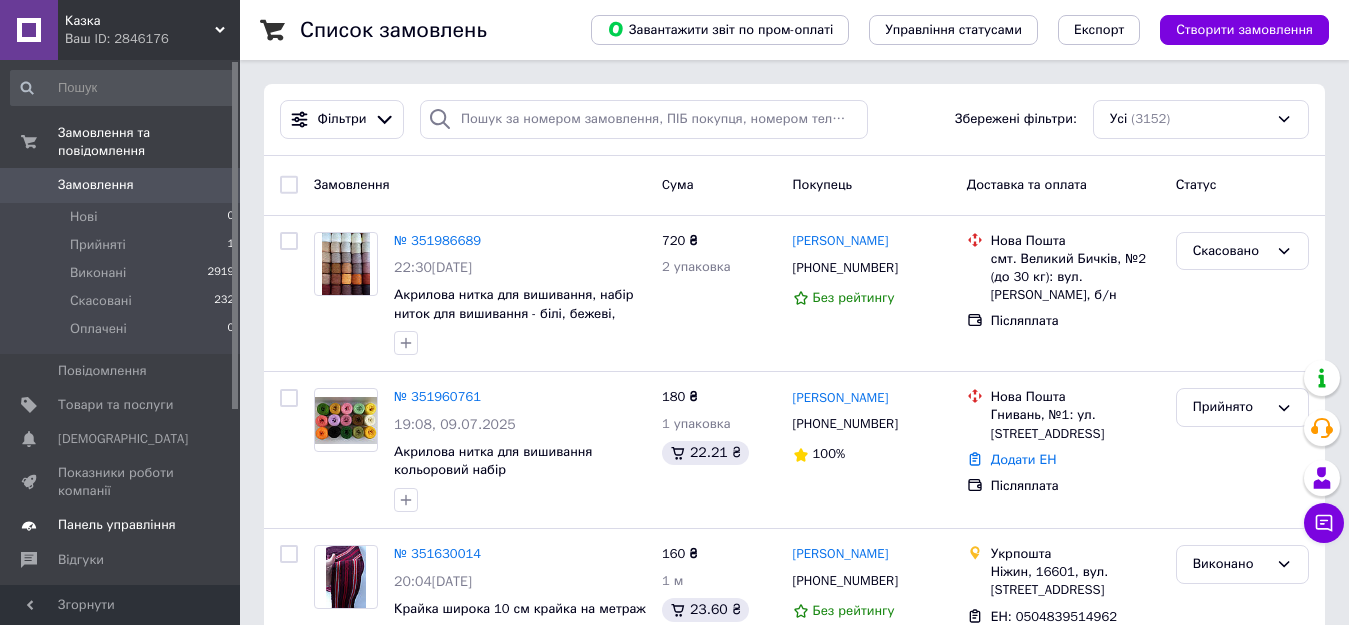 click on "Панель управління" at bounding box center (123, 525) 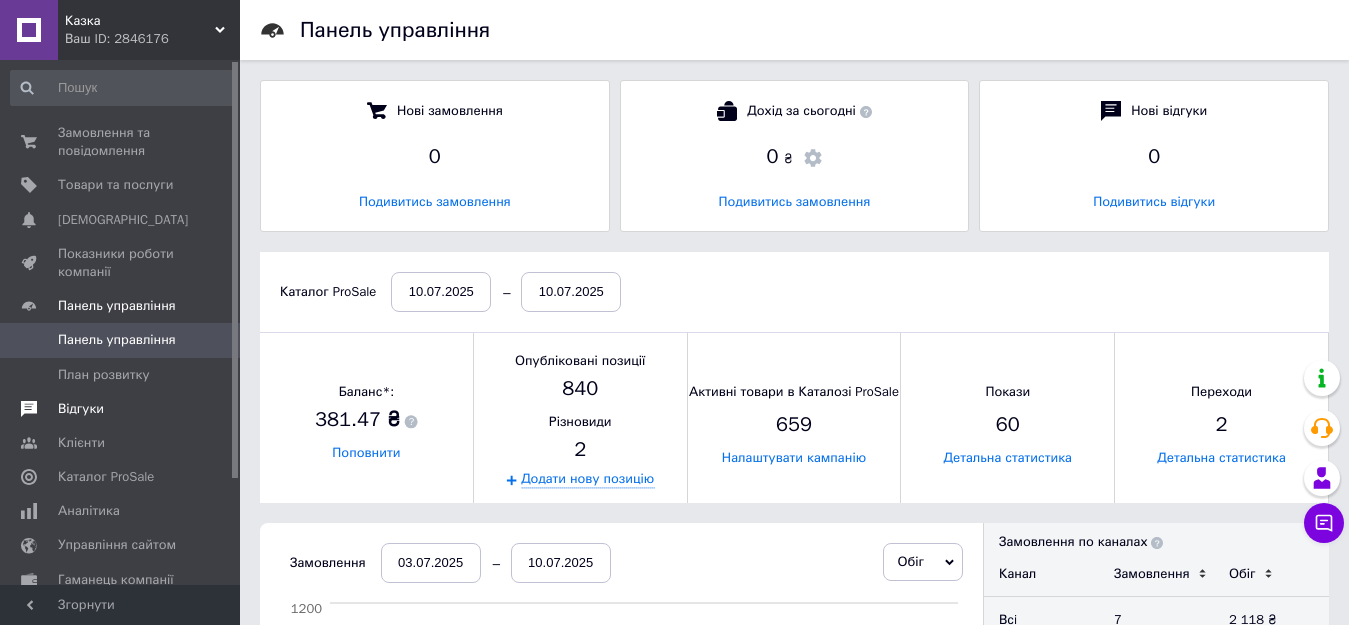 scroll, scrollTop: 10, scrollLeft: 10, axis: both 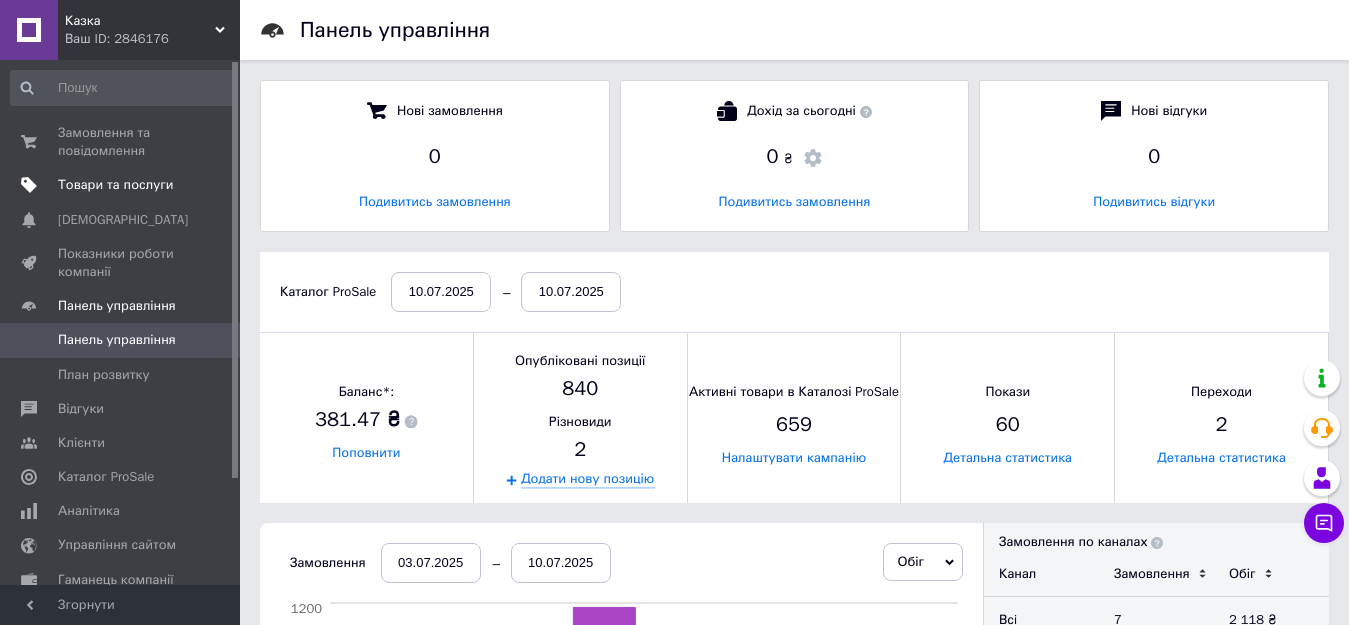 click on "Товари та послуги" at bounding box center [115, 185] 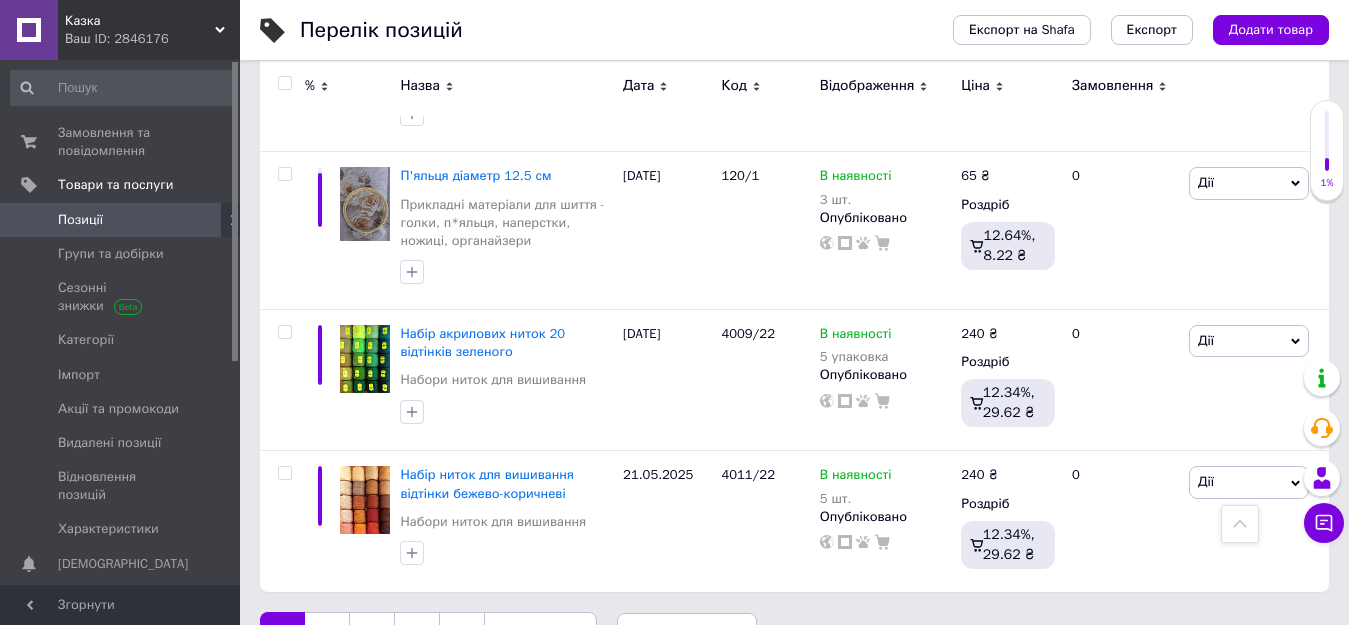 scroll, scrollTop: 3037, scrollLeft: 0, axis: vertical 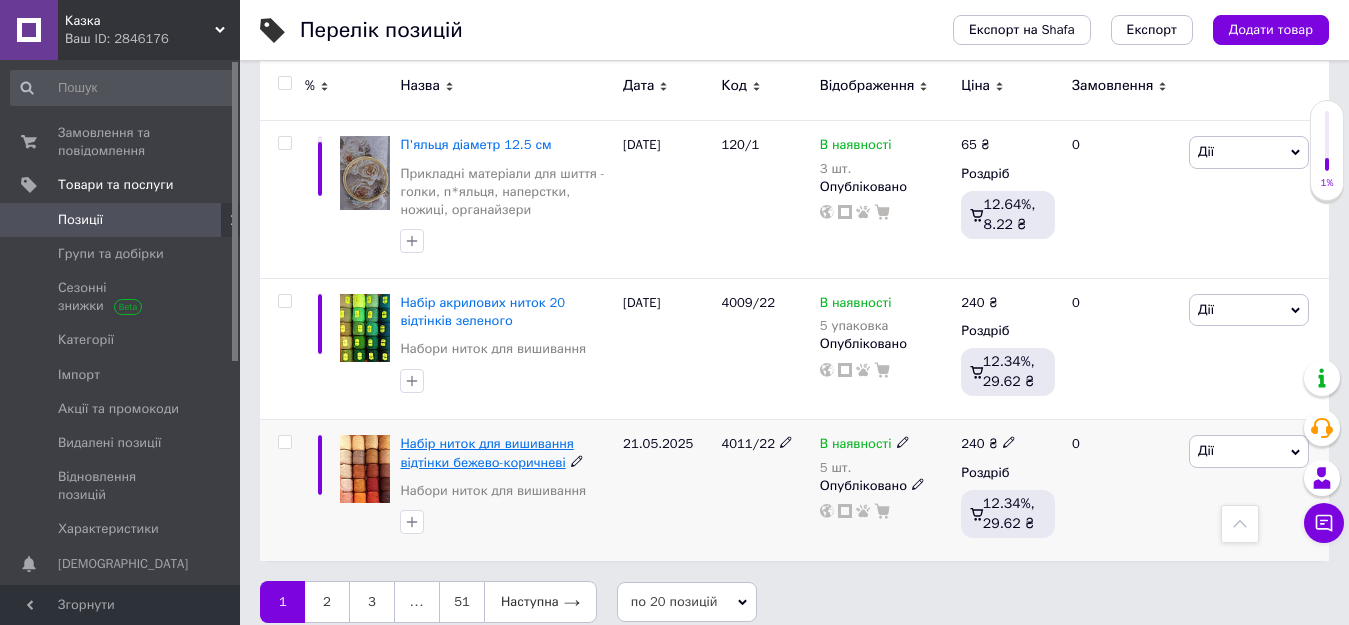 click on "Набір ниток для вишивання відтінки бежево-коричневі" at bounding box center [486, 452] 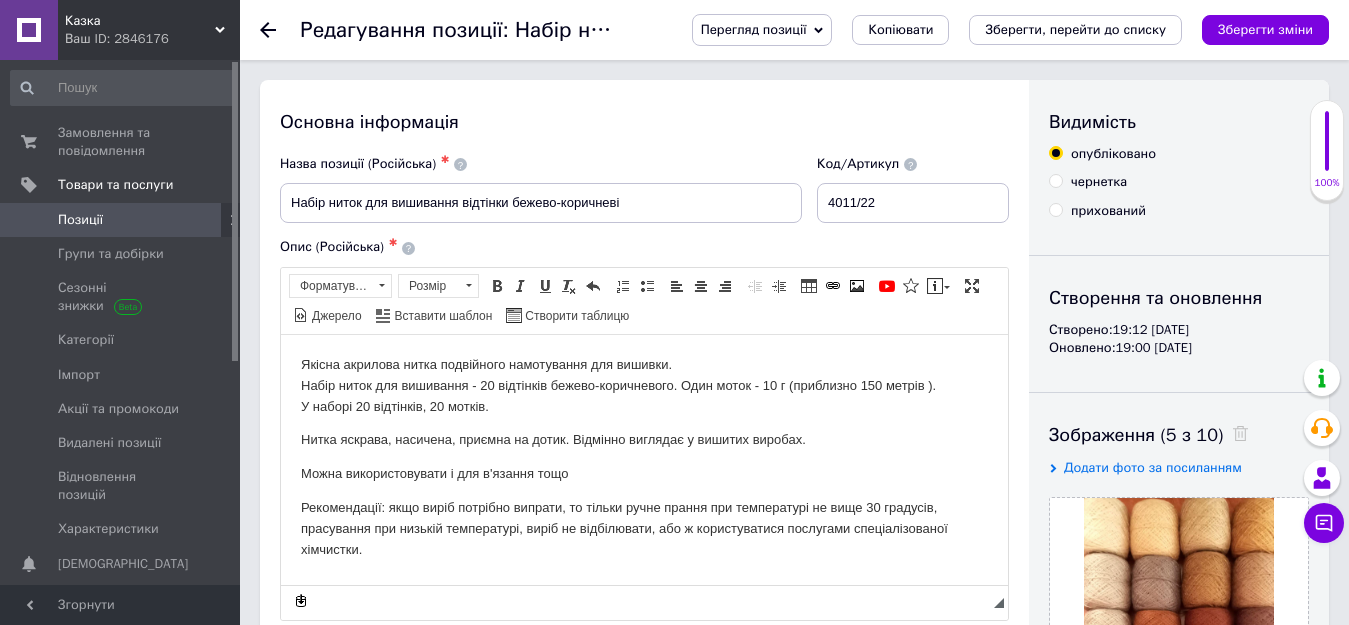 scroll, scrollTop: 0, scrollLeft: 0, axis: both 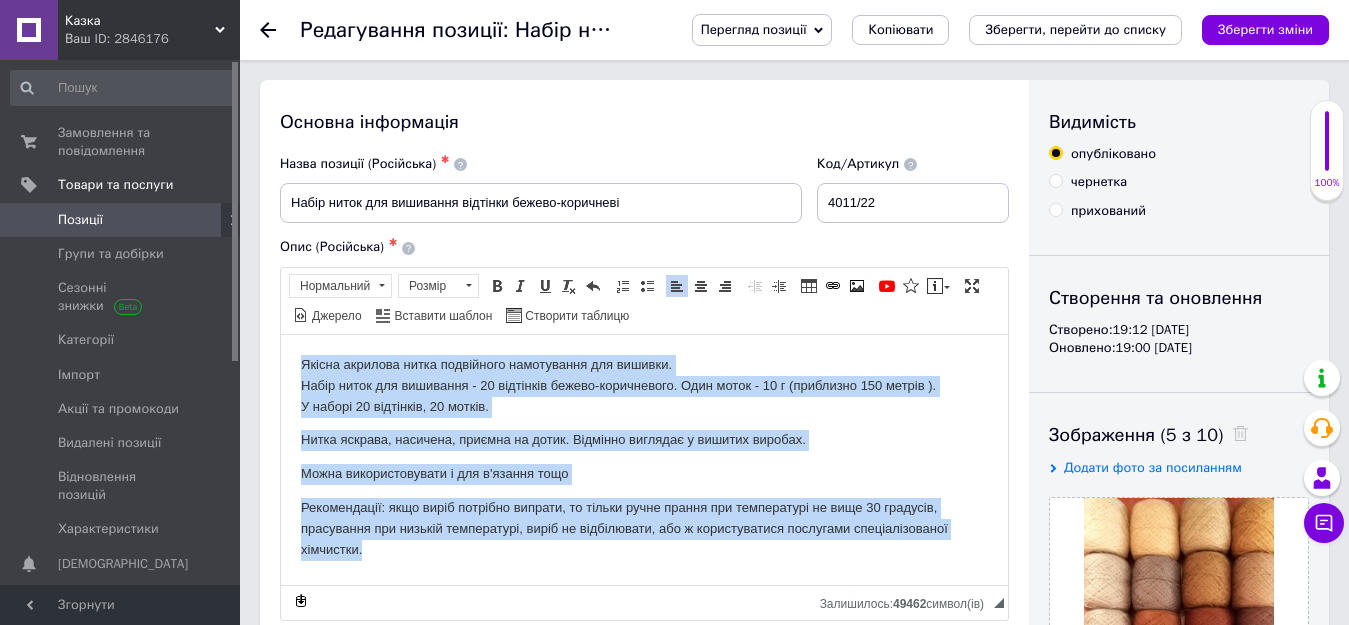 drag, startPoint x: 291, startPoint y: 363, endPoint x: 924, endPoint y: 558, distance: 662.3549 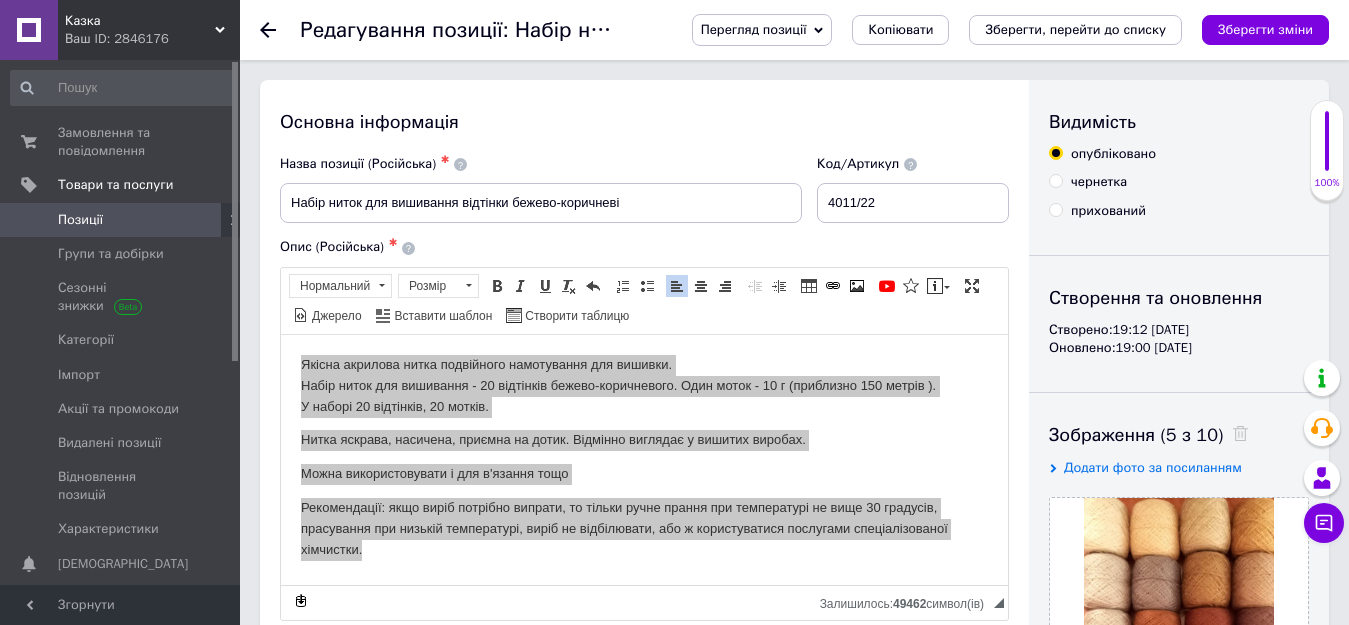 scroll, scrollTop: 0, scrollLeft: 0, axis: both 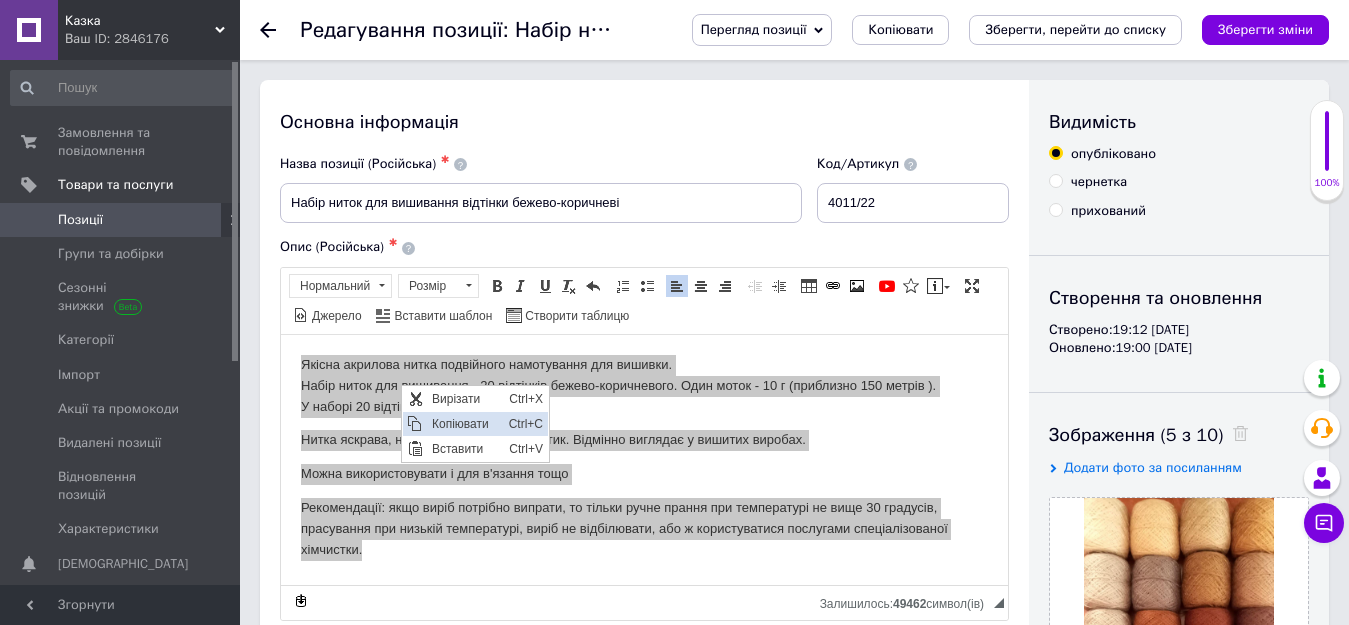 click at bounding box center [415, 423] 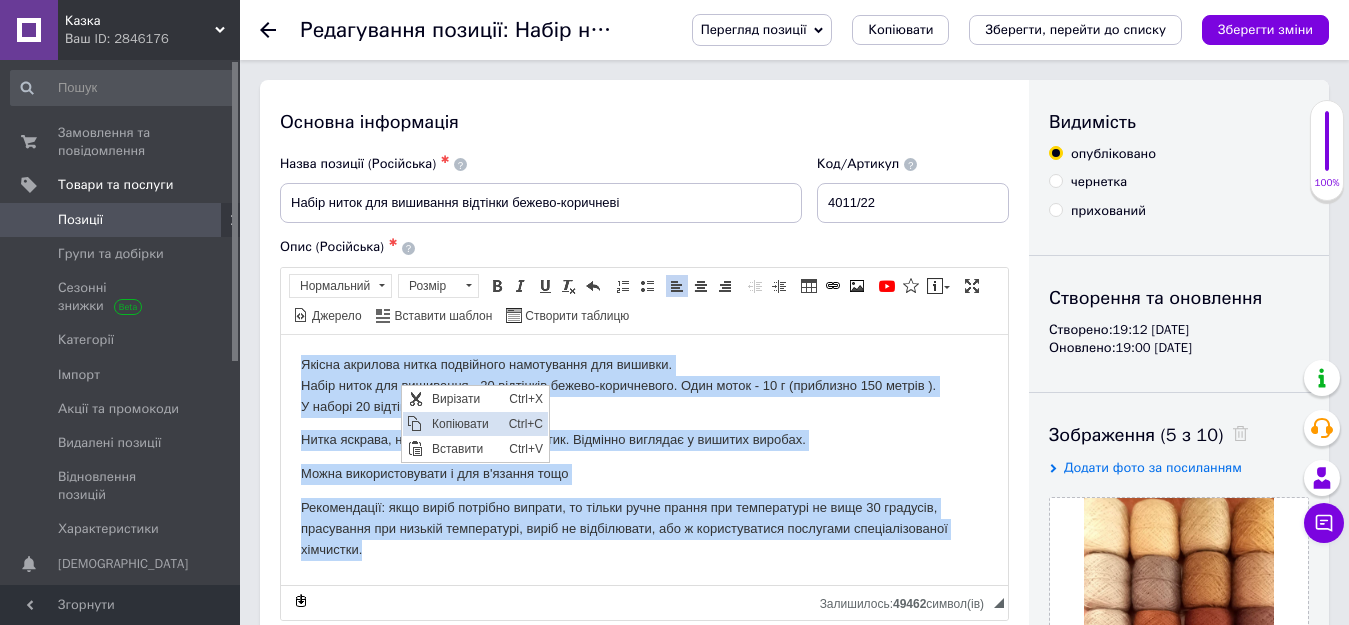 copy on "Якісна акрилова нитка подвійного намотування для вишивки. Набір ниток для вишивання - 20 відтінків бежево-коричневого. Один моток - 10 г (приблизно 150 метрів ). У наборі 20 відтінків, 20 мотків. Нитка яскрава, насичена, приємна на дотик. Відмінно виглядає у вишитих виробах. Можна використовувати і для в'язання тощо Рекомендації: якщо виріб потрібно випрати, то тільки ручне прання при температурі не вище 30 градусів, прасування при низькій температурі, виріб не відбілювати, або ж користуватися послугами спеціалізованої хімчистки." 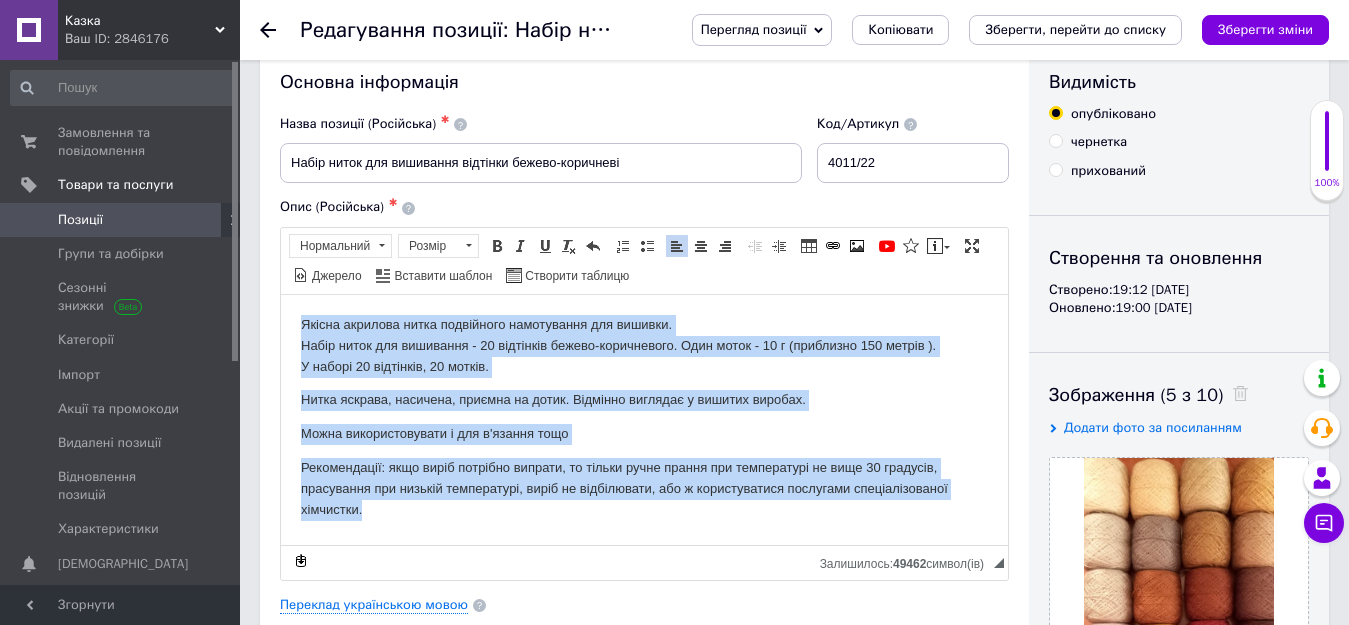 scroll, scrollTop: 80, scrollLeft: 0, axis: vertical 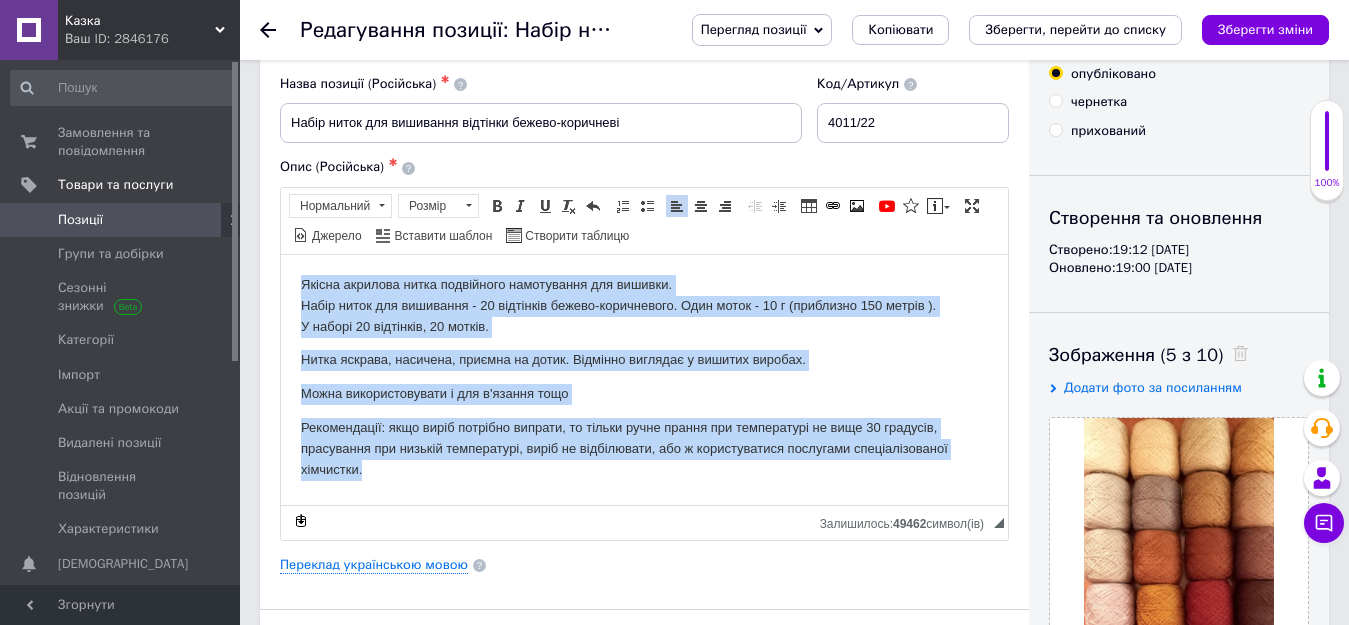 click on "Рекомендації: якщо виріб потрібно випрати, то тільки ручне прання при температурі не вище 30 градусів, прасування при низькій температурі, виріб не відбілювати, або ж користуватися послугами спеціалізованої хімчистки." at bounding box center [644, 448] 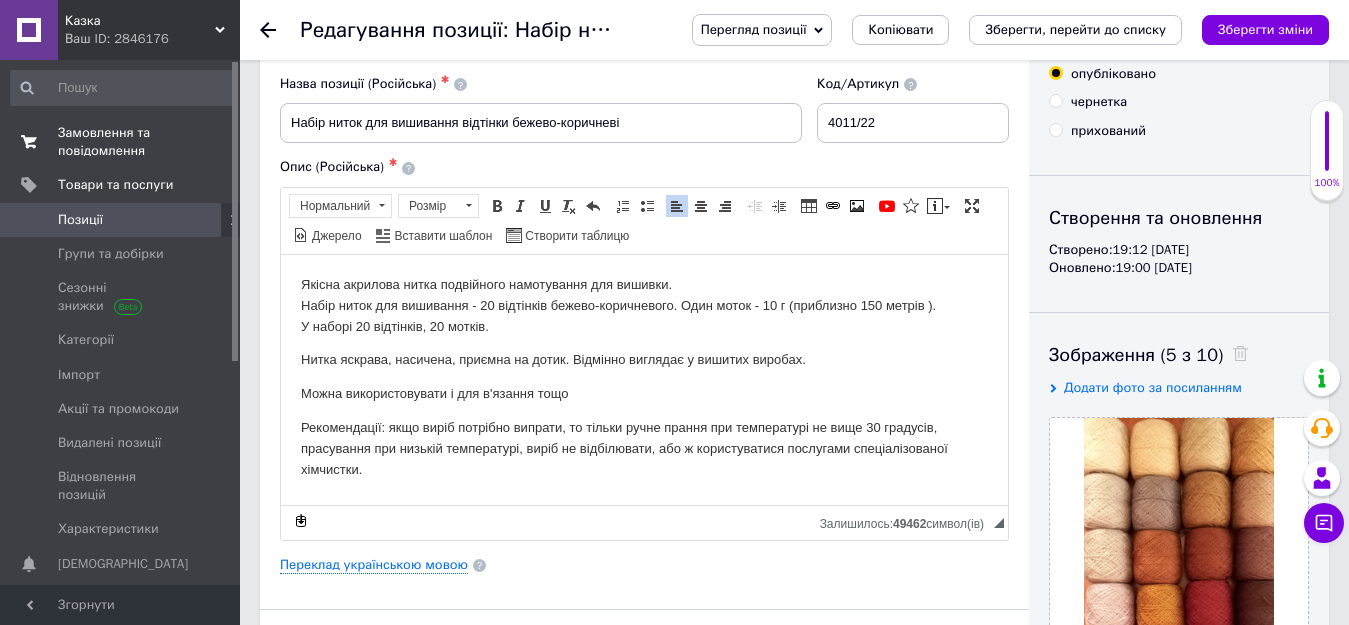 click on "Замовлення та повідомлення" at bounding box center (121, 142) 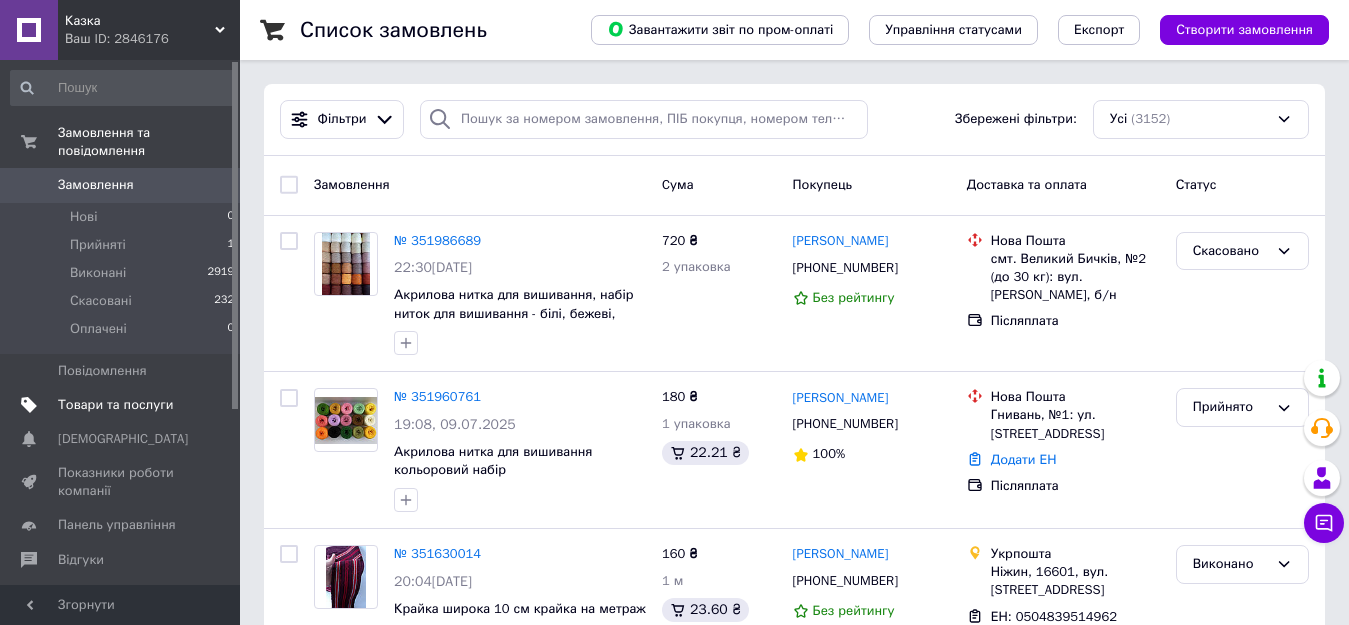 click on "Товари та послуги" at bounding box center [115, 405] 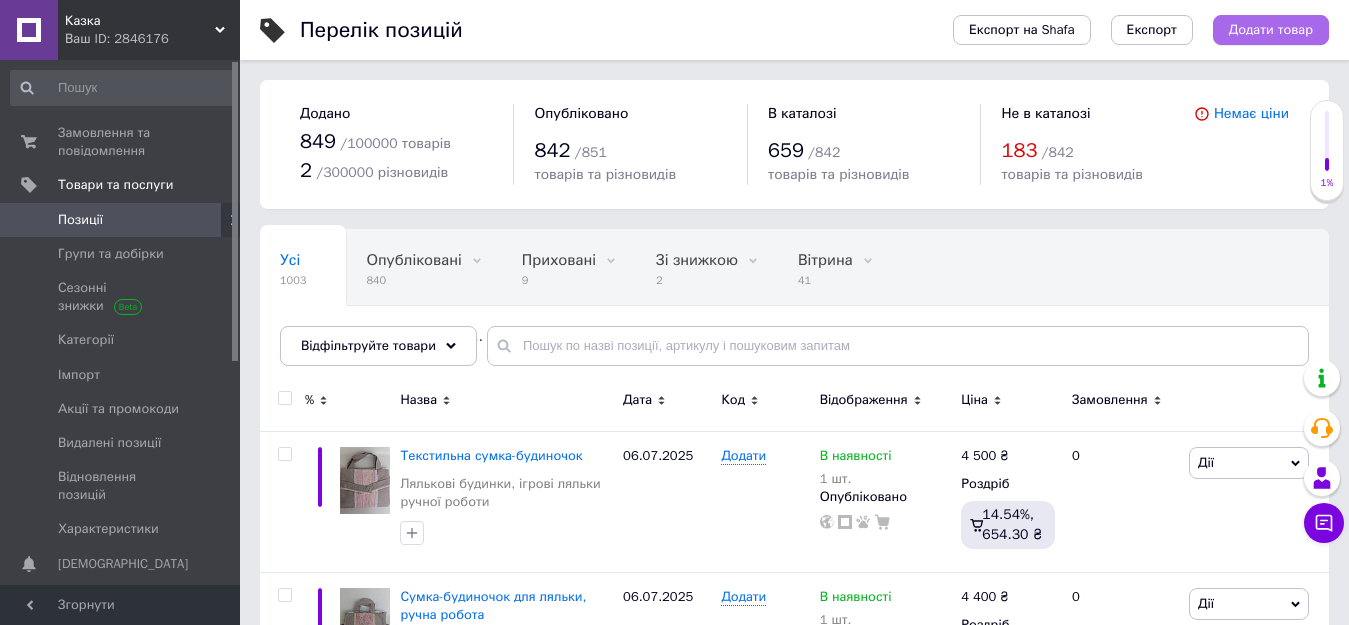 click on "Додати товар" at bounding box center [1271, 30] 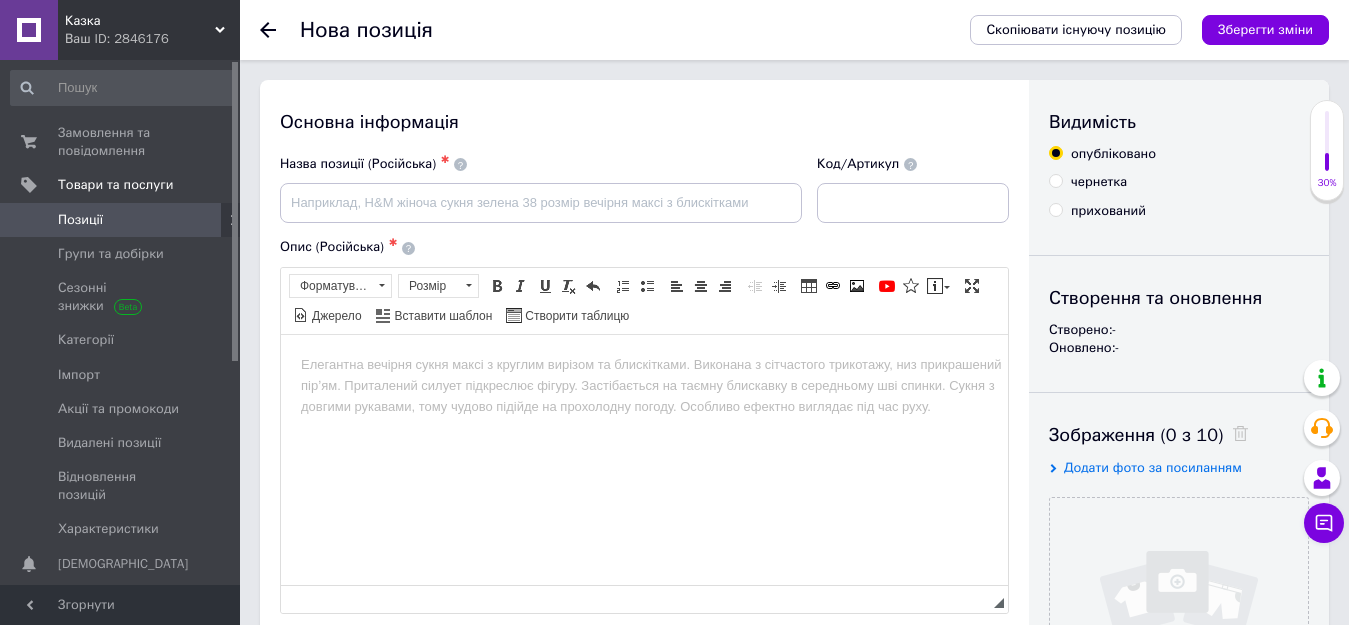 scroll, scrollTop: 0, scrollLeft: 0, axis: both 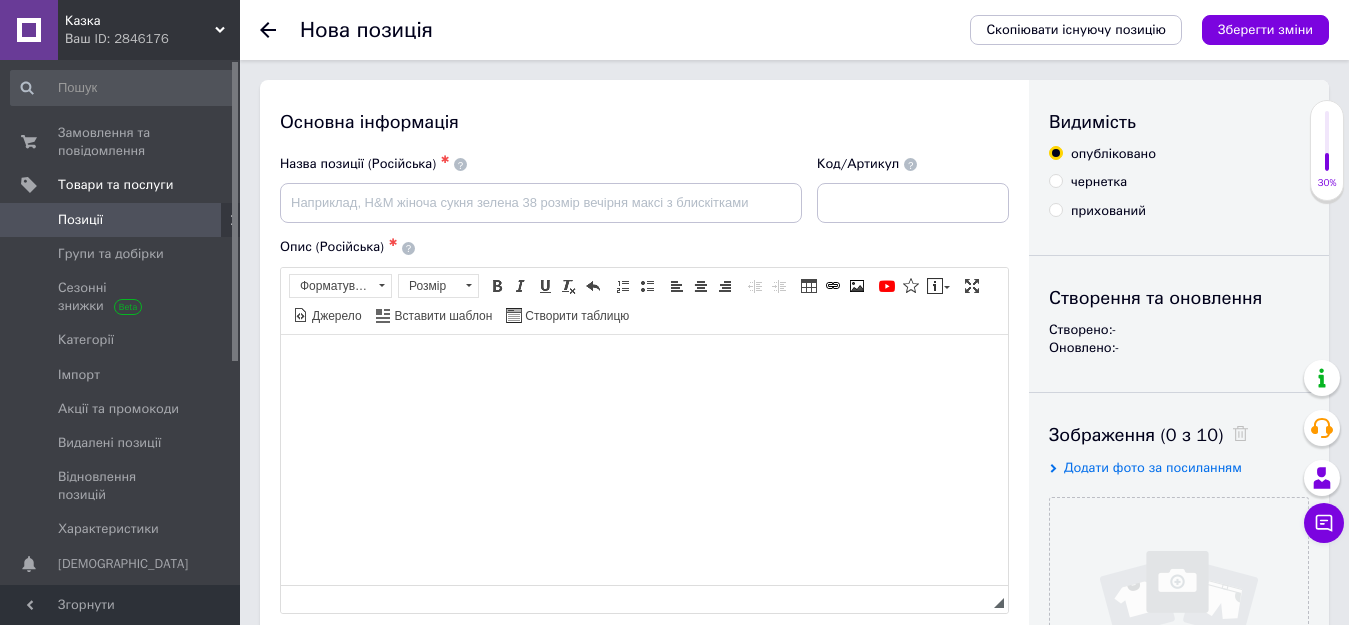 click at bounding box center (644, 364) 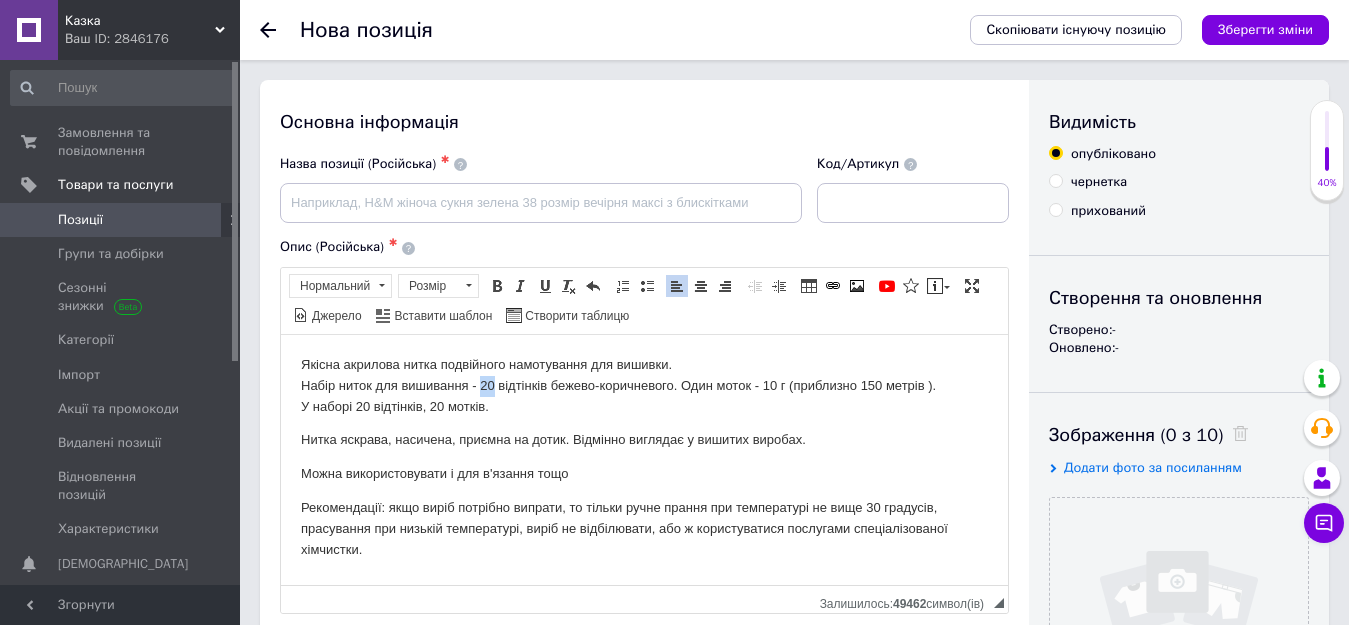 drag, startPoint x: 481, startPoint y: 384, endPoint x: 492, endPoint y: 384, distance: 11 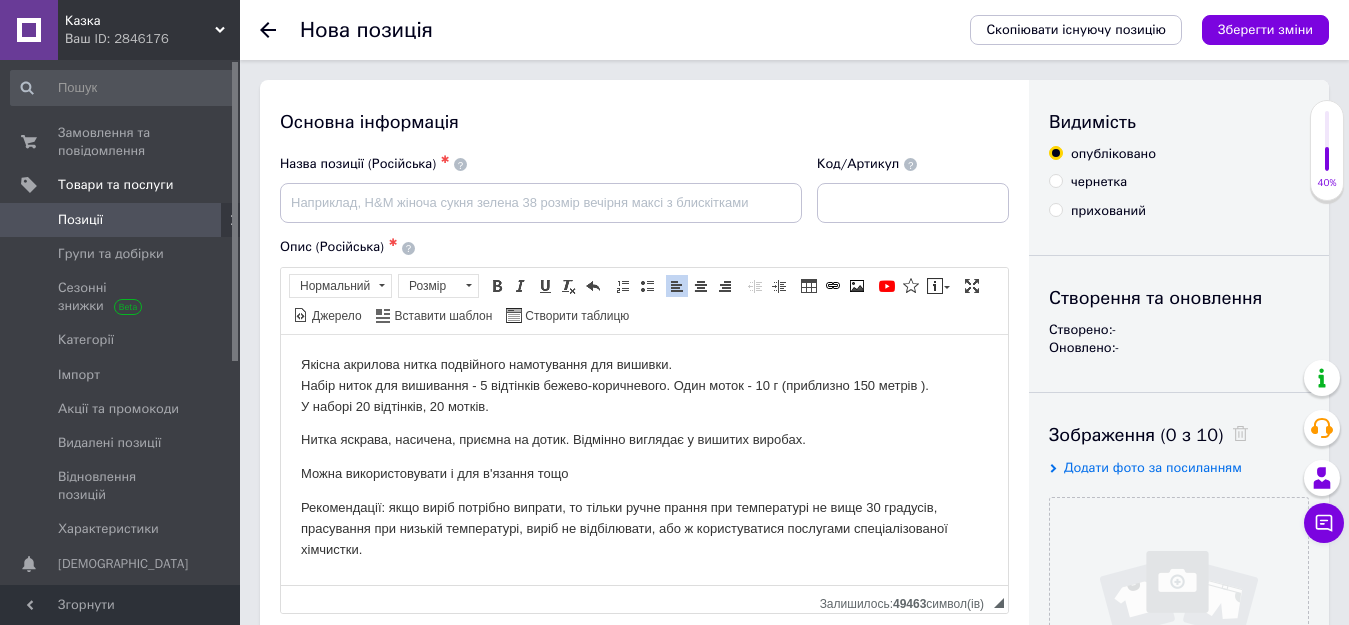 click on "Якісна акрилова нитка подвійного намотування для вишивки. Набір ниток для вишивання - 5 відтінків бежево-коричневого. Один моток - 10 г (приблизно 150 метрів ). У наборі 20 відтінків, 20 мотків." at bounding box center [644, 385] 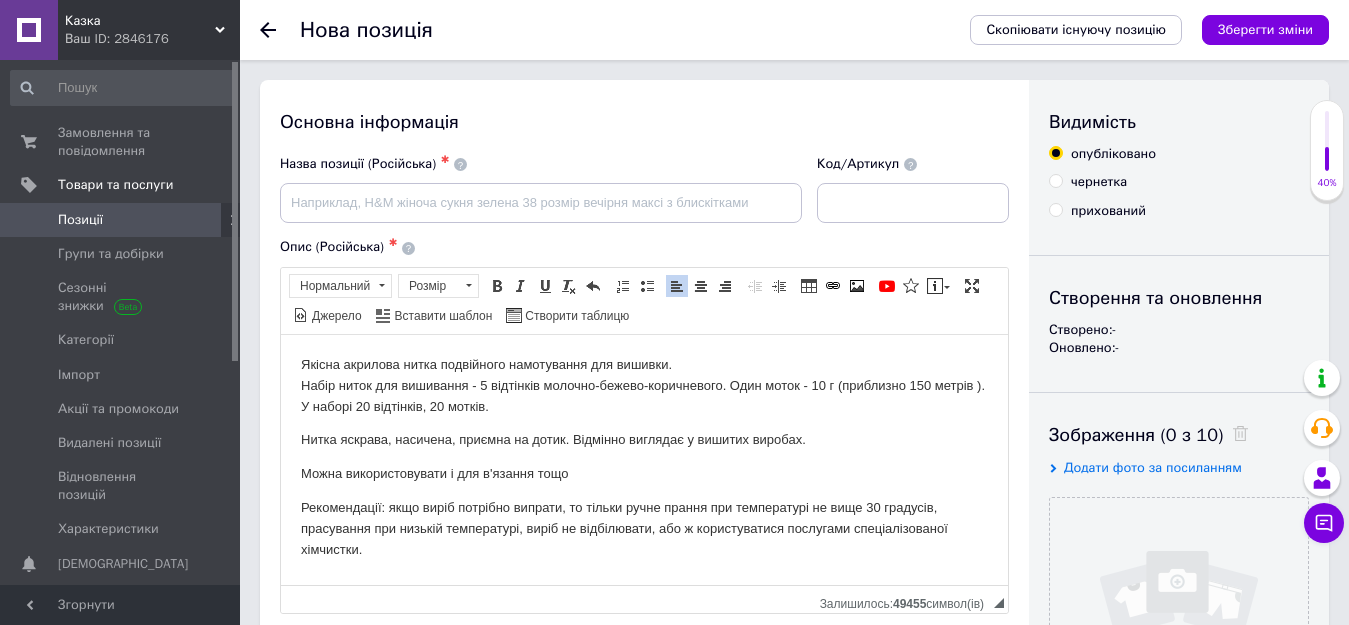 click on "Якісна акрилова нитка подвійного намотування для вишивки. Набір ниток для вишивання - 5 відтінків молочно-бежево-коричневого. Один моток - 10 г (приблизно 150 метрів ). У наборі 20 відтінків, 20 мотків." at bounding box center (644, 385) 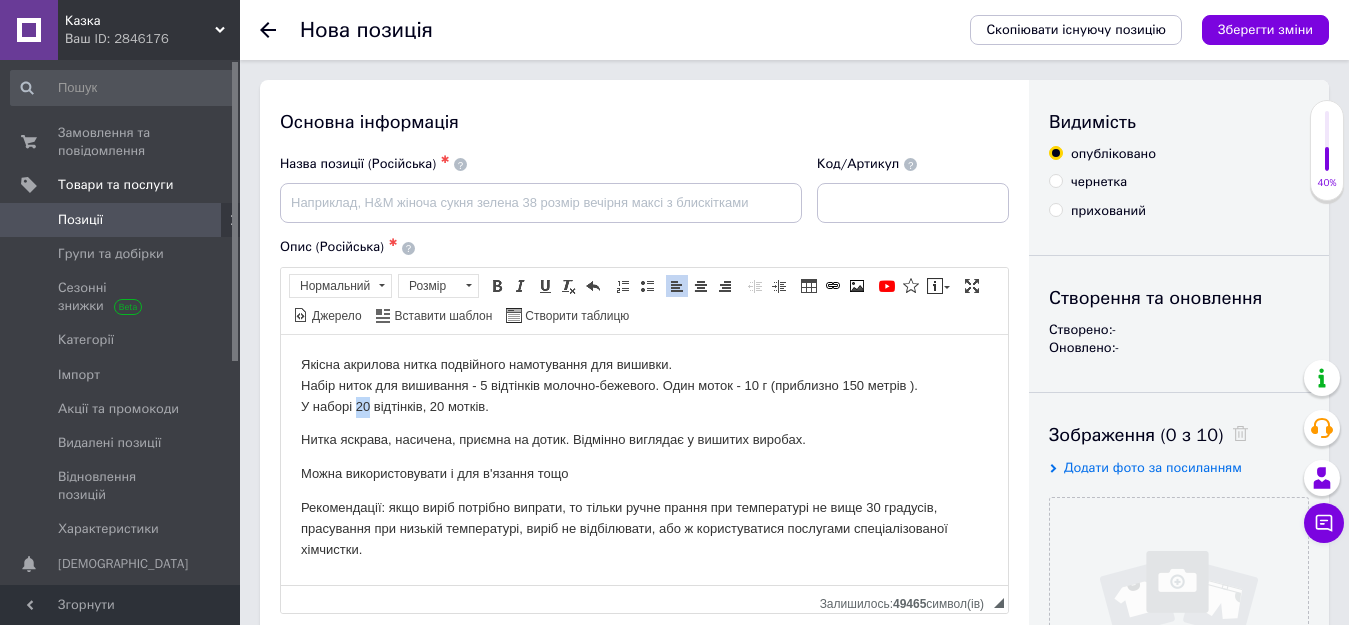 drag, startPoint x: 369, startPoint y: 403, endPoint x: 357, endPoint y: 404, distance: 12.0415945 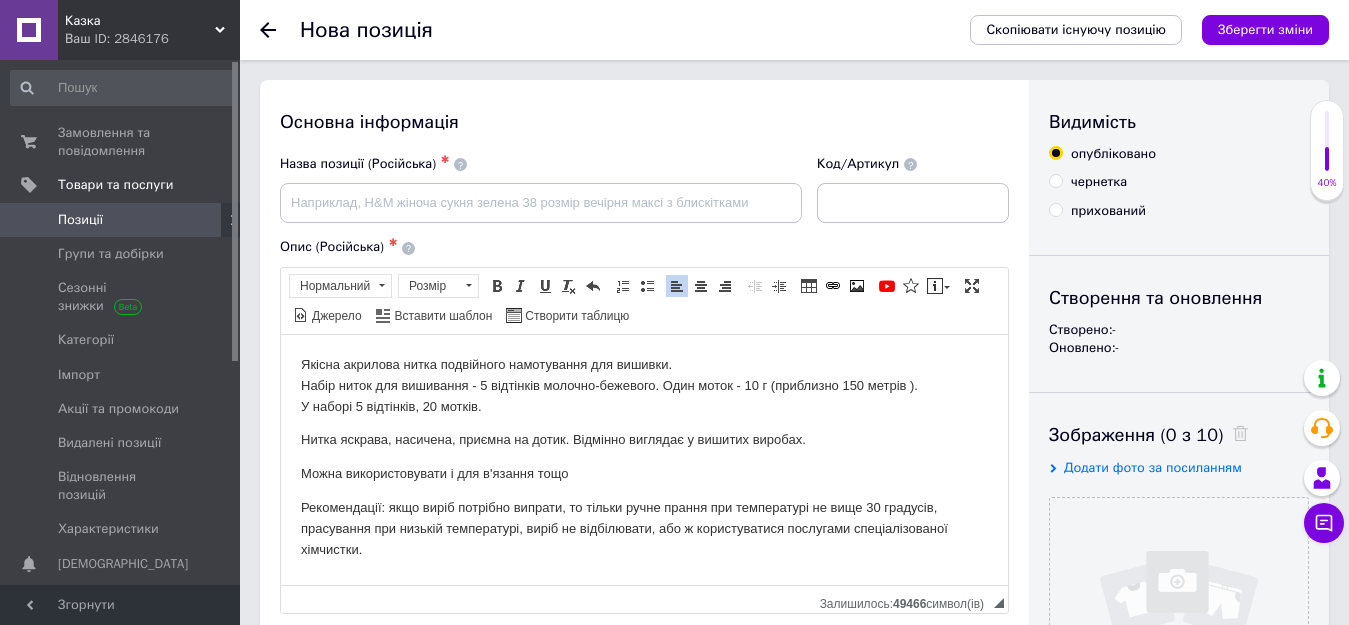 click on "Якісна акрилова нитка подвійного намотування для вишивки. Набір ниток для вишивання - 5 відтінків молочно-бежевого. Один моток - 10 г (приблизно 150 метрів ). У наборі 5 відтінків, 20 мотків." at bounding box center [644, 385] 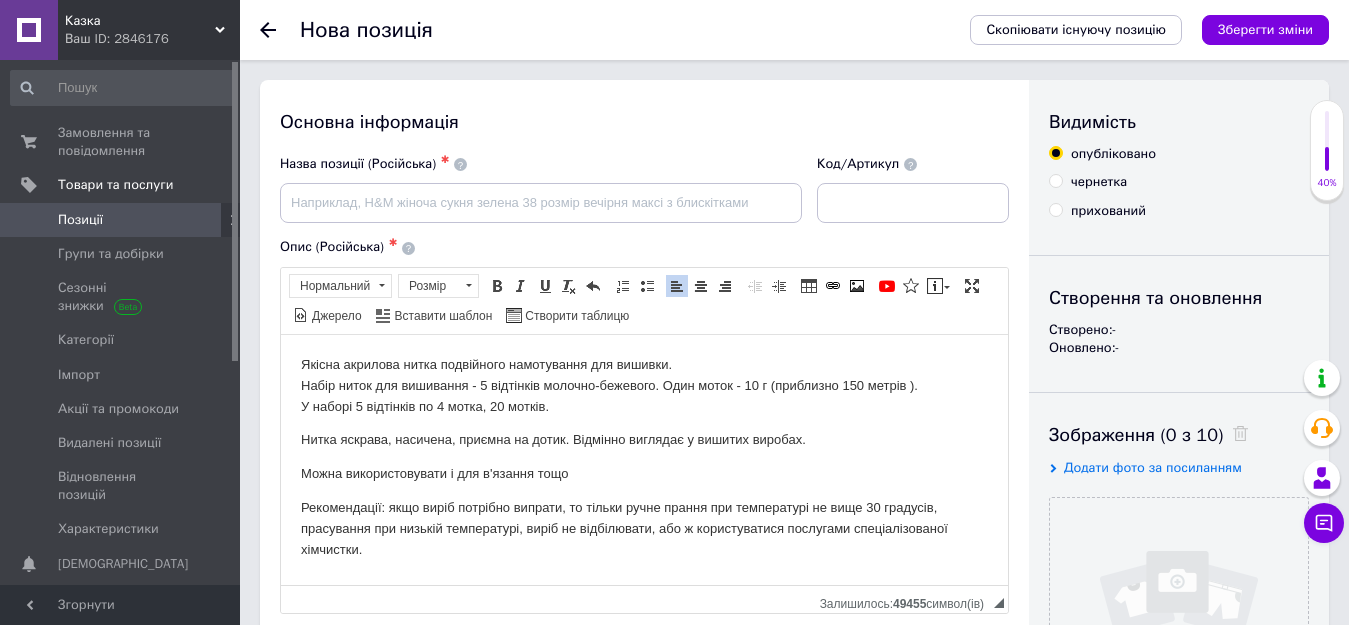click on "Якісна акрилова нитка подвійного намотування для вишивки. Набір ниток для вишивання - 5 відтінків молочно-бежевого. Один моток - 10 г (приблизно 150 метрів ). У наборі 5 відтінків по 4 мотка, 20 мотків." at bounding box center (644, 385) 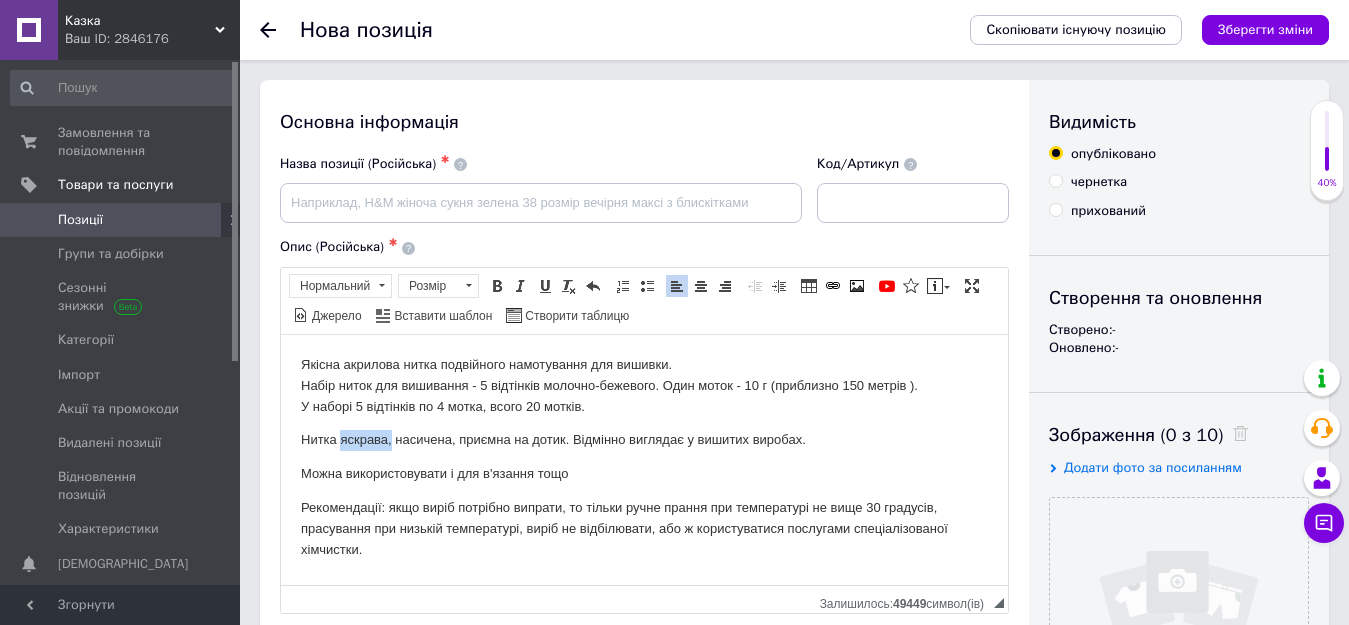 drag, startPoint x: 342, startPoint y: 441, endPoint x: 393, endPoint y: 439, distance: 51.0392 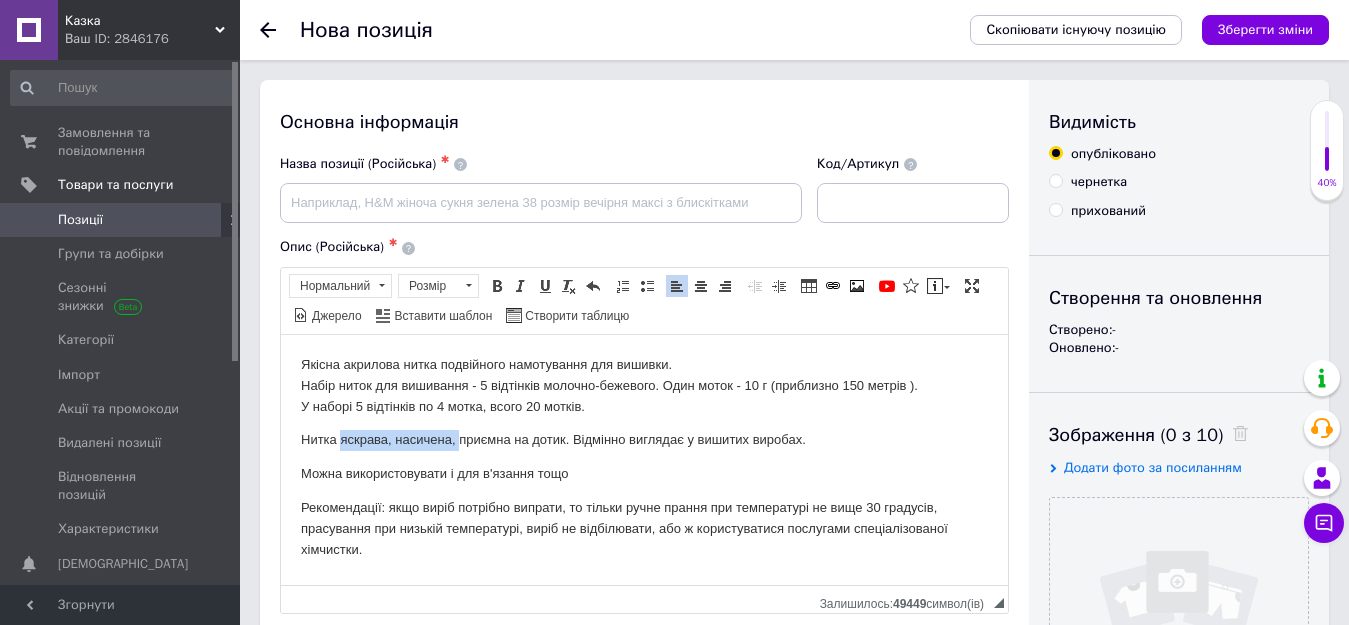 drag, startPoint x: 339, startPoint y: 436, endPoint x: 460, endPoint y: 445, distance: 121.33425 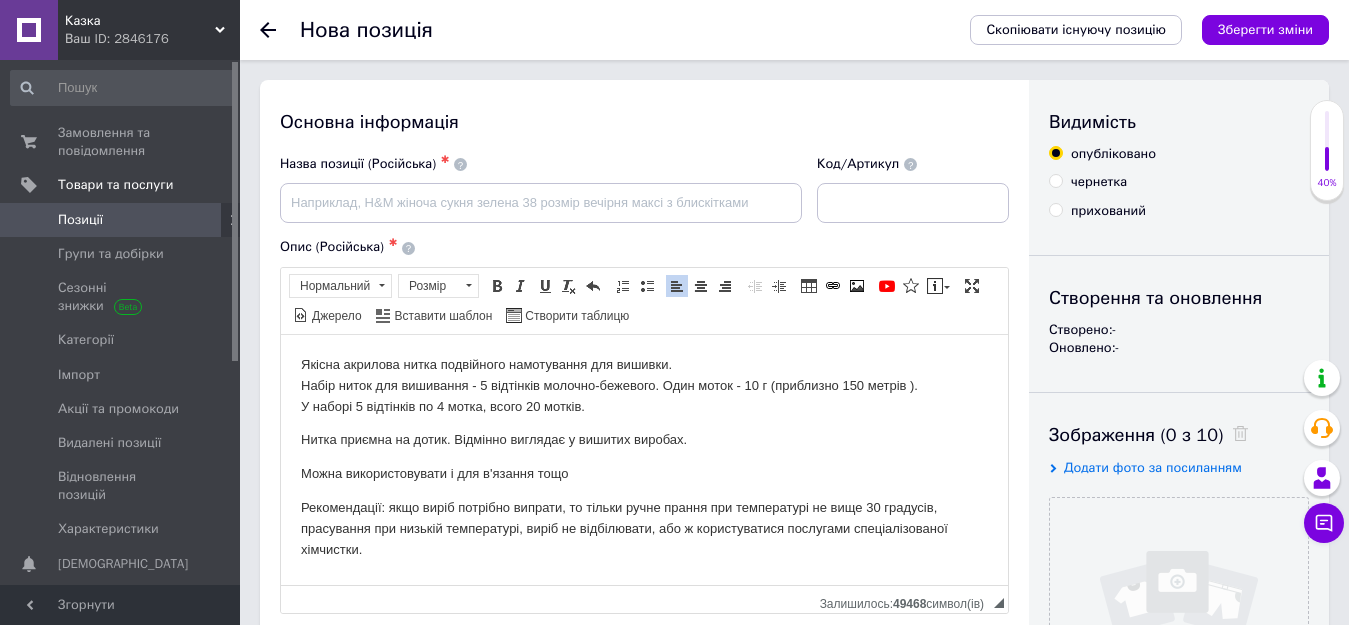 click on "Нитка приємна на дотик. Відмінно виглядає у вишитих виробах." at bounding box center [644, 439] 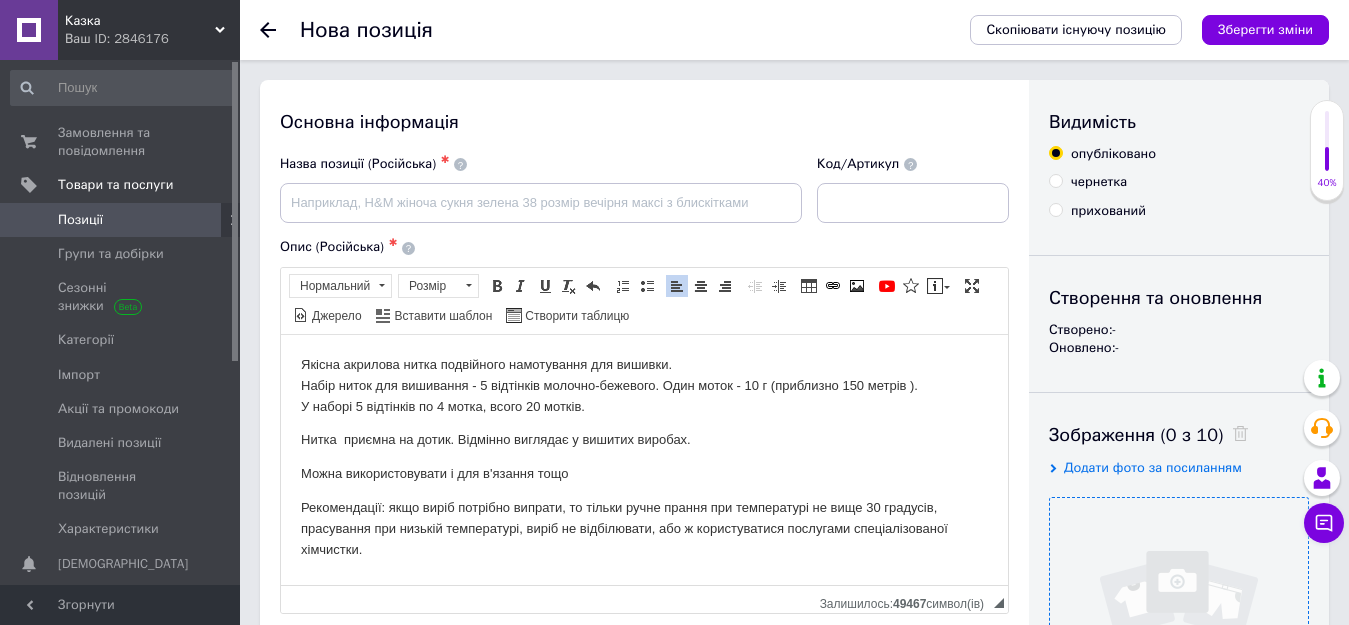click at bounding box center (1179, 627) 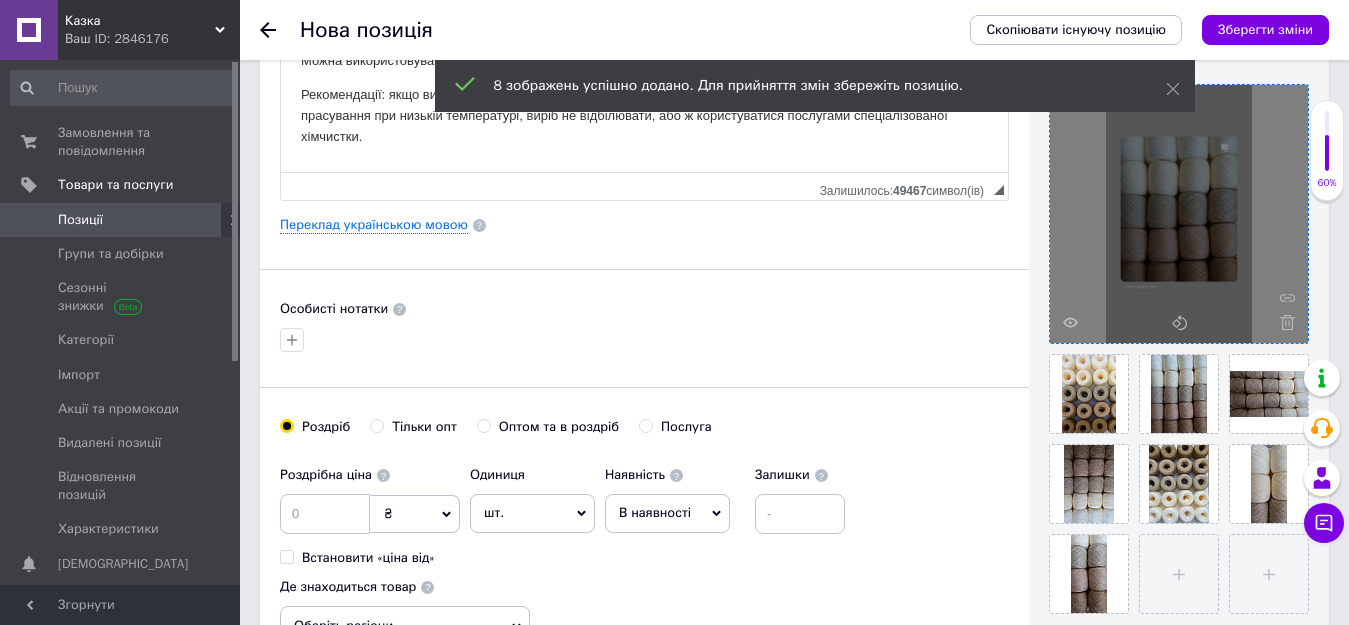 scroll, scrollTop: 492, scrollLeft: 0, axis: vertical 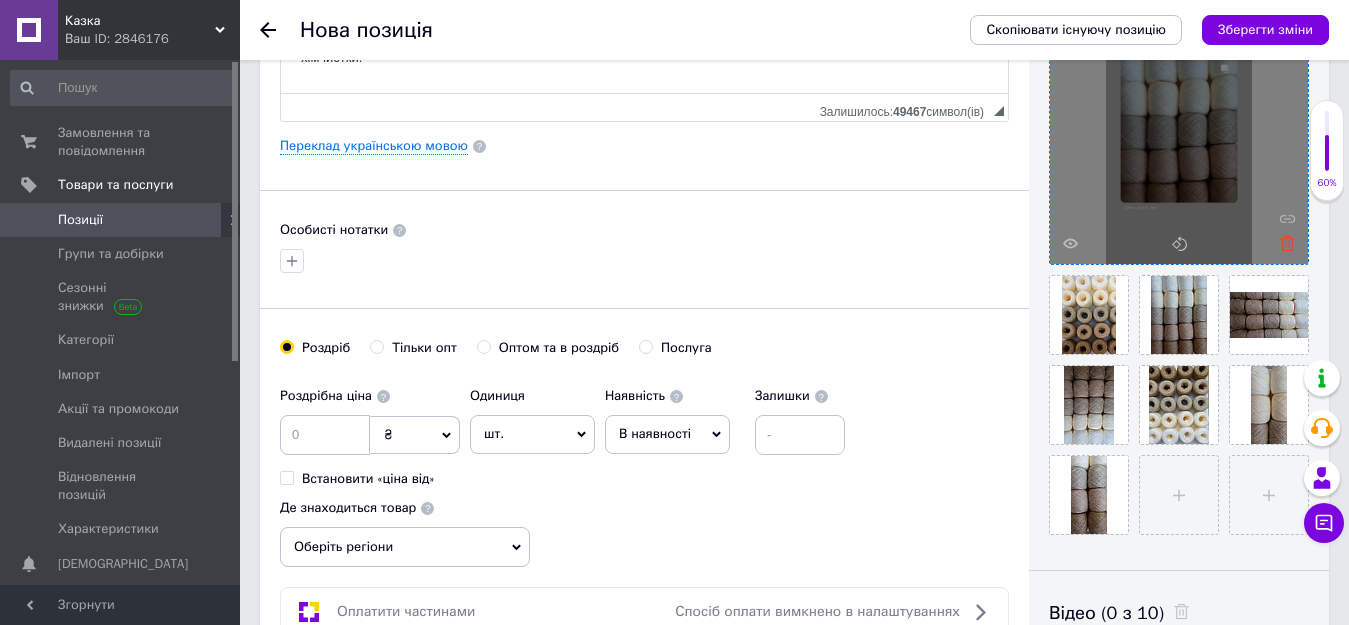 click 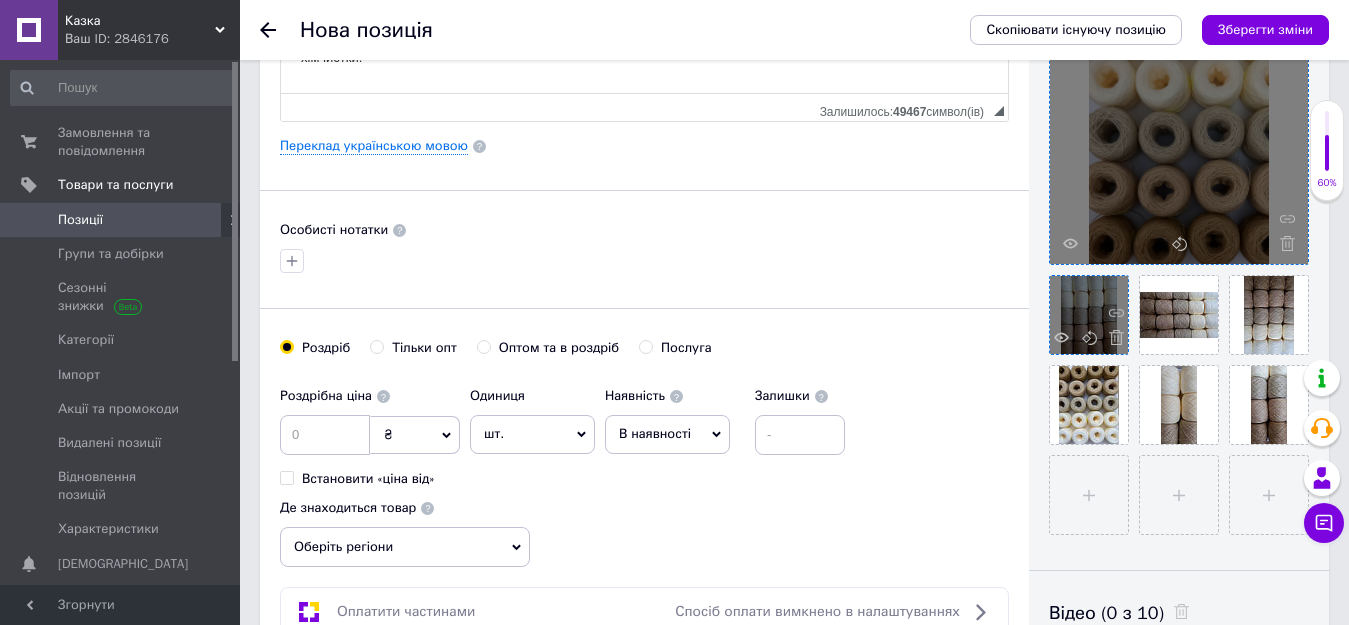 click at bounding box center [1089, 315] 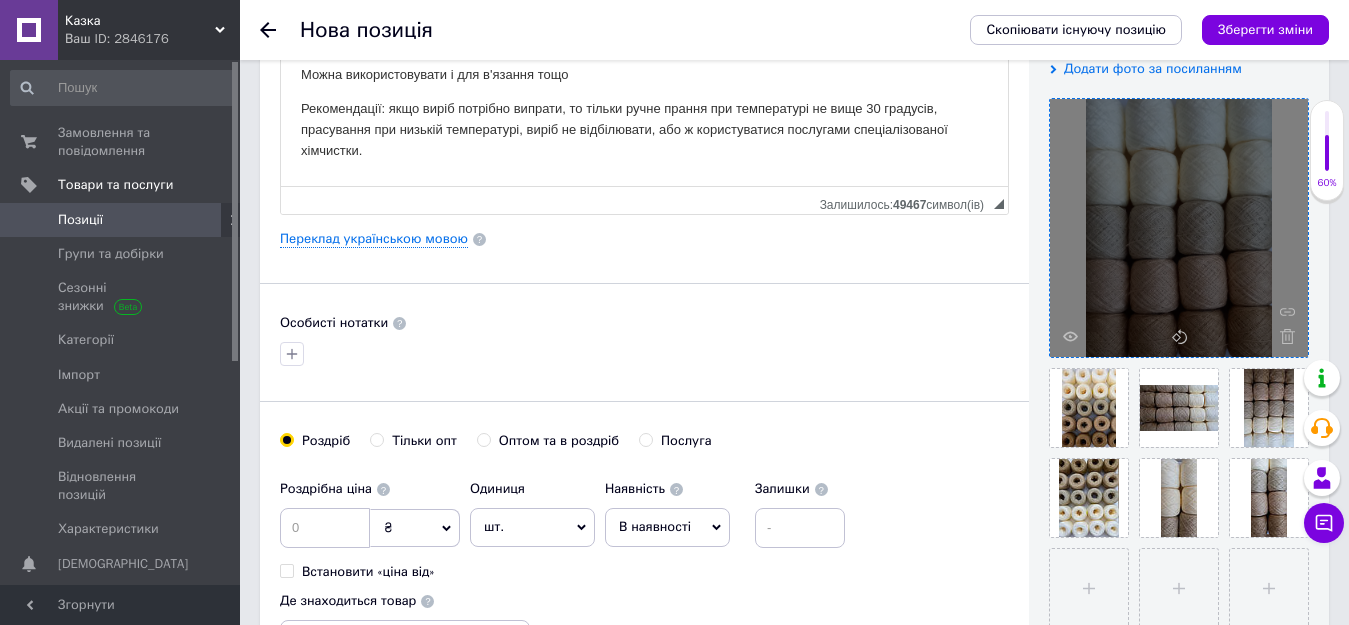 scroll, scrollTop: 359, scrollLeft: 0, axis: vertical 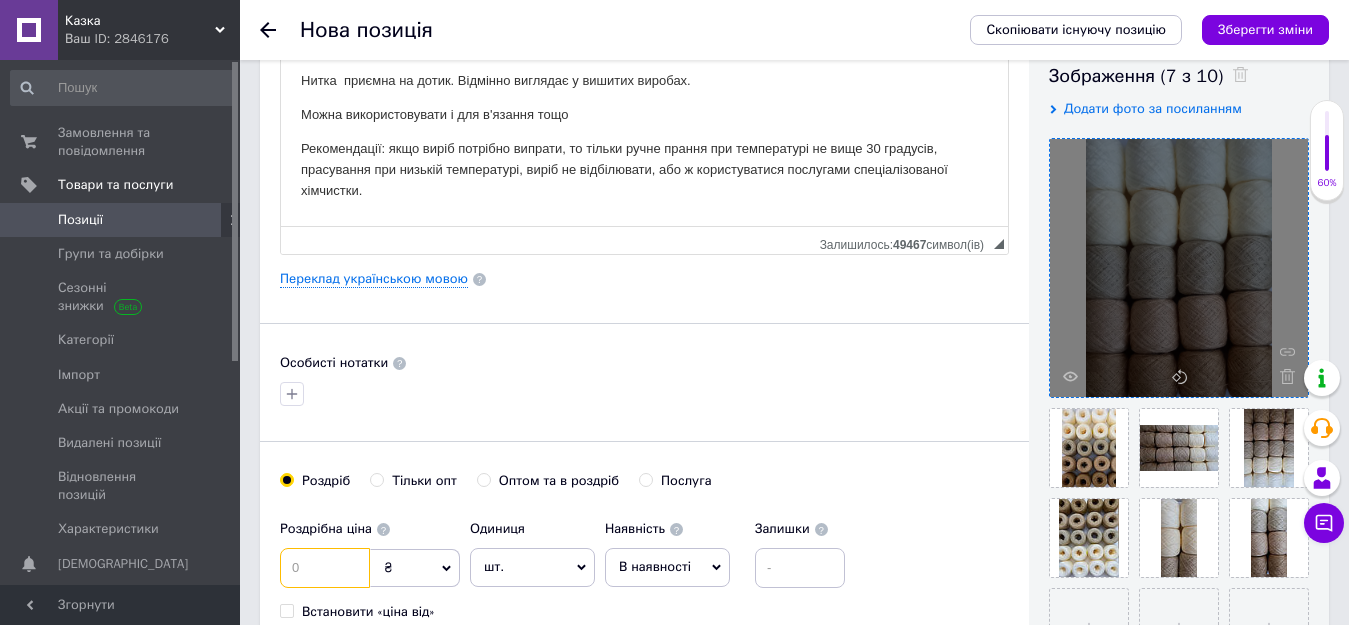 click at bounding box center (325, 568) 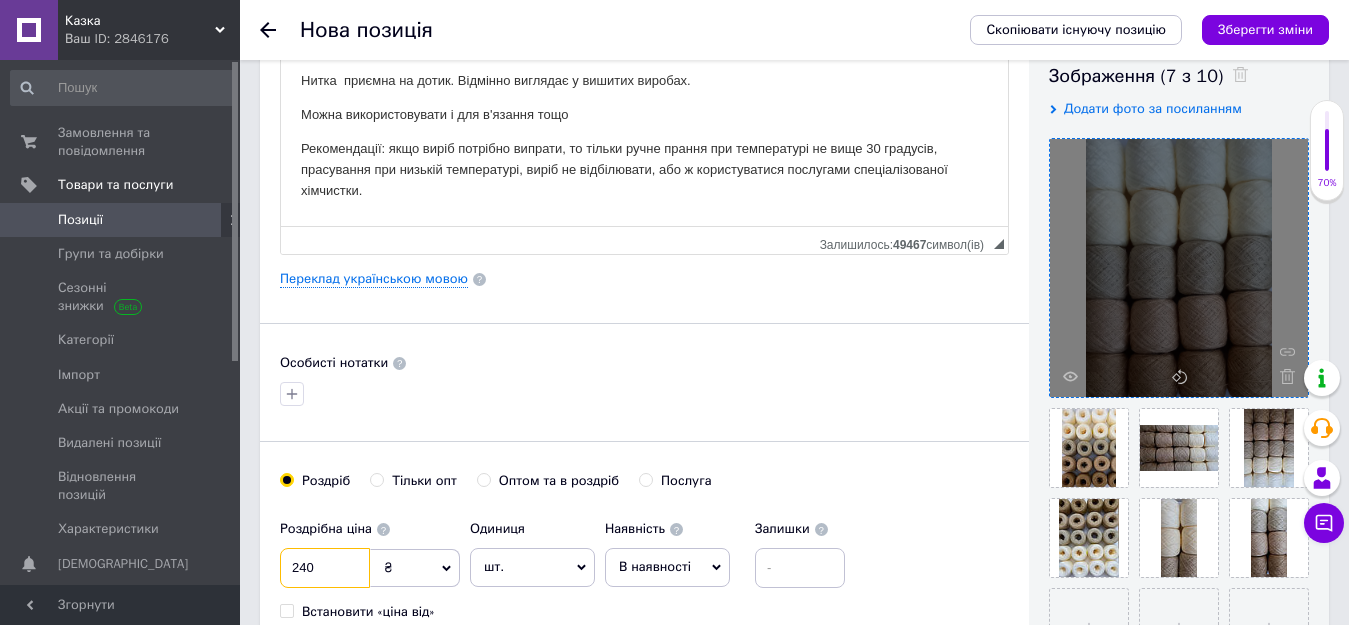 type on "240" 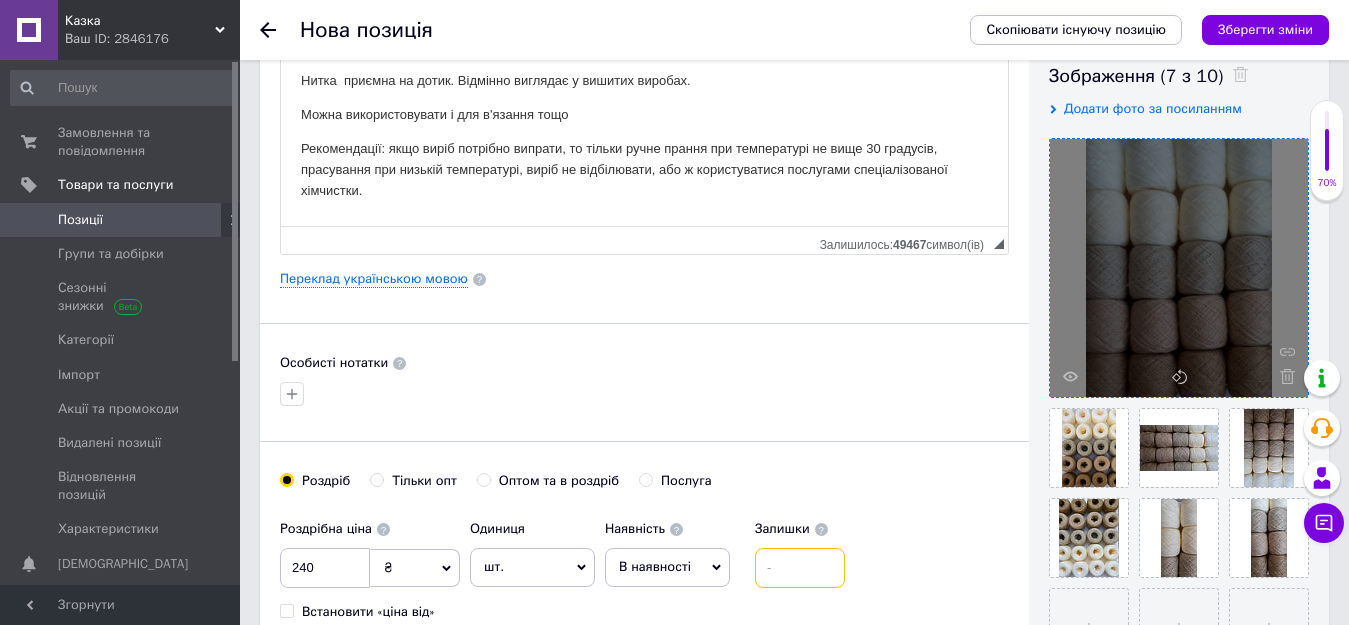 click at bounding box center [800, 568] 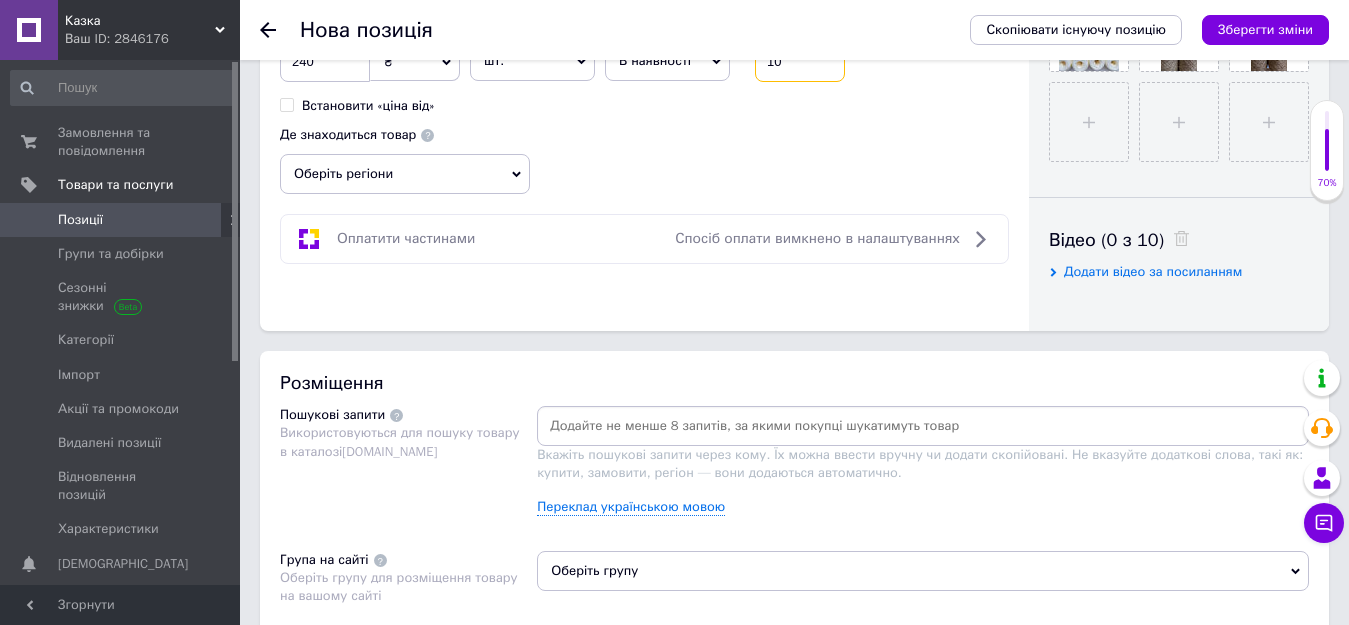 scroll, scrollTop: 891, scrollLeft: 0, axis: vertical 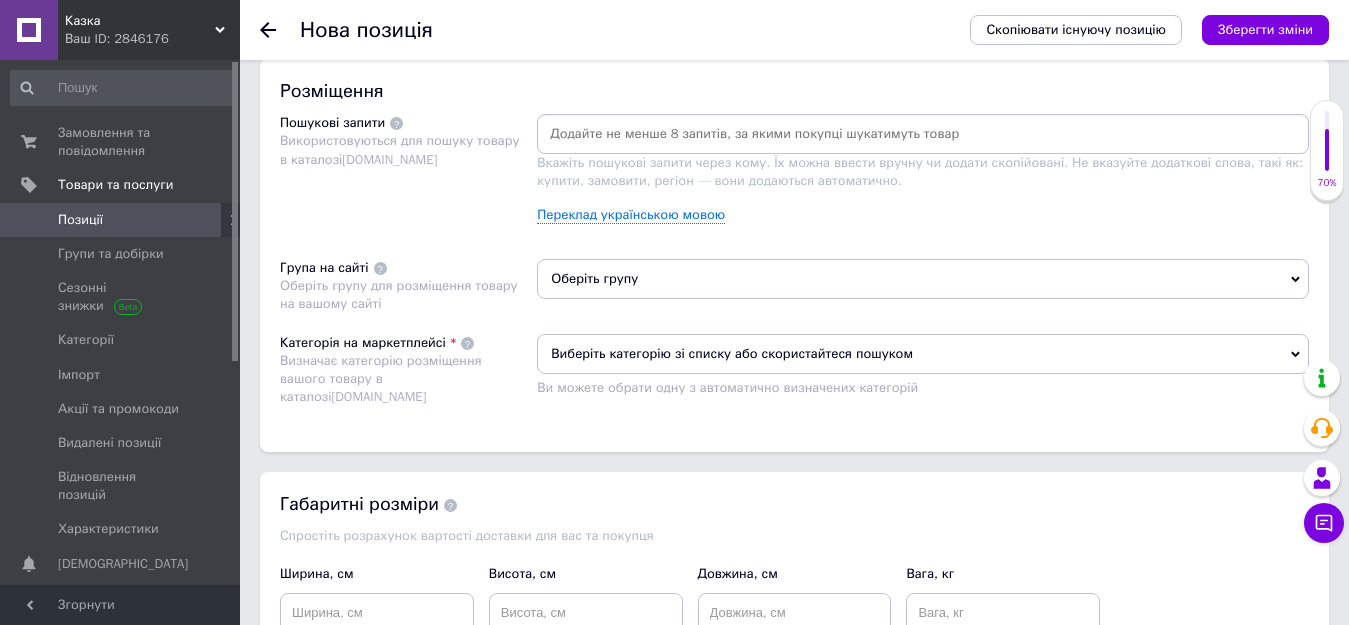 type on "10" 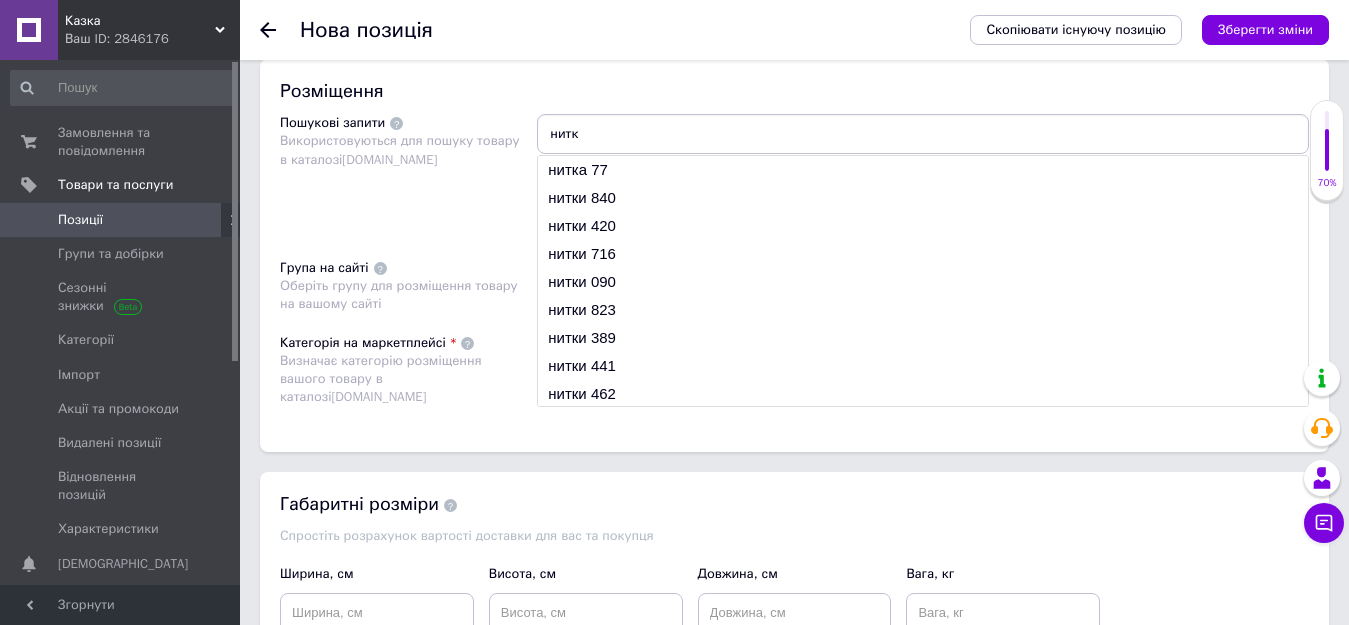 type on "нитки" 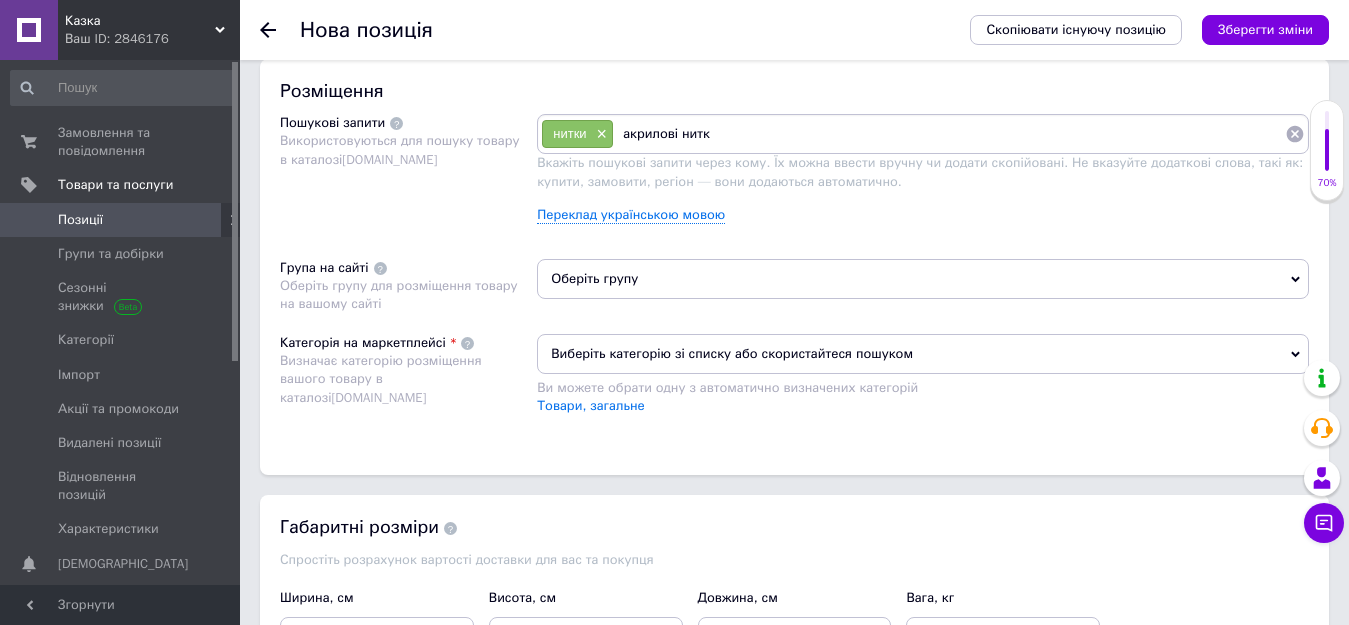 type on "акрилові нитки" 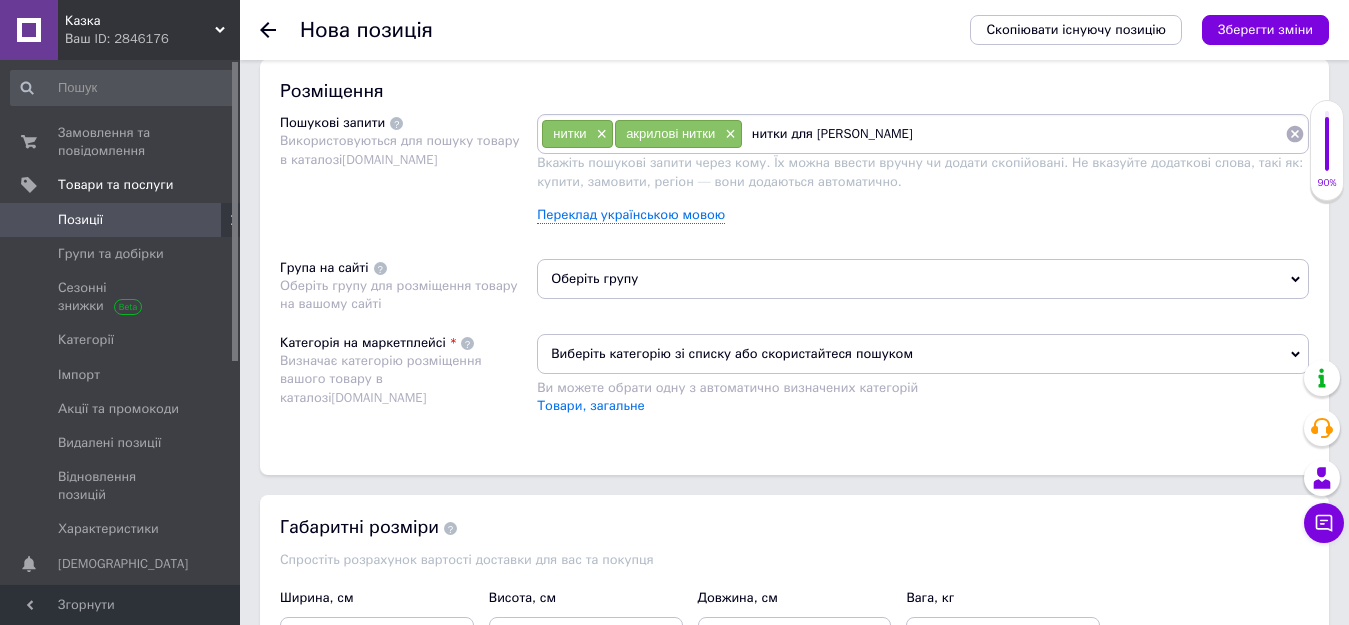 type on "нитки для вишивання" 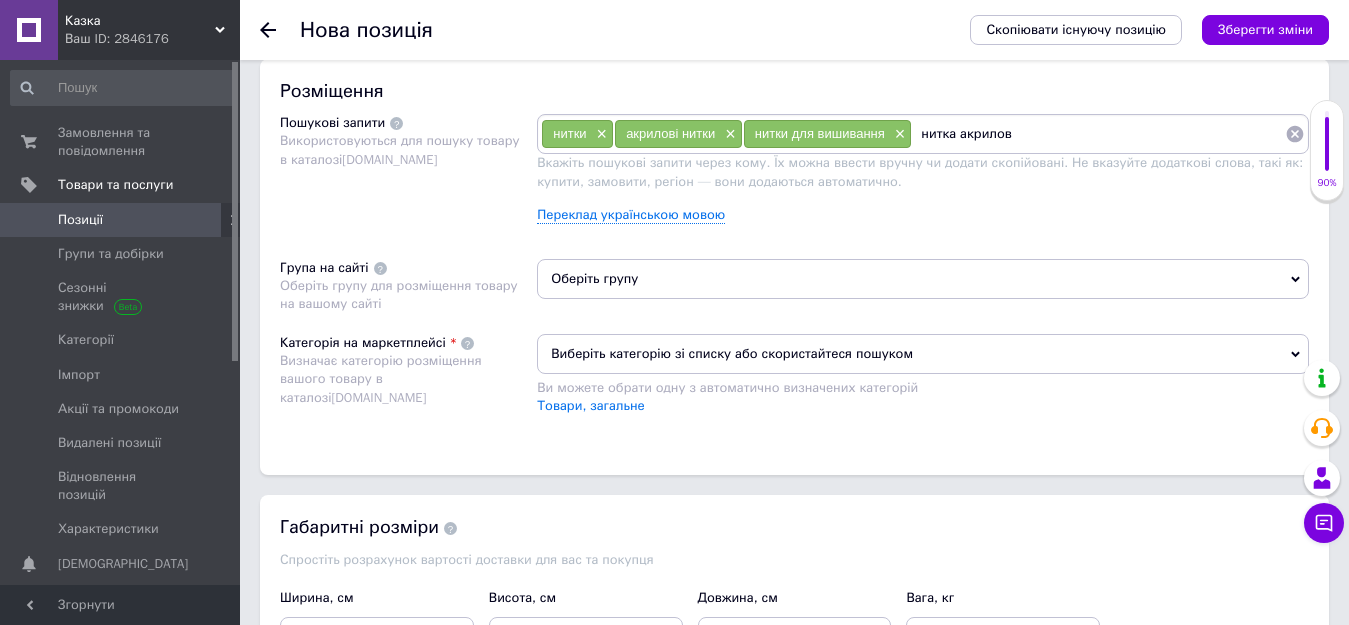 type on "нитка акрилова" 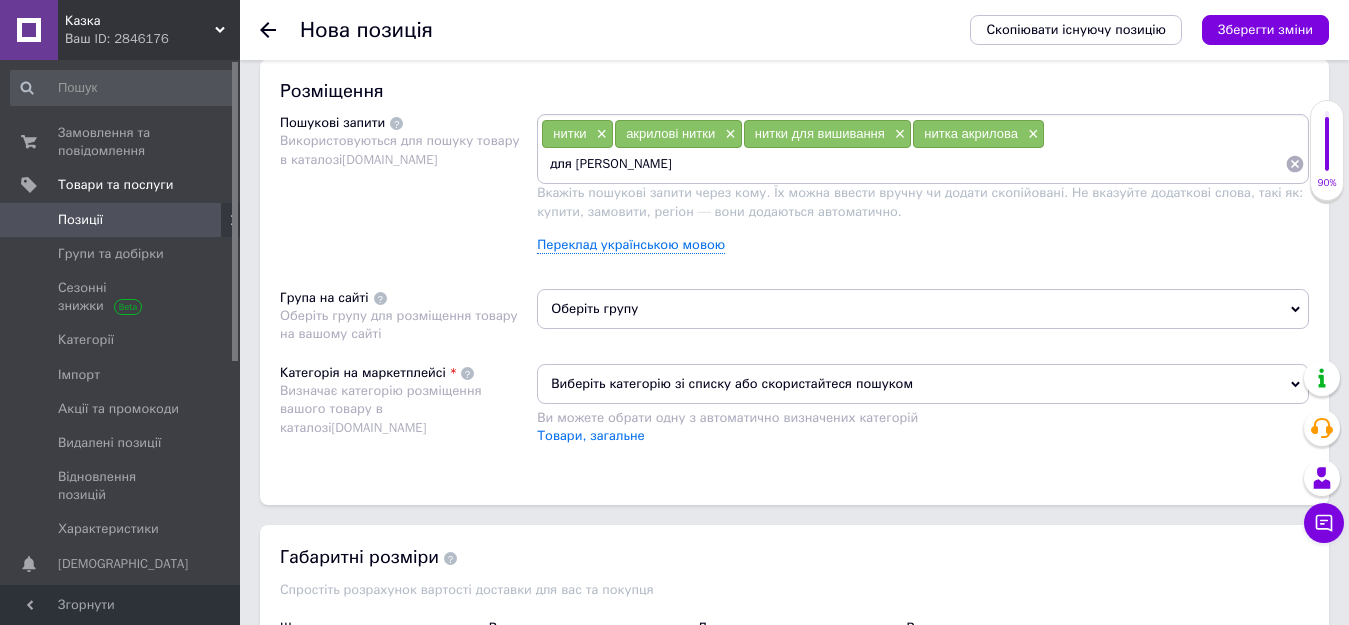 type on "для вишивання" 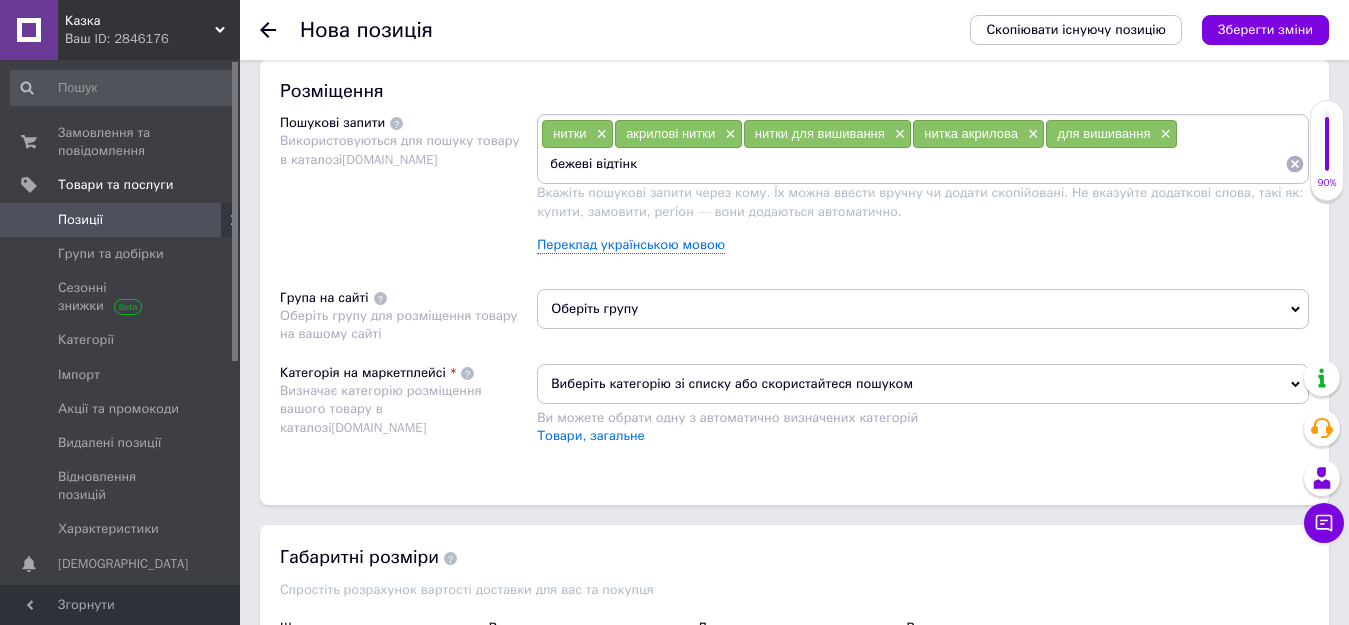 type on "бежеві відтінки" 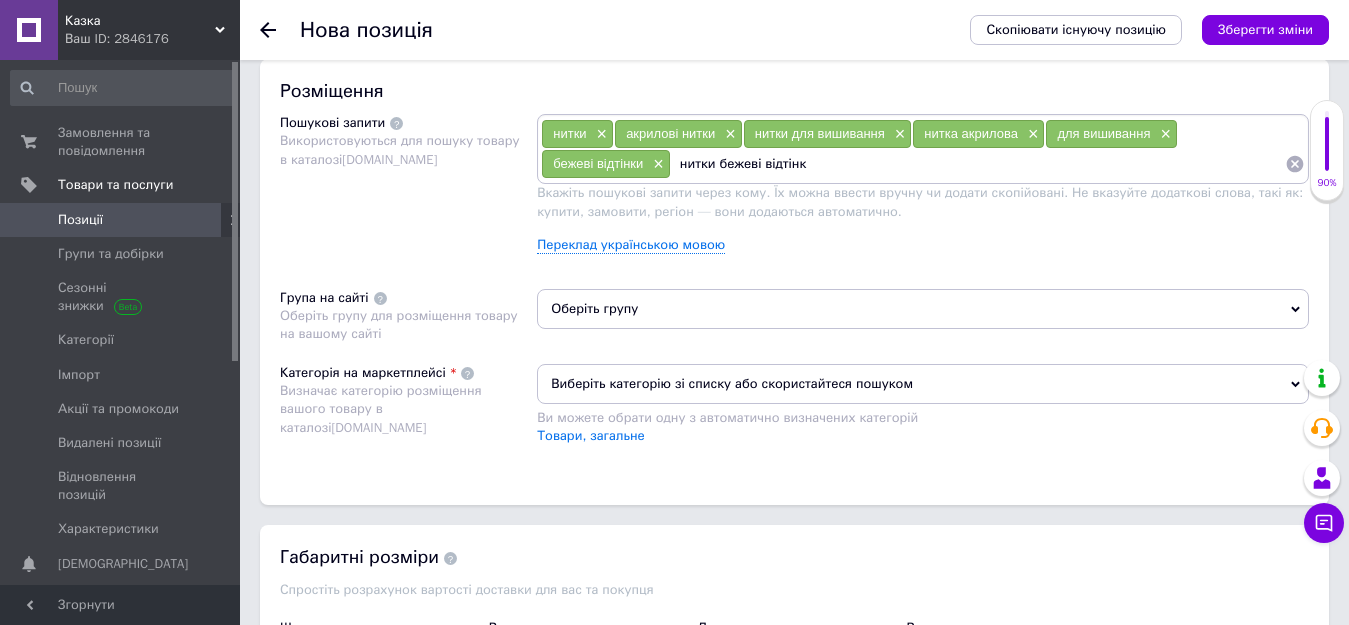 type on "нитки бежеві відтінки" 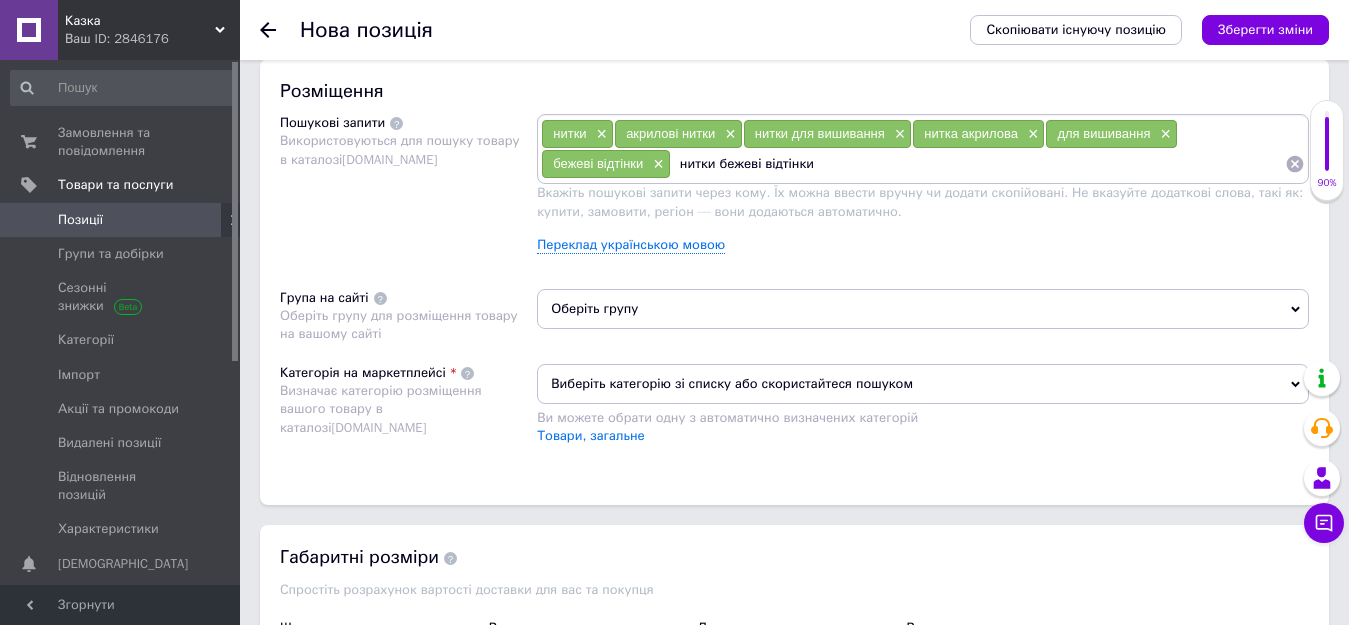 type 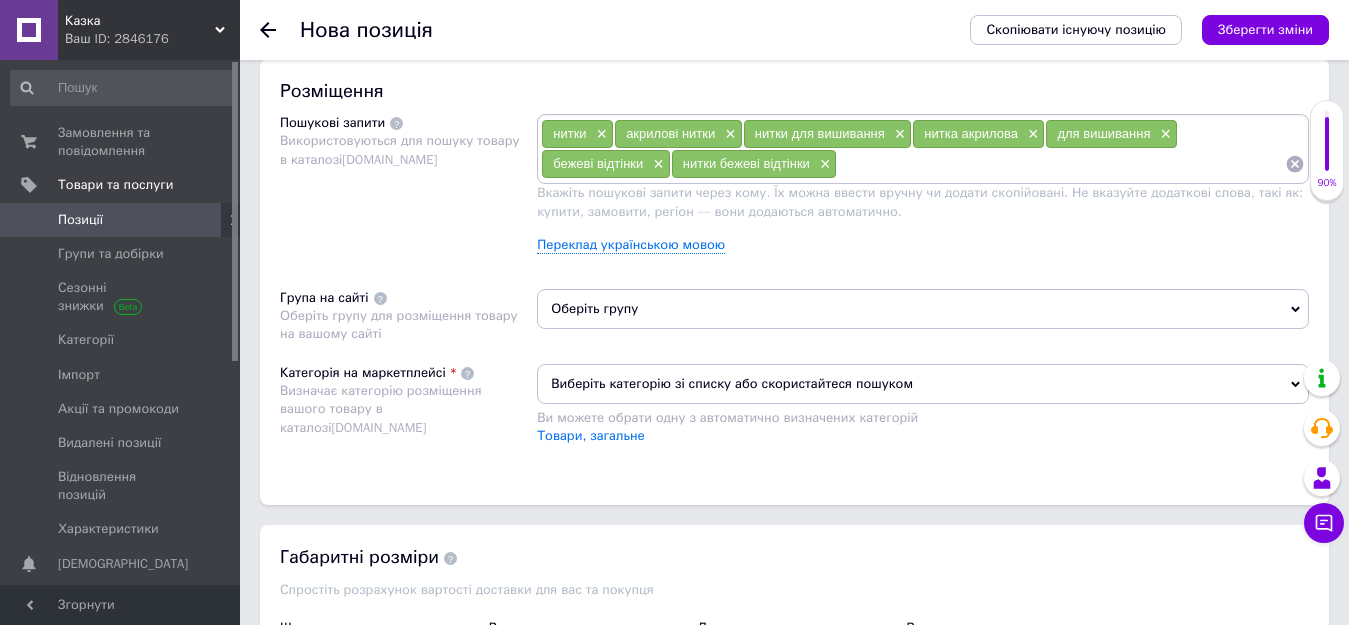 click on "Оберіть групу" at bounding box center [923, 309] 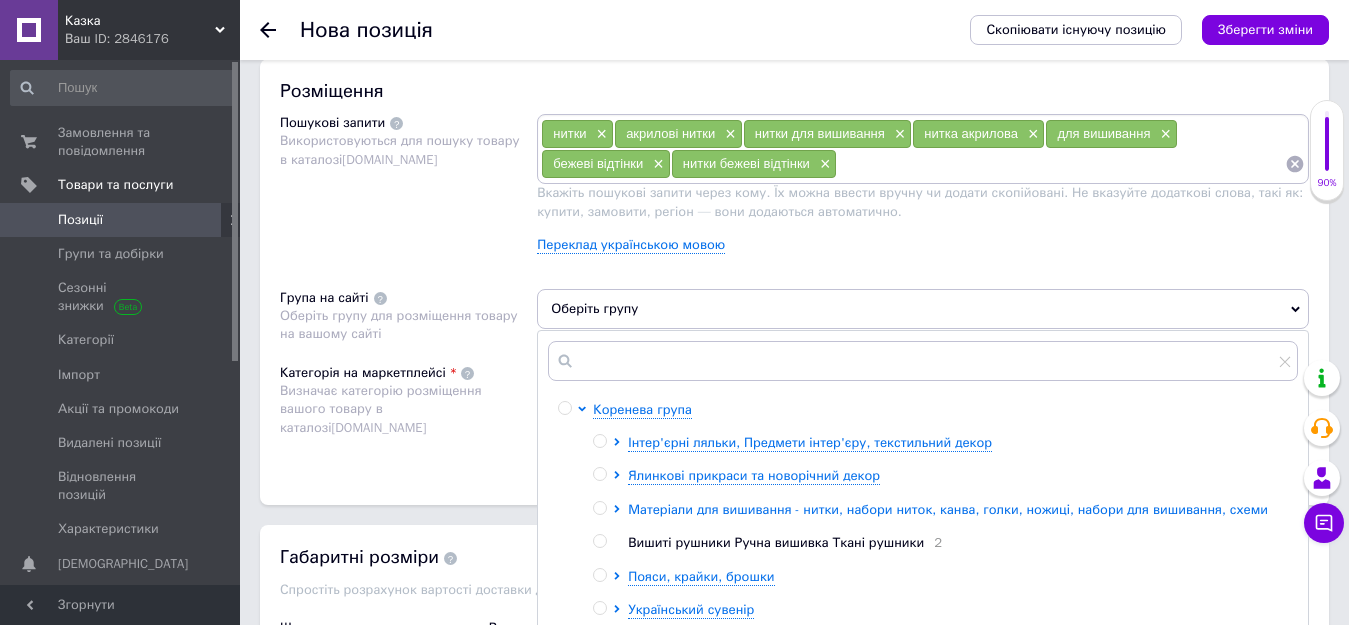 click on "Матеріали для вишивання - нитки, набори ниток, канва, голки, ножиці, набори для вишивання, схеми" at bounding box center (948, 509) 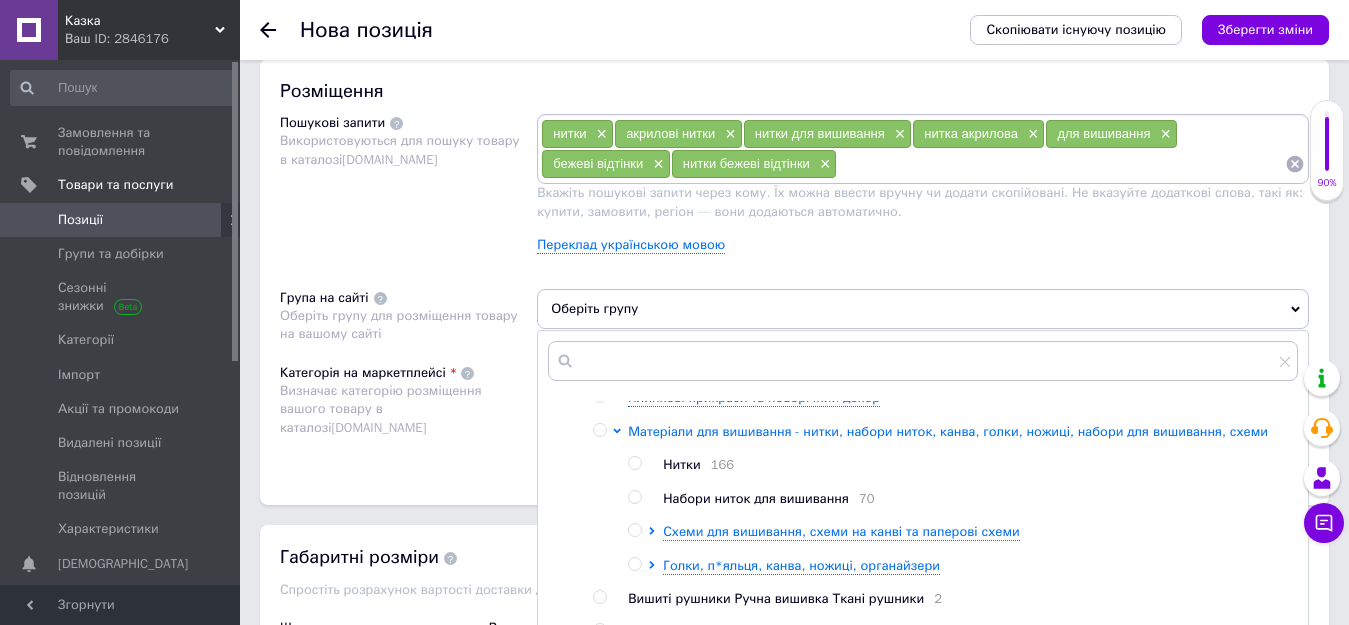 scroll, scrollTop: 86, scrollLeft: 0, axis: vertical 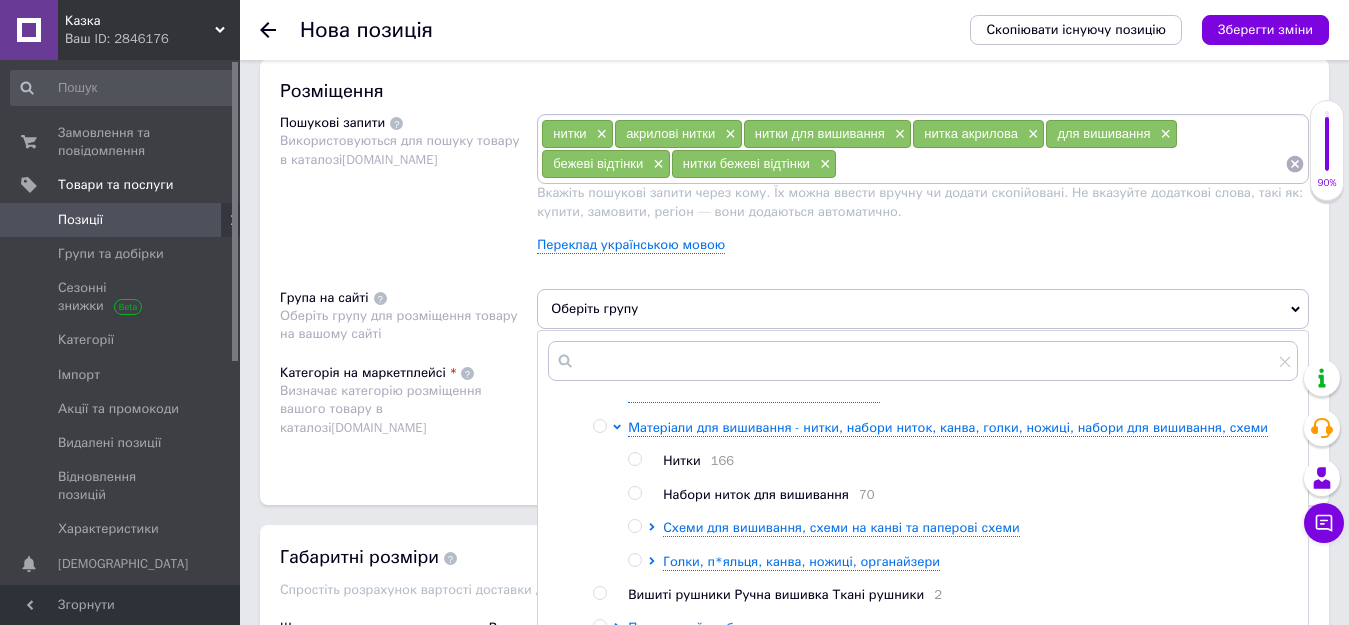 click at bounding box center (634, 493) 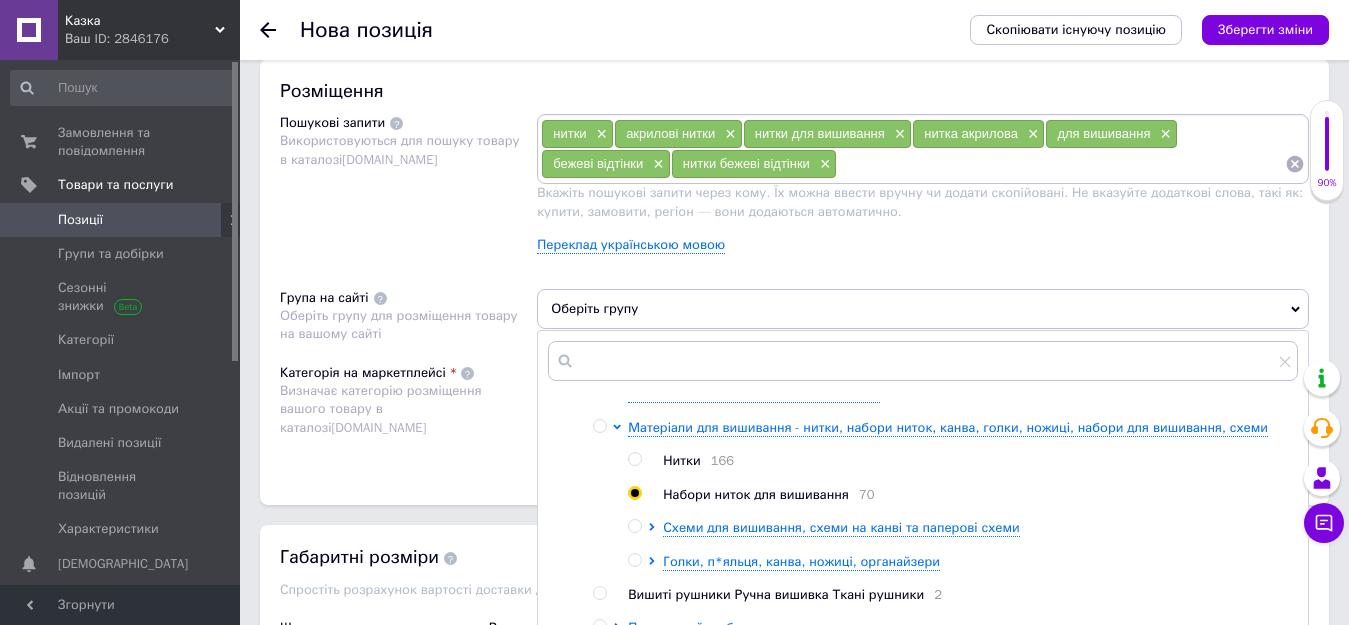 radio on "true" 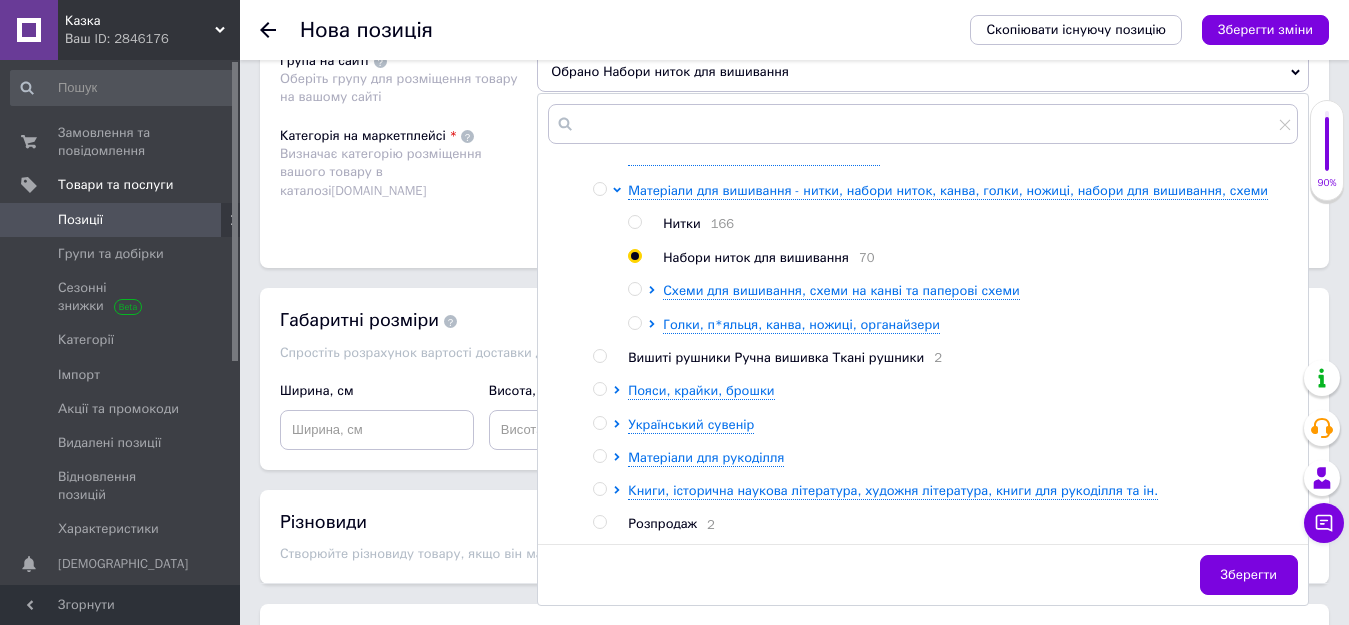 scroll, scrollTop: 1397, scrollLeft: 0, axis: vertical 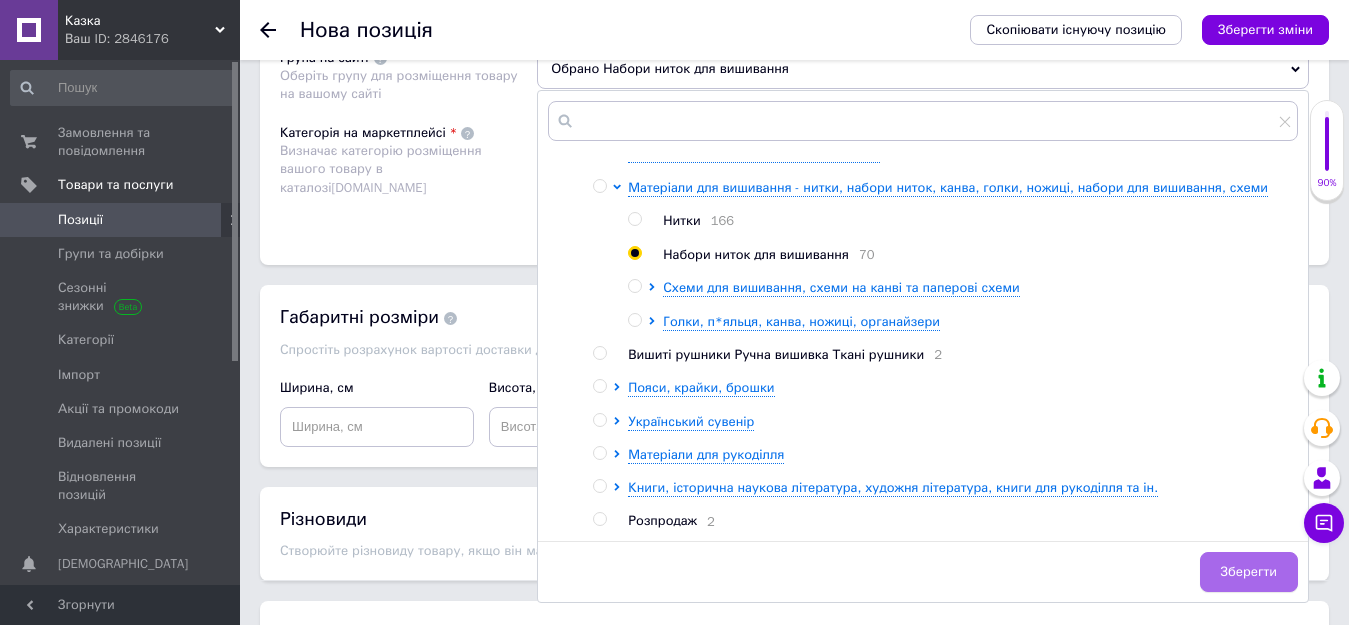click on "Зберегти" at bounding box center [1249, 572] 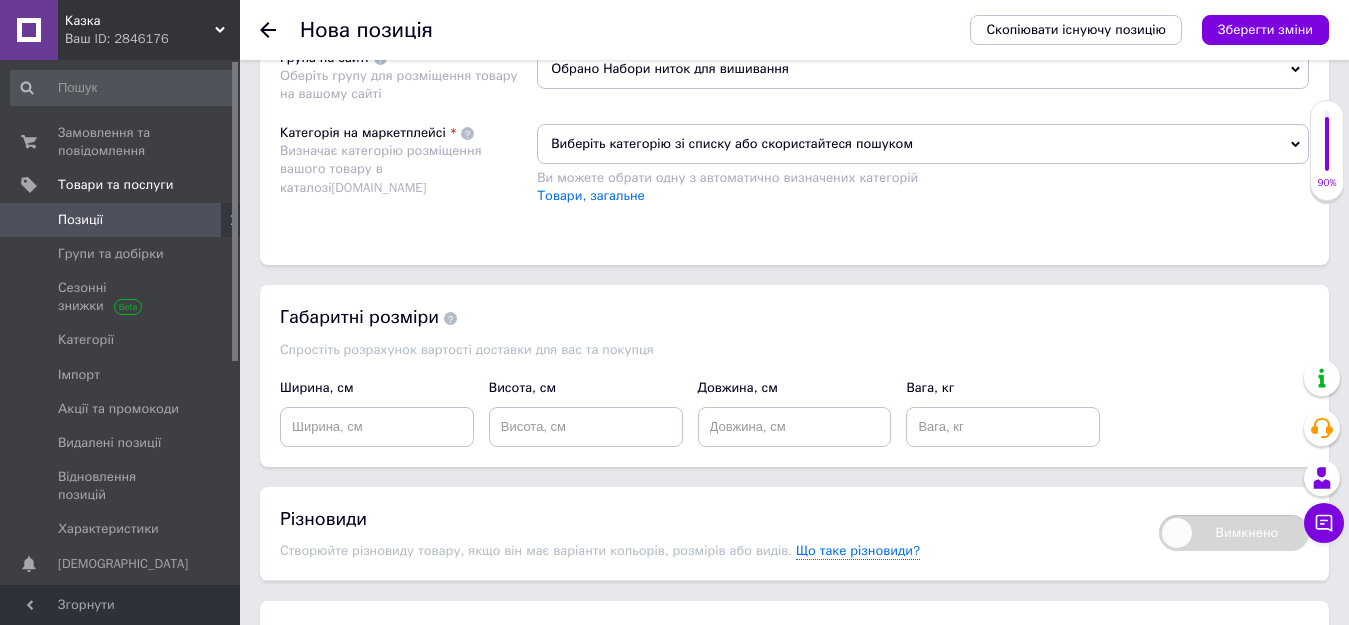 click on "Виберіть категорію зі списку або скористайтеся пошуком" at bounding box center [923, 144] 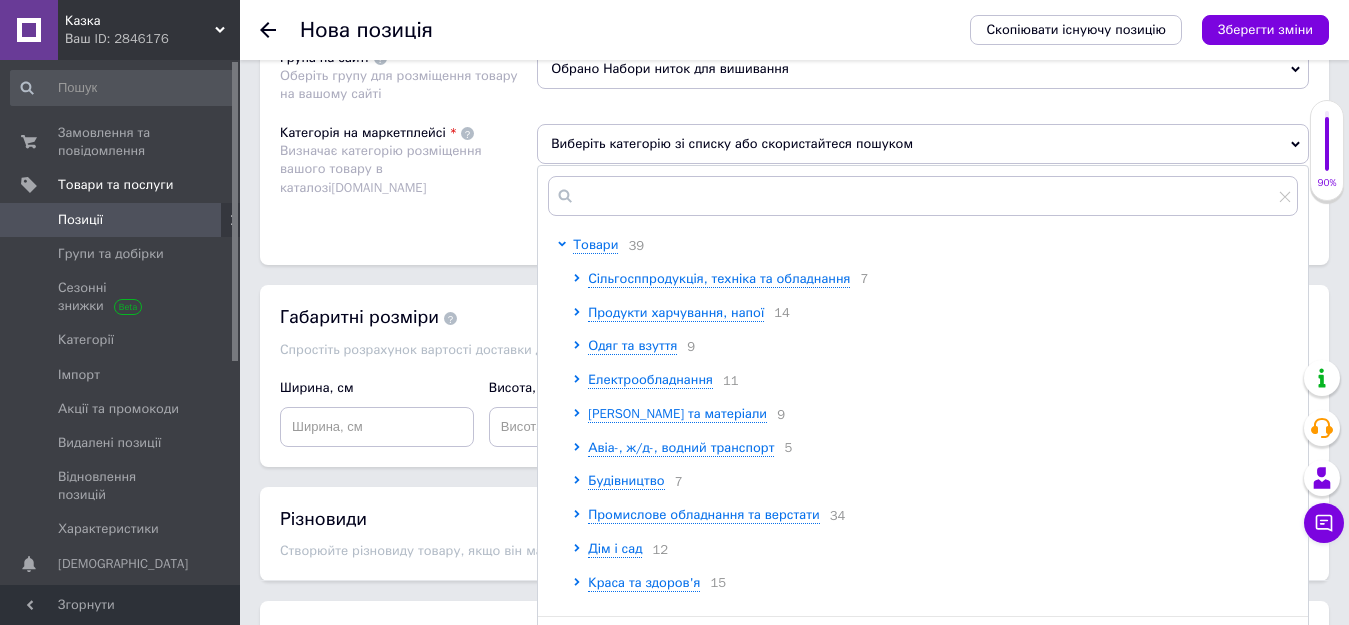 click on "Категорія на маркетплейсі Визначає категорію розміщення вашого товару в каталозі  [DOMAIN_NAME]" at bounding box center (408, 174) 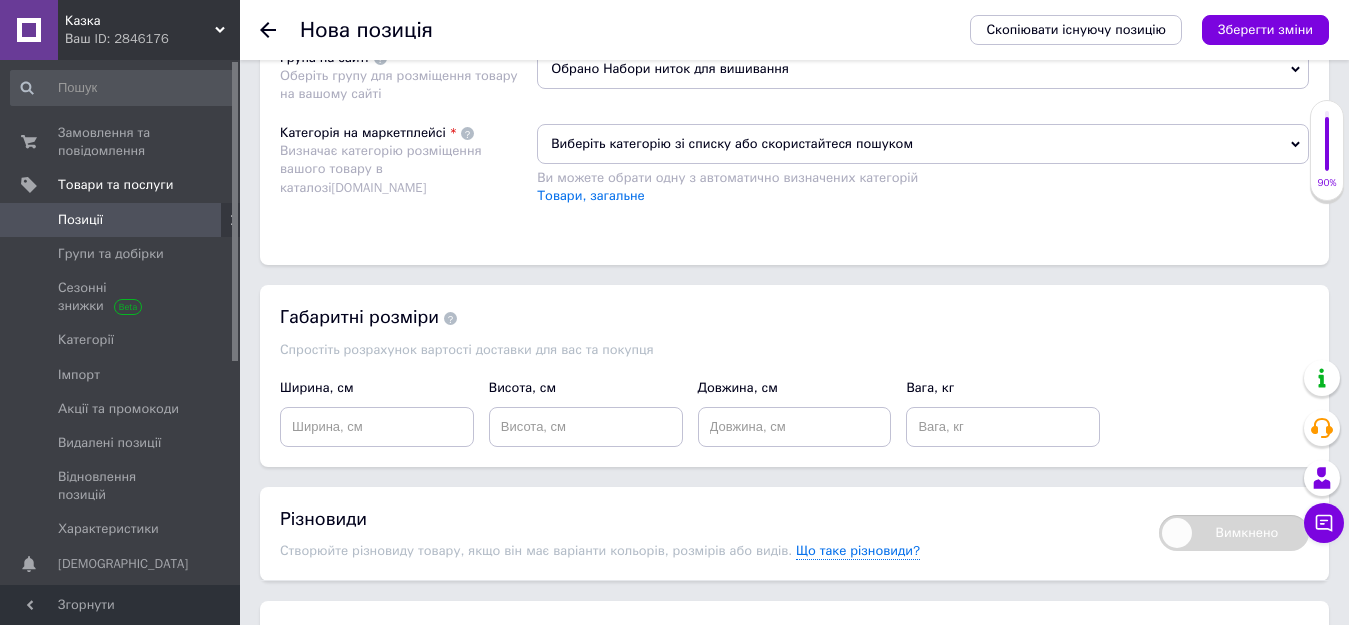 click on "Виберіть категорію зі списку або скористайтеся пошуком" at bounding box center (923, 144) 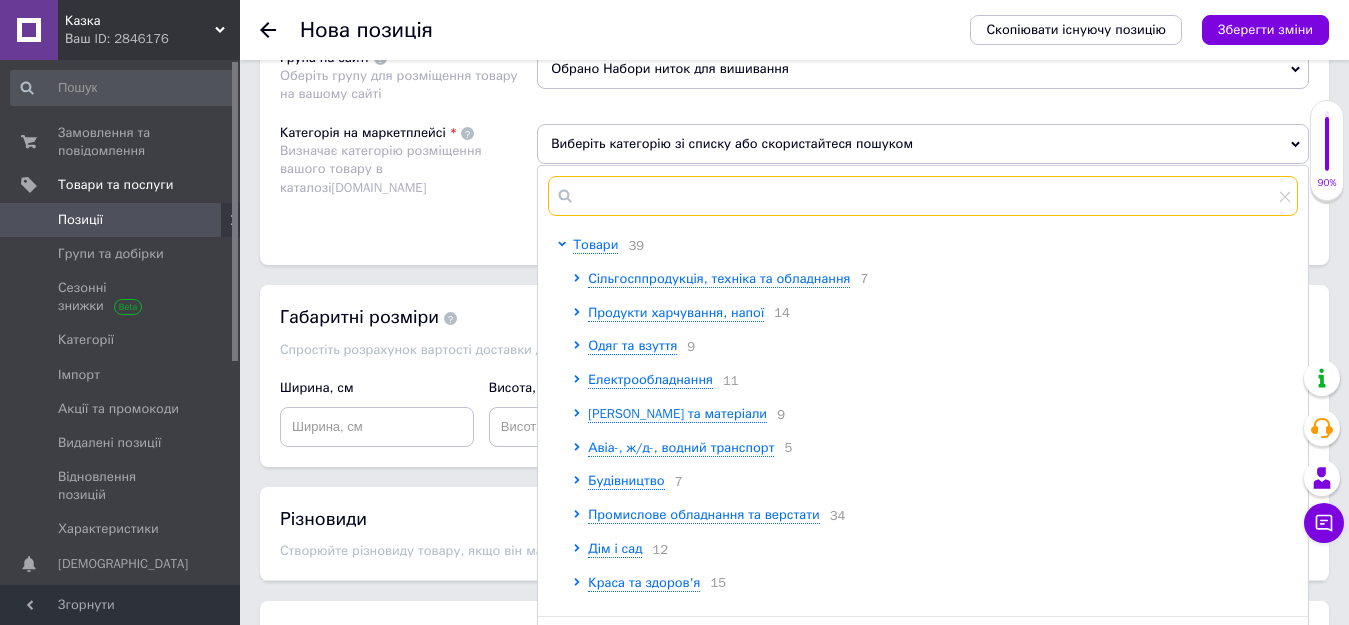 click at bounding box center [923, 196] 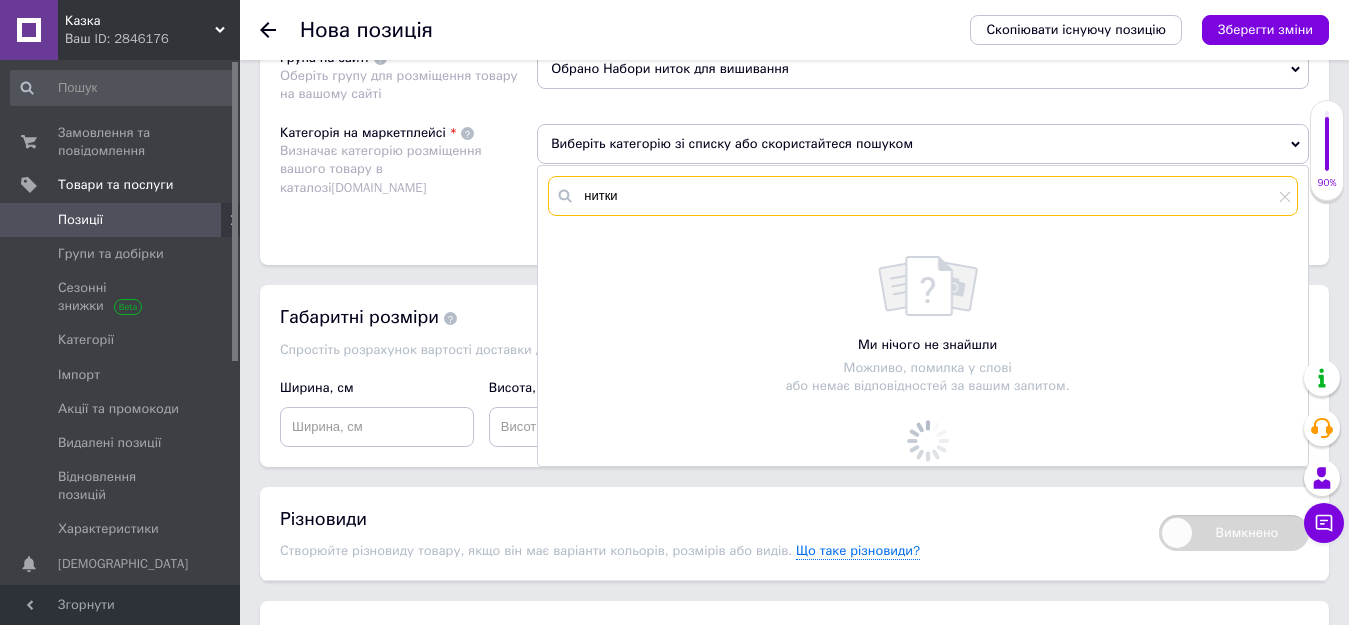 type on "нитки" 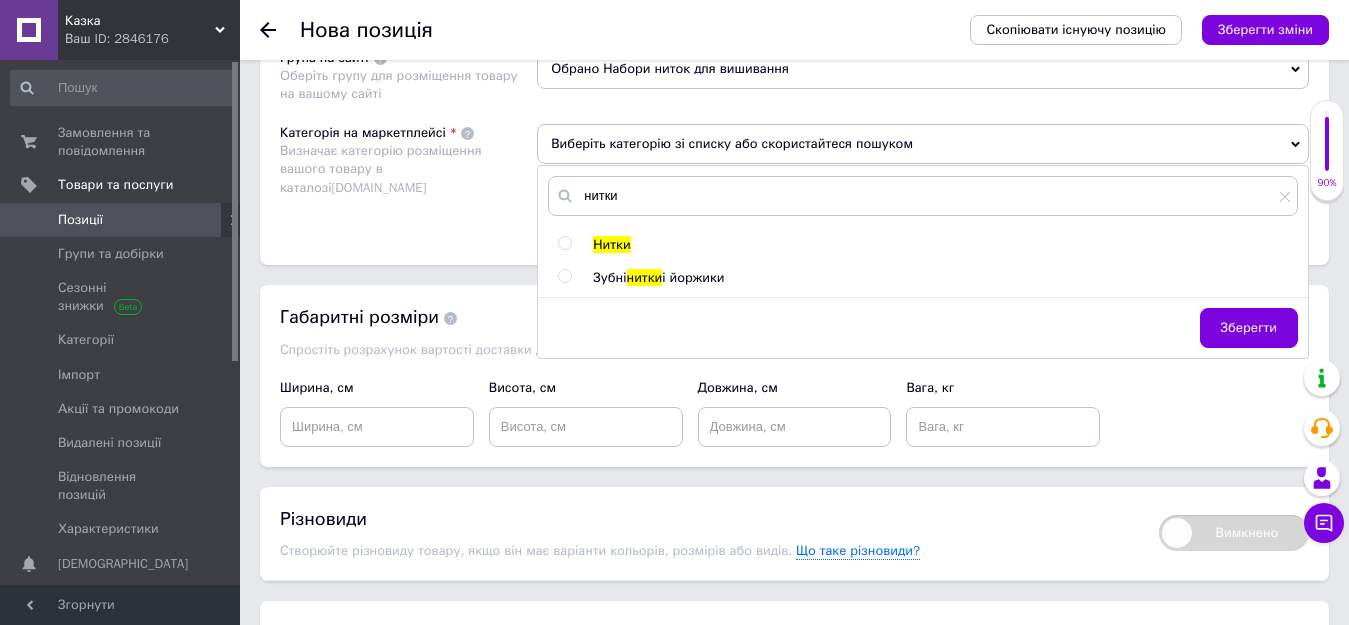 click at bounding box center (564, 243) 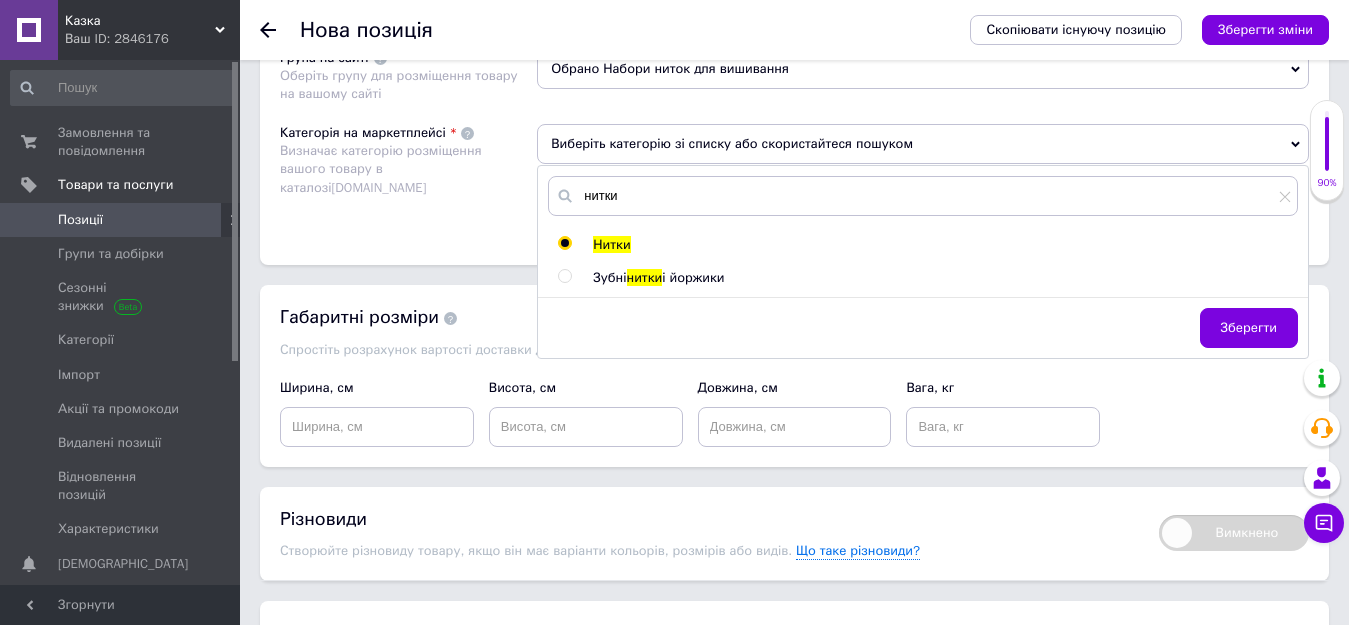 radio on "true" 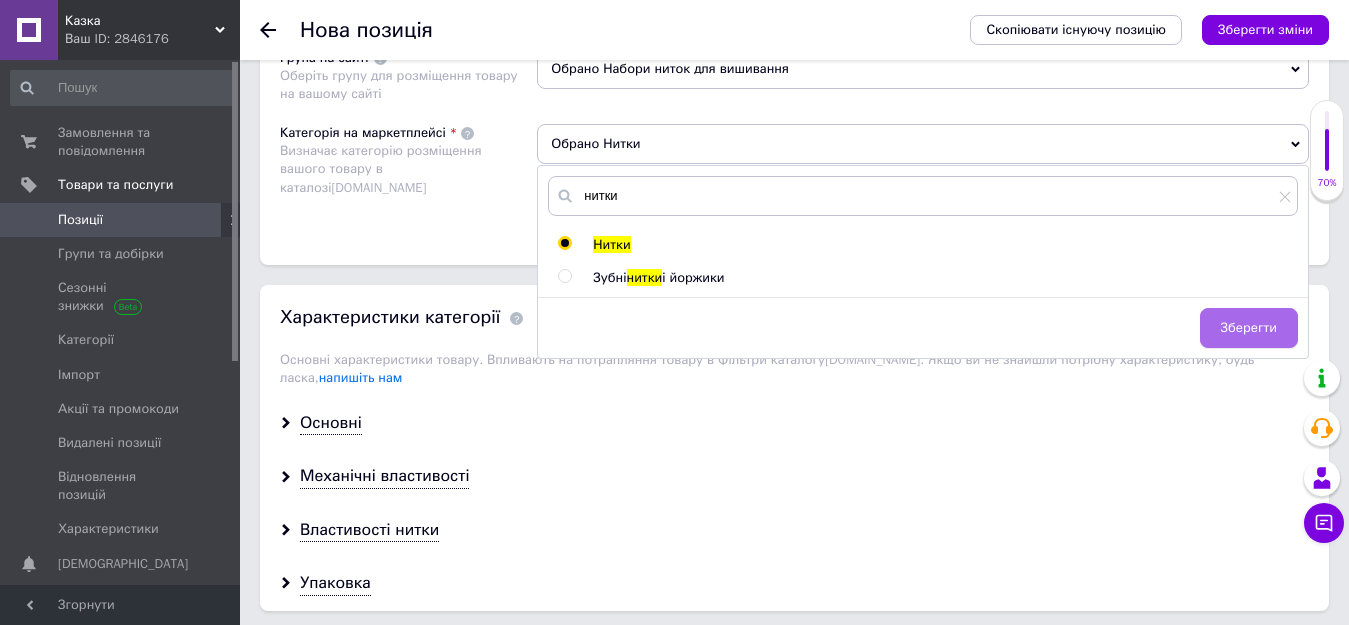 click on "Зберегти" at bounding box center (1249, 328) 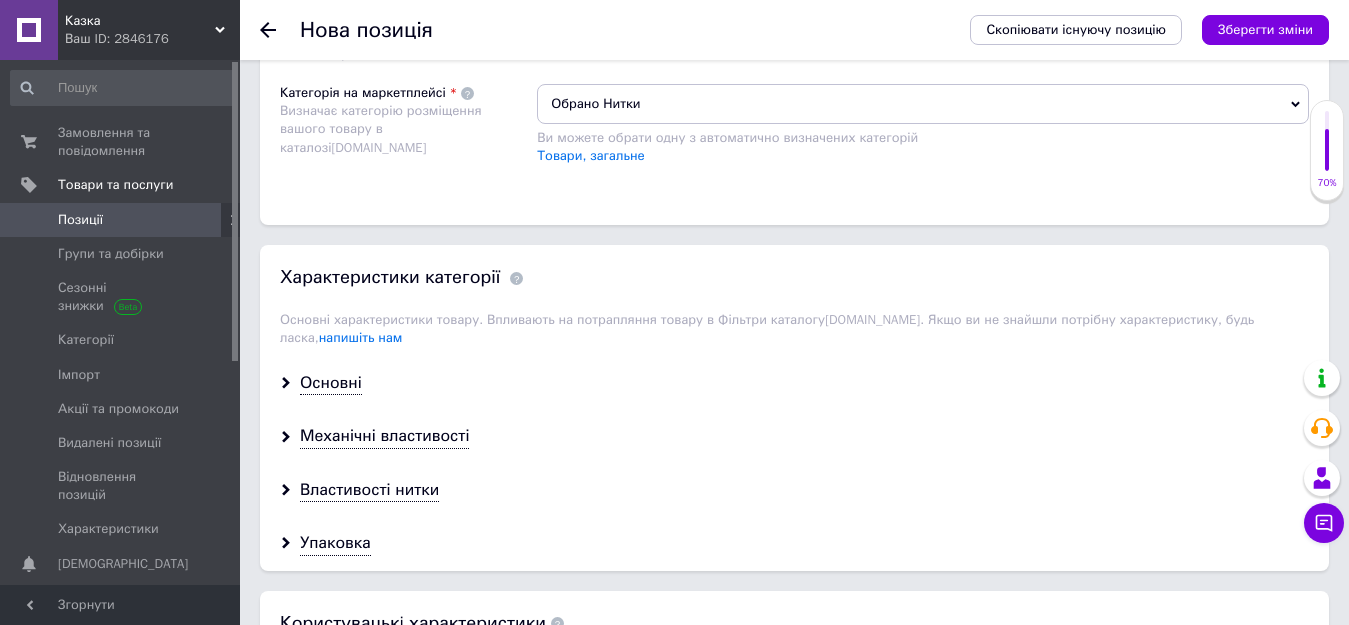 scroll, scrollTop: 1451, scrollLeft: 0, axis: vertical 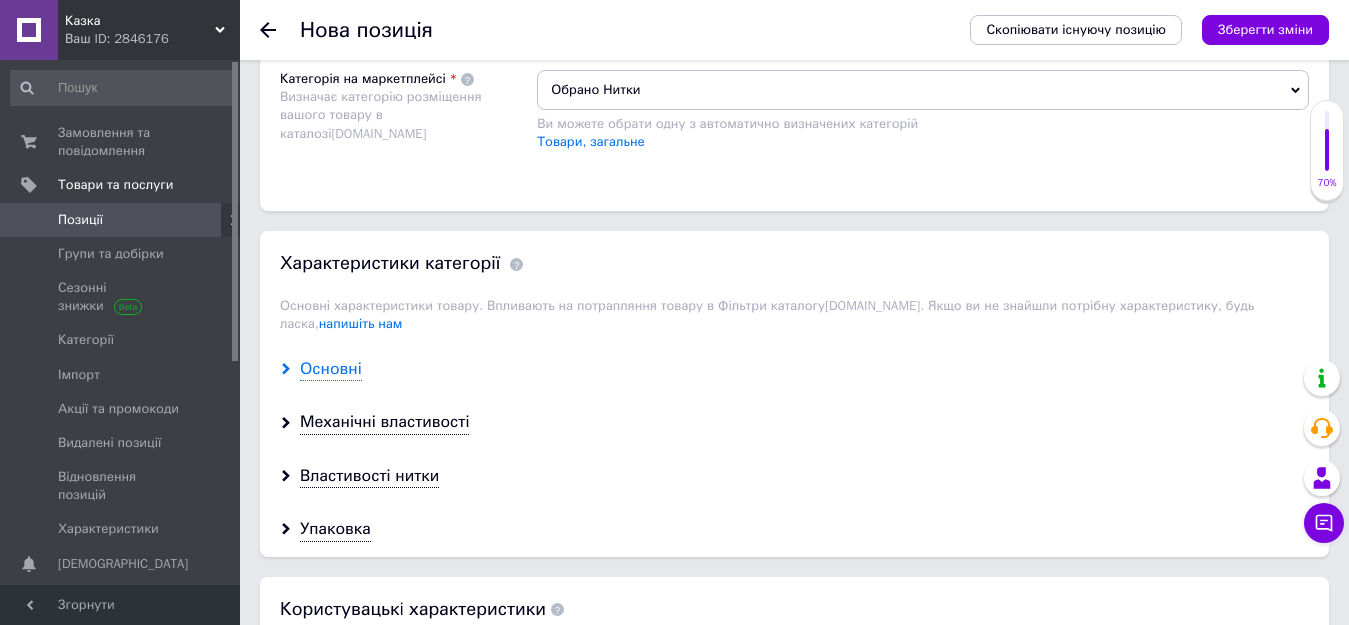 click on "Основні" at bounding box center [331, 369] 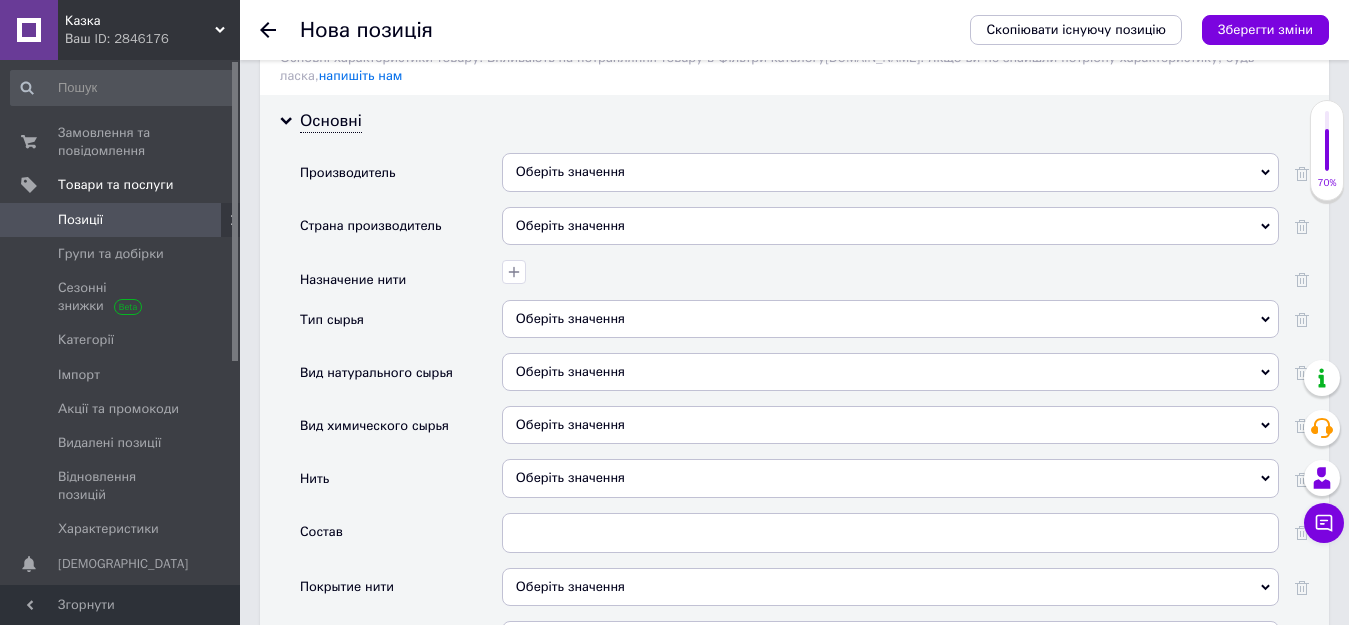 scroll, scrollTop: 1704, scrollLeft: 0, axis: vertical 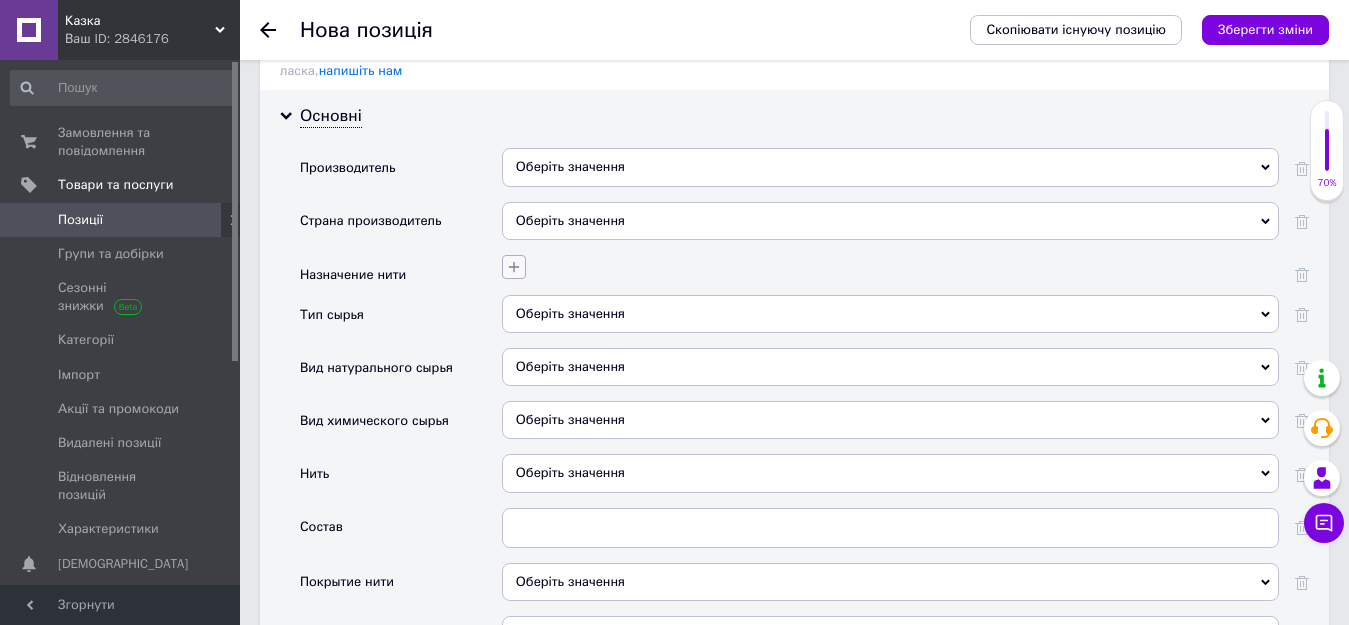 click 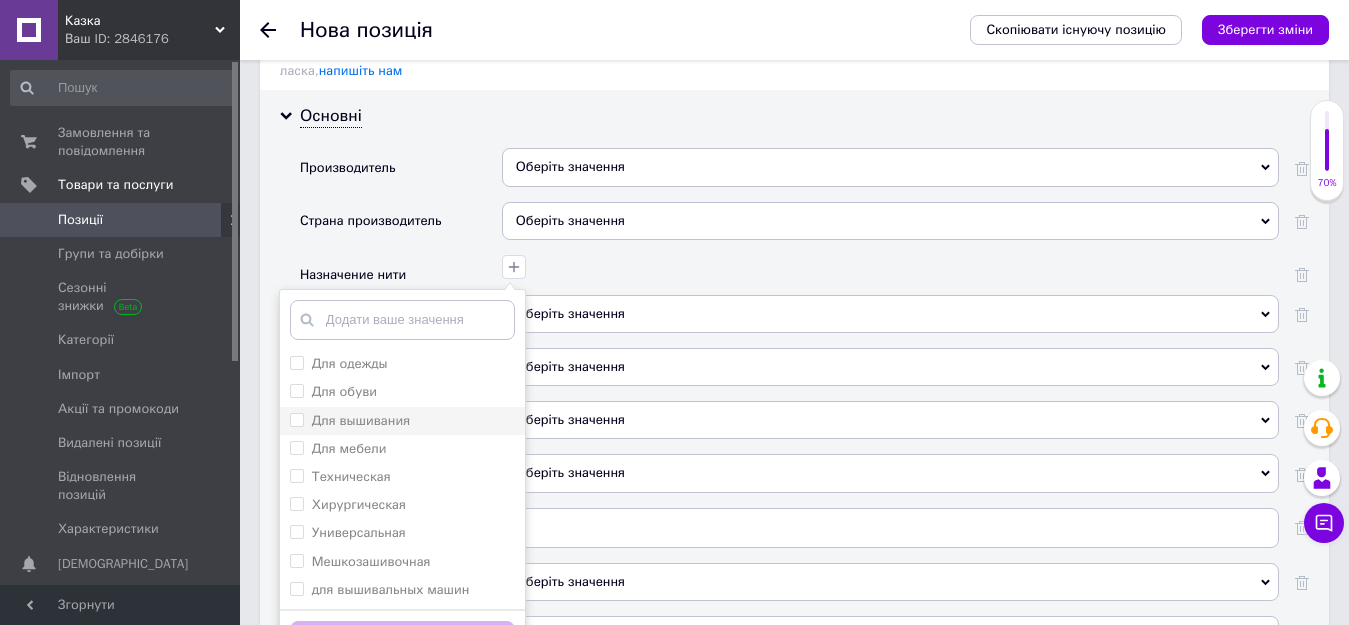 click on "Для вышивания" at bounding box center (296, 419) 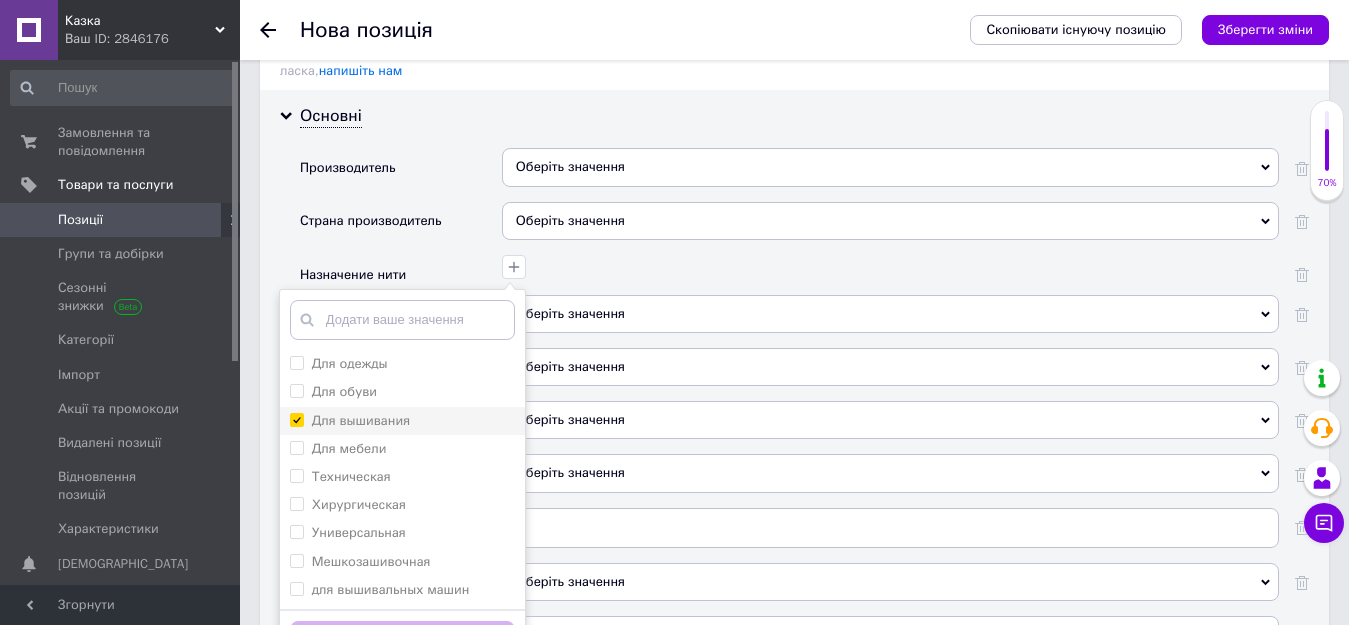 checkbox on "true" 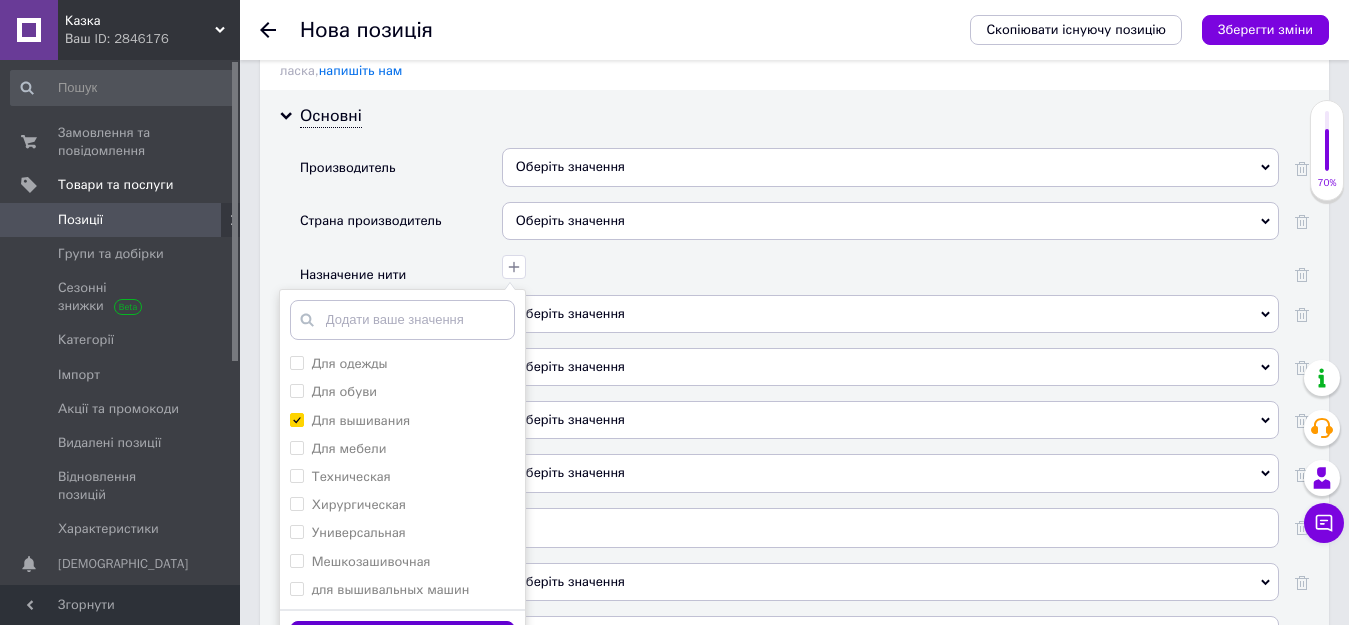 click on "Зберегти" at bounding box center [402, 640] 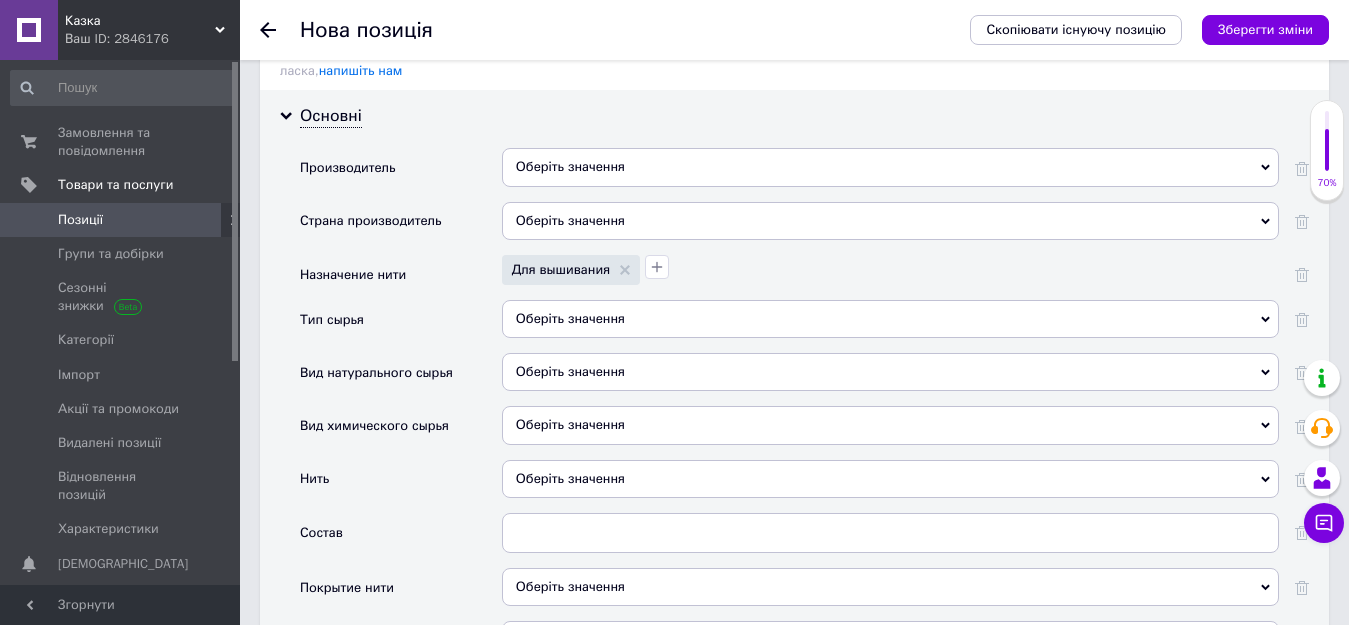 click on "Тип сырья" at bounding box center [401, 326] 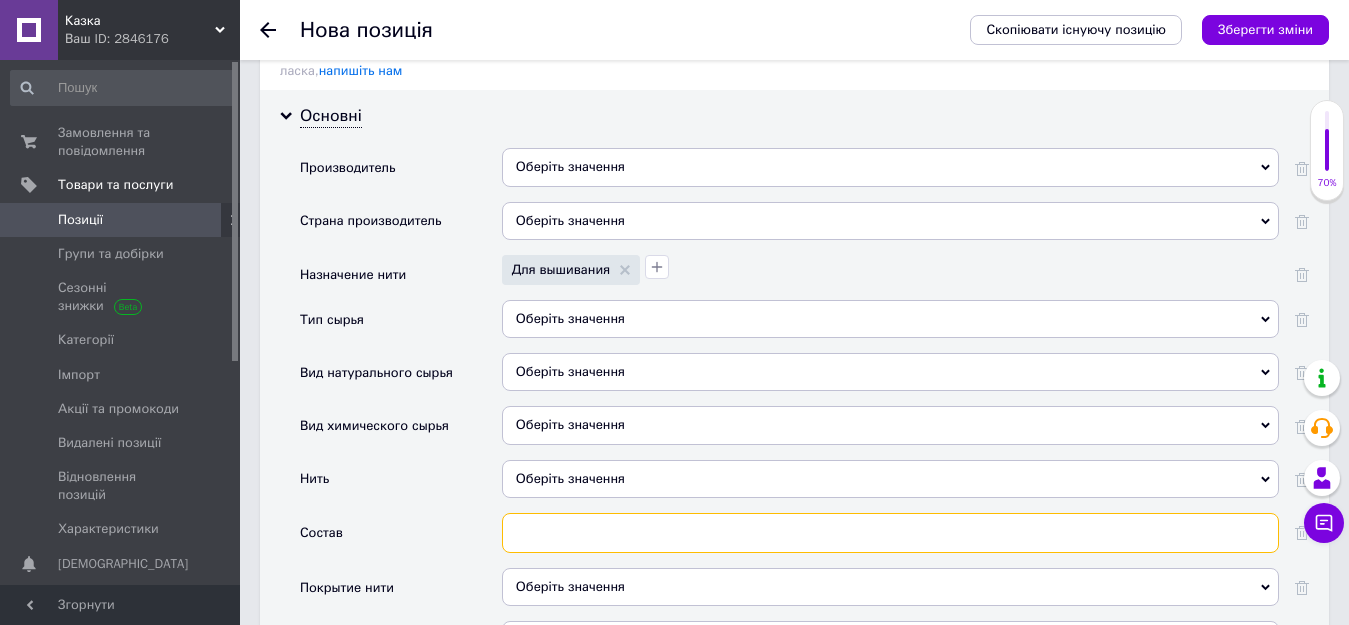 click at bounding box center [890, 533] 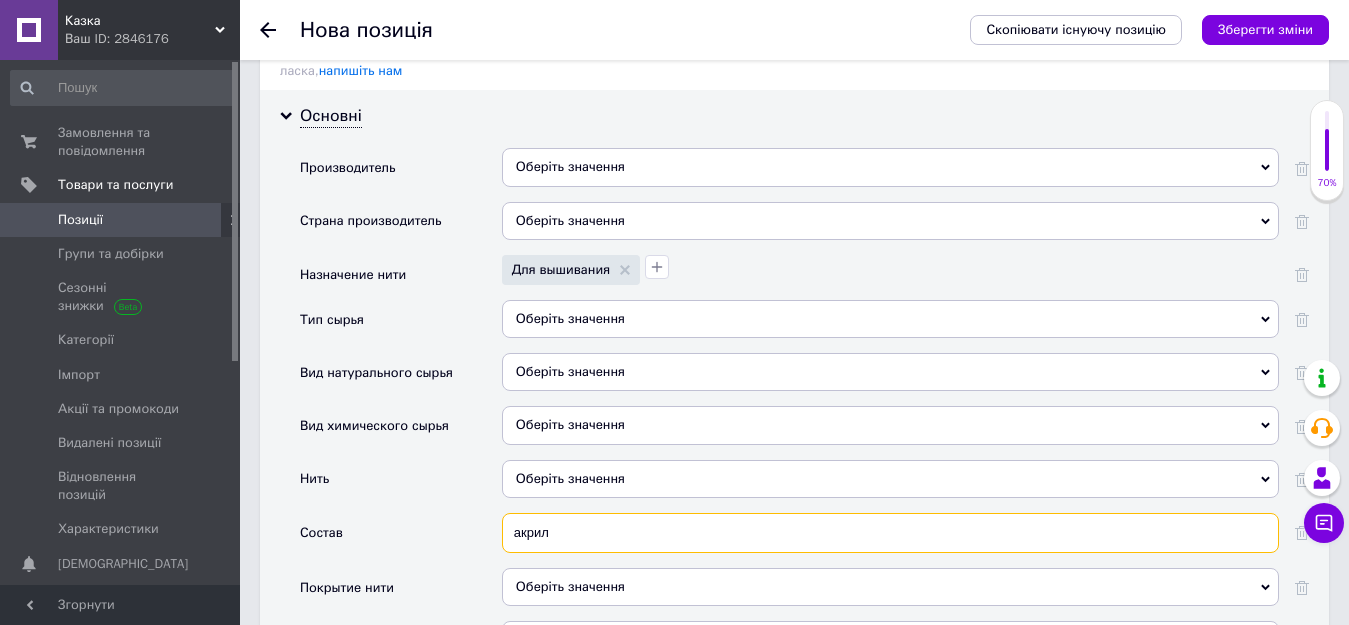 type on "акрил" 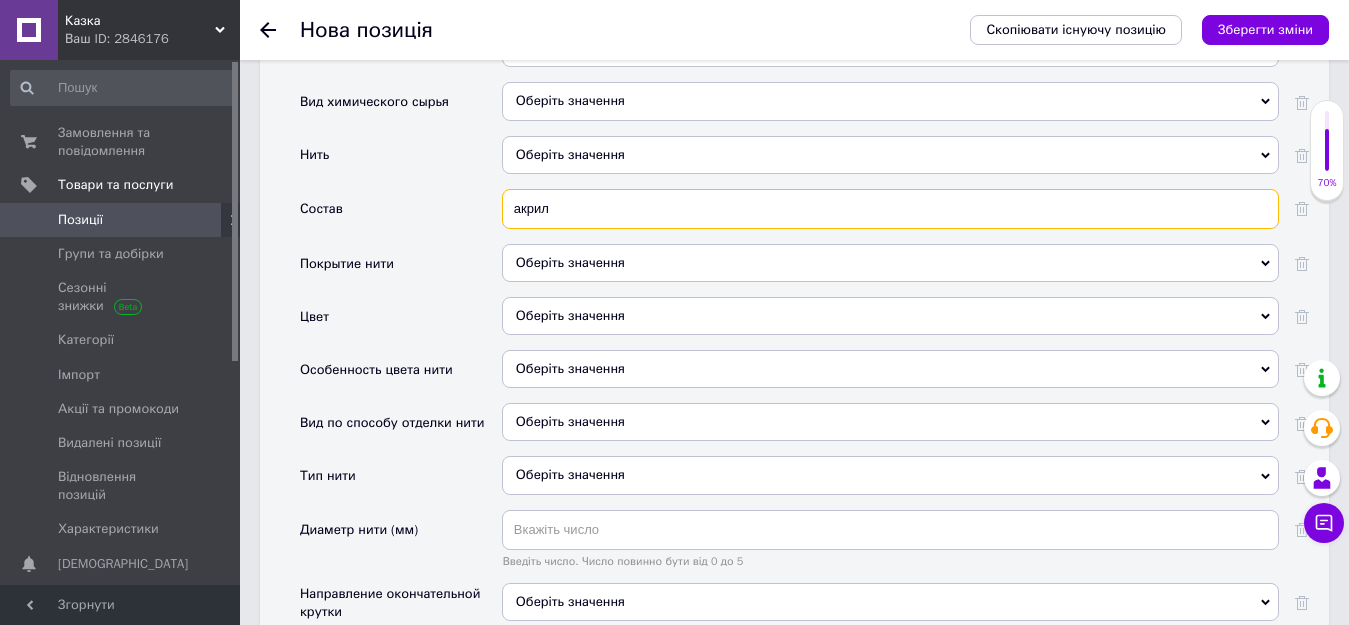 scroll, scrollTop: 2031, scrollLeft: 0, axis: vertical 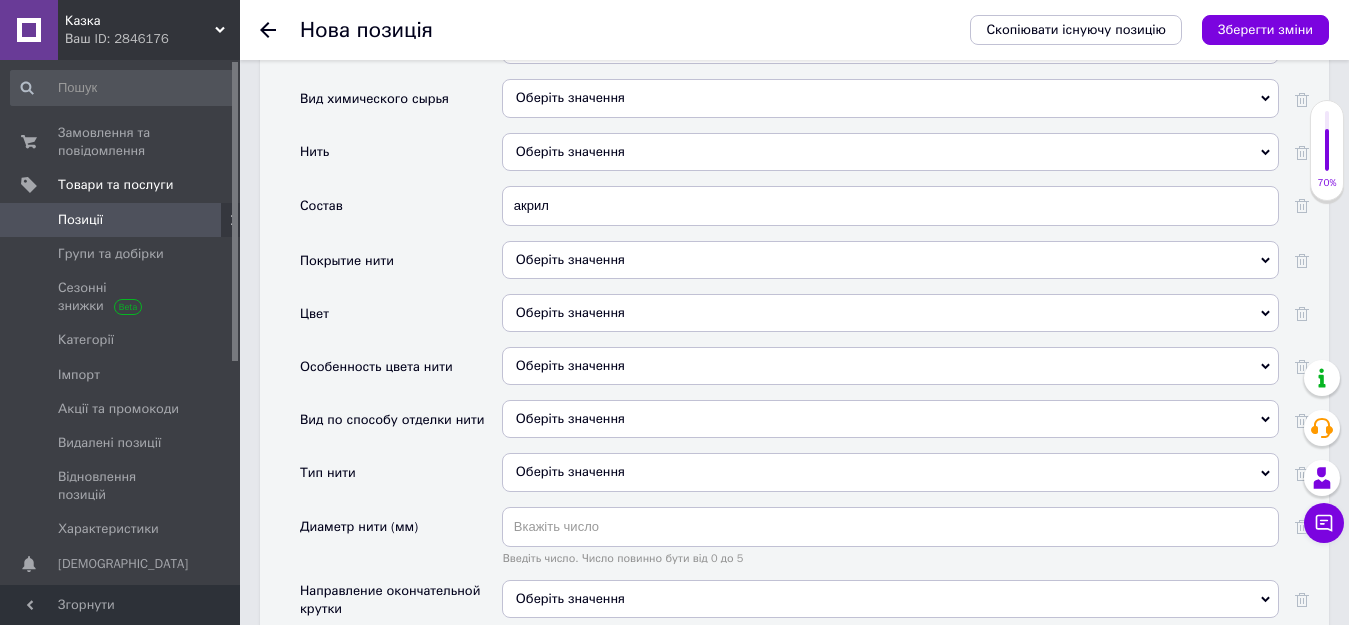 click on "Оберіть значення" at bounding box center [890, 313] 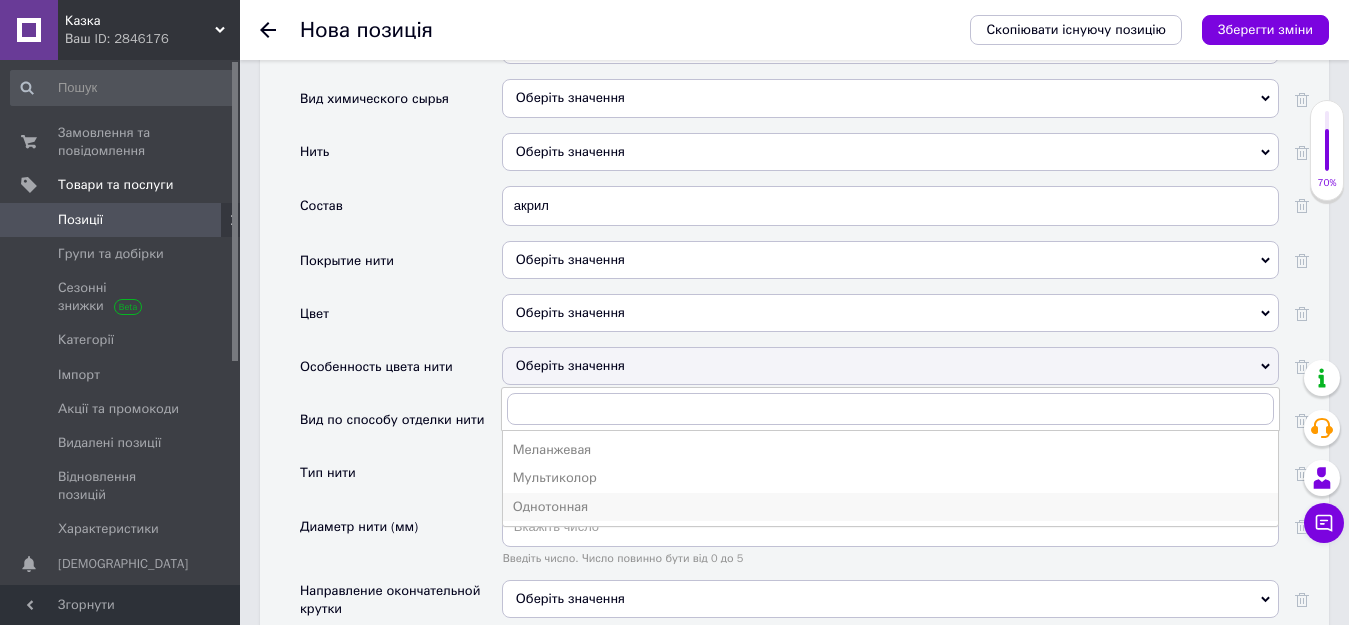 click on "Однотонная" at bounding box center (890, 507) 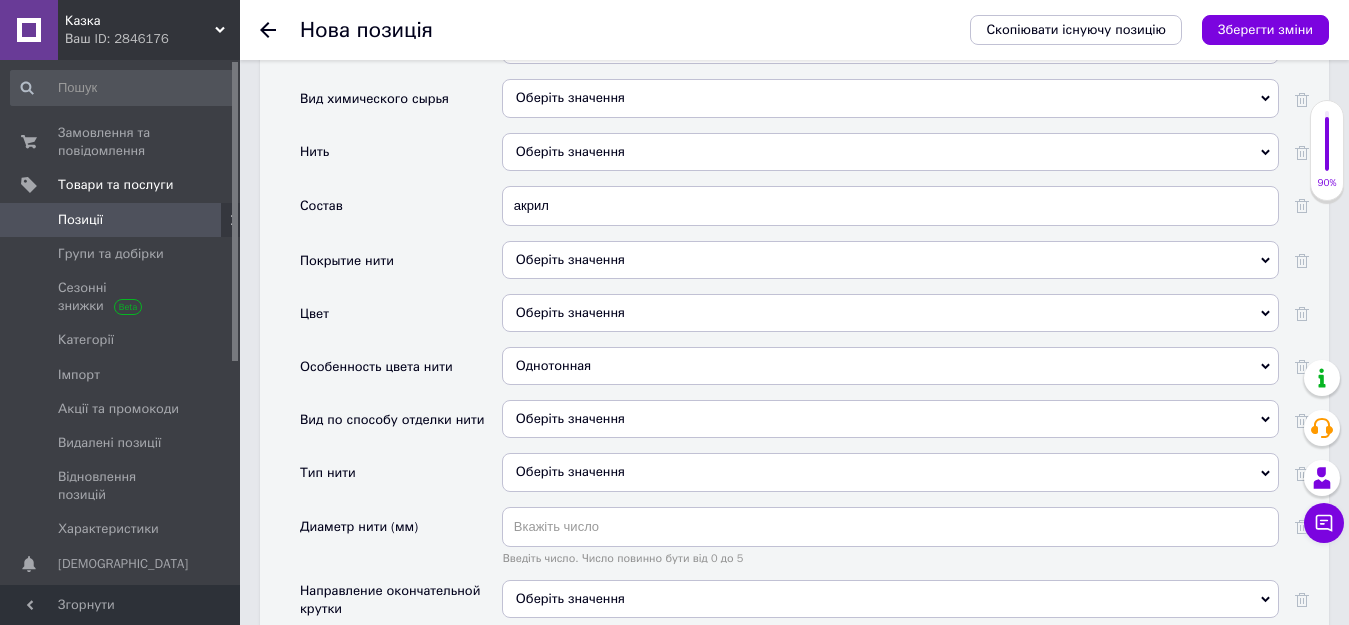 click on "Оберіть значення" at bounding box center [890, 419] 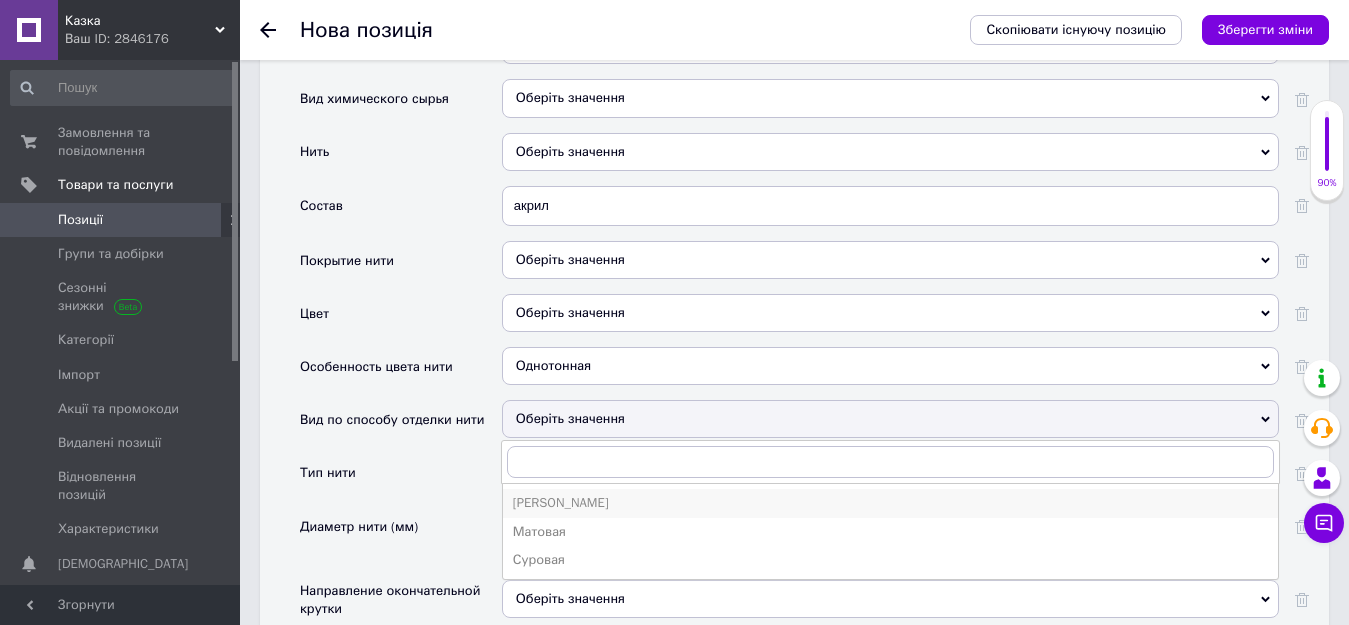click on "[PERSON_NAME]" at bounding box center (890, 503) 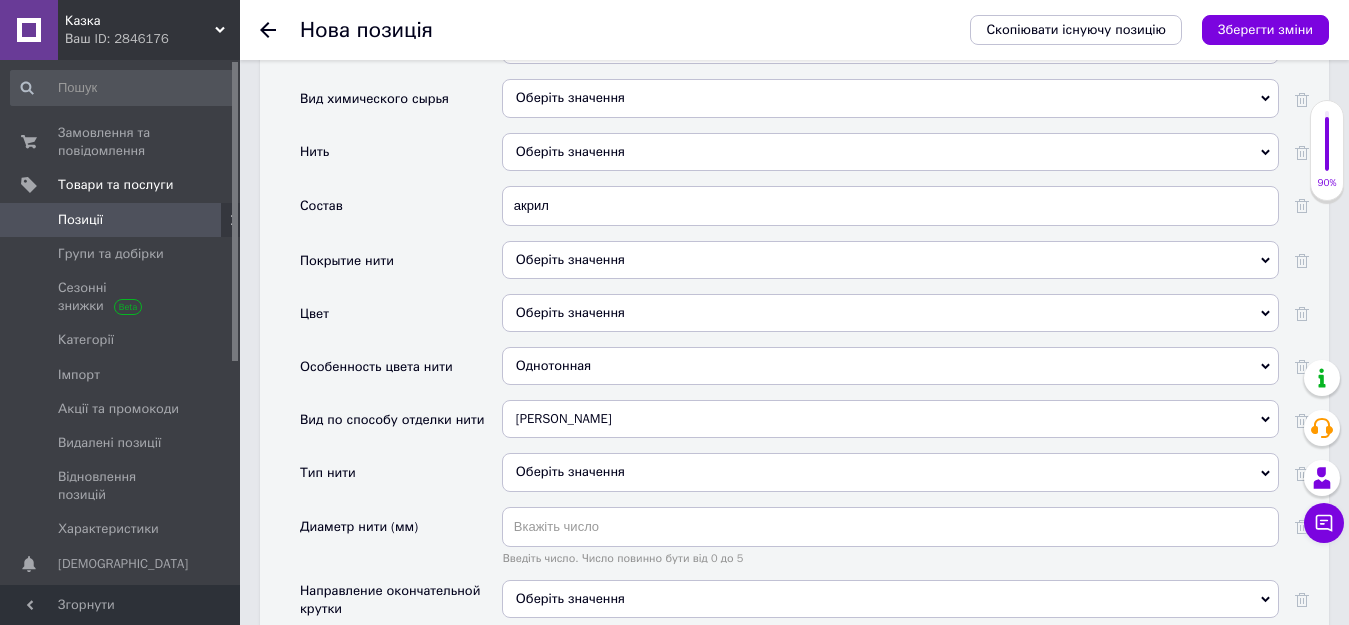 click on "Оберіть значення" at bounding box center (890, 472) 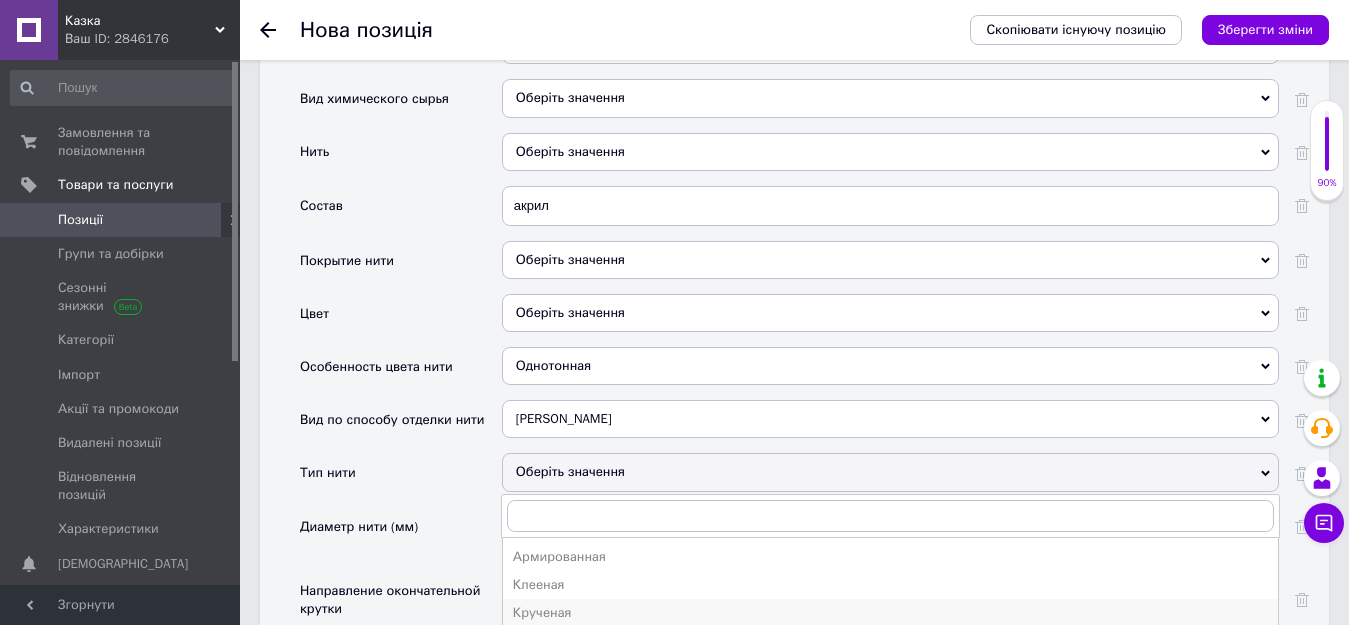 click on "Крученая" at bounding box center [890, 613] 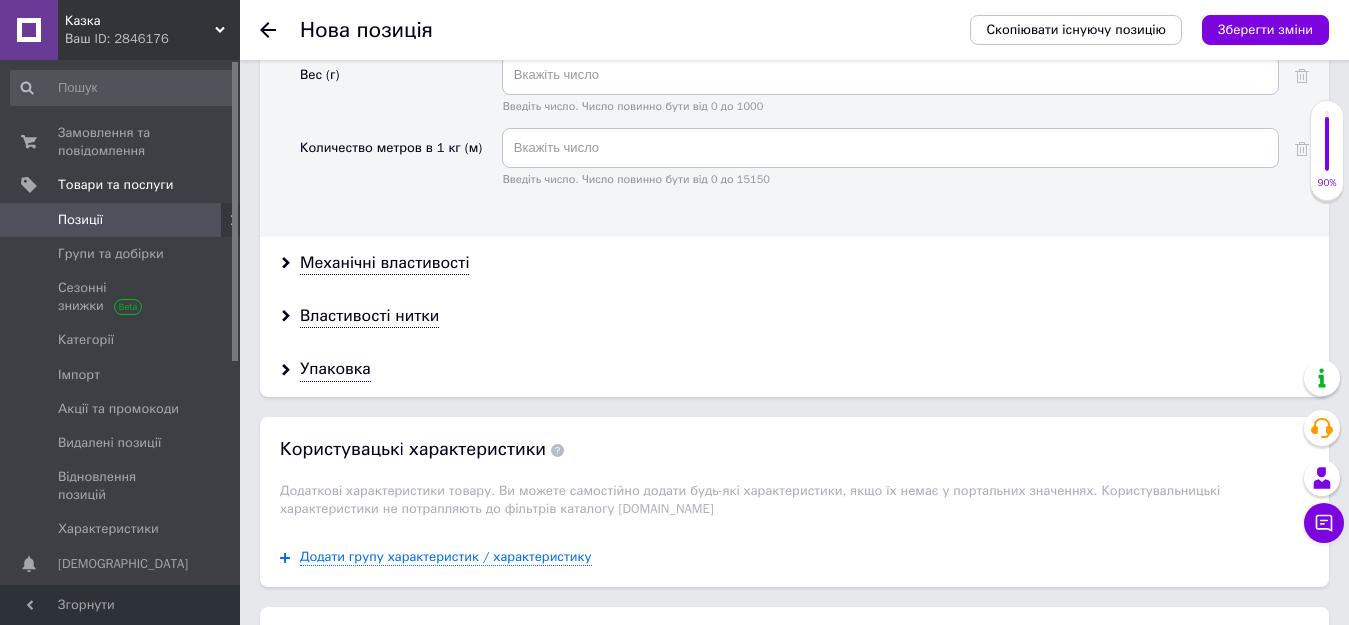 scroll, scrollTop: 2664, scrollLeft: 0, axis: vertical 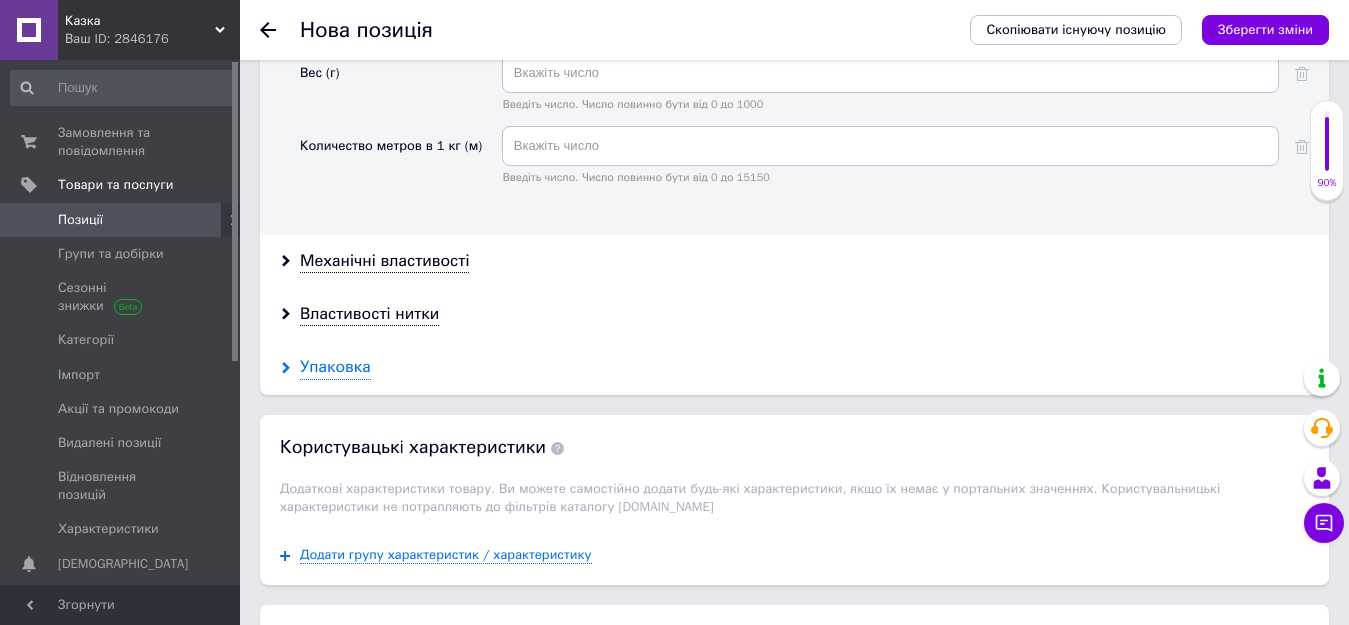 click on "Упаковка" at bounding box center [335, 367] 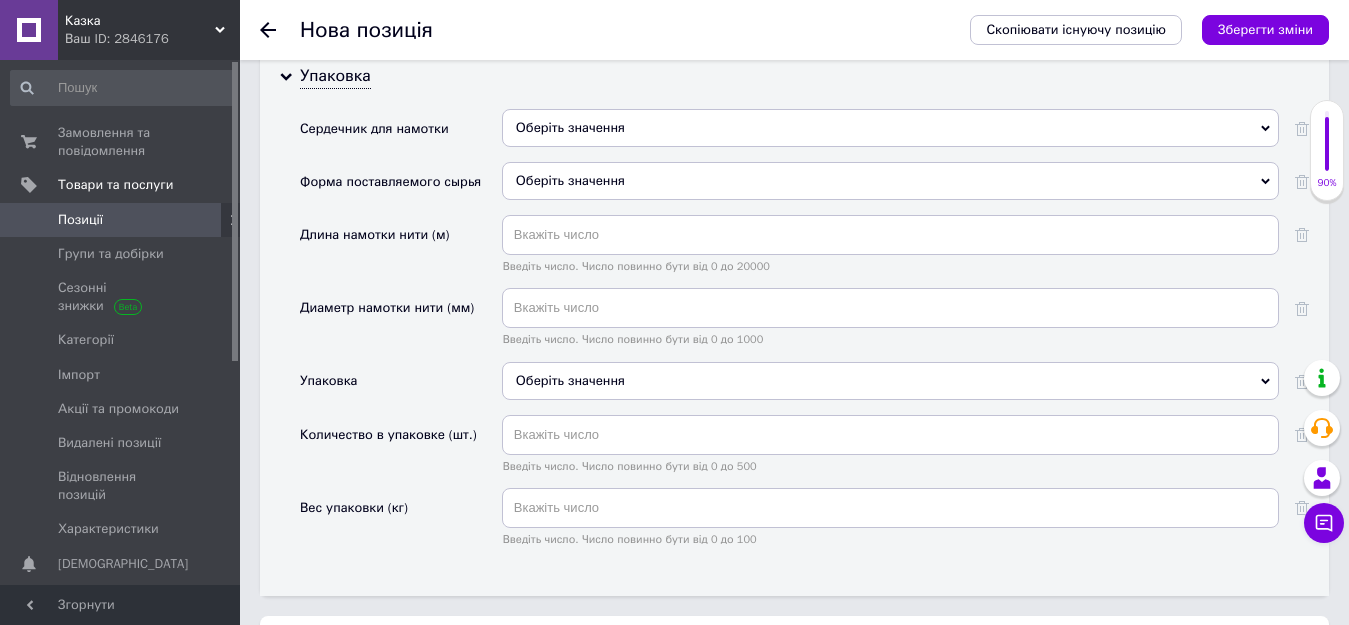 scroll, scrollTop: 2964, scrollLeft: 0, axis: vertical 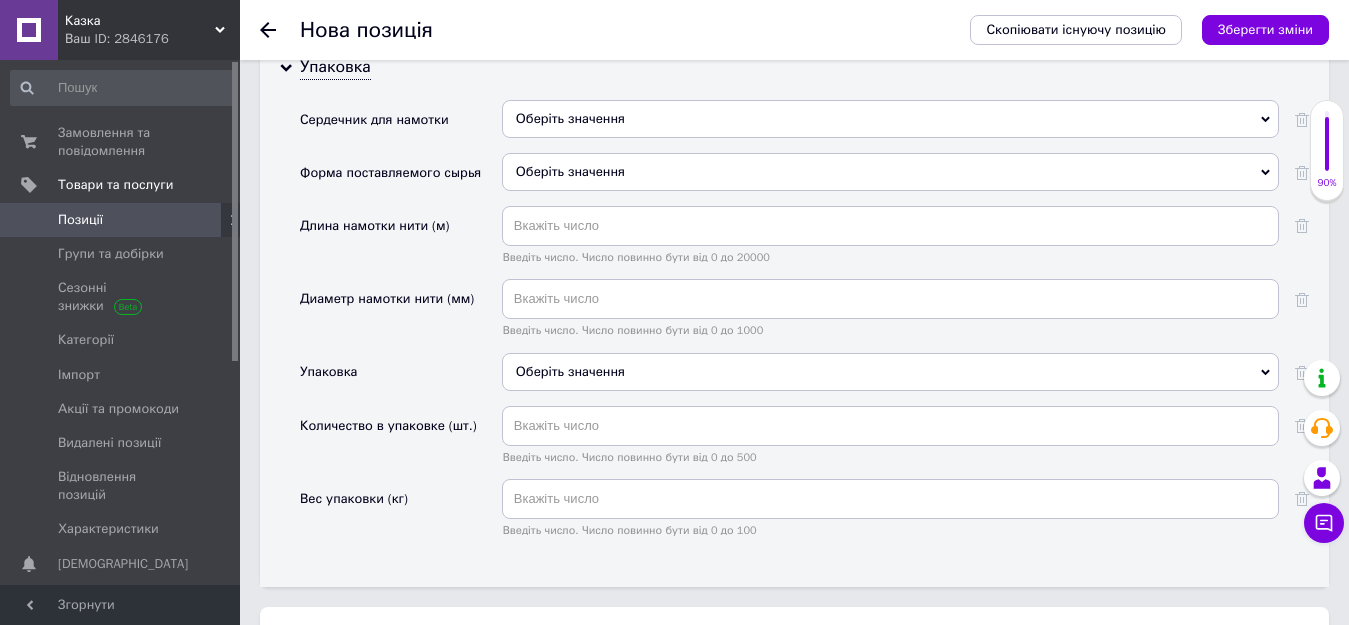 click on "Оберіть значення" at bounding box center (890, 372) 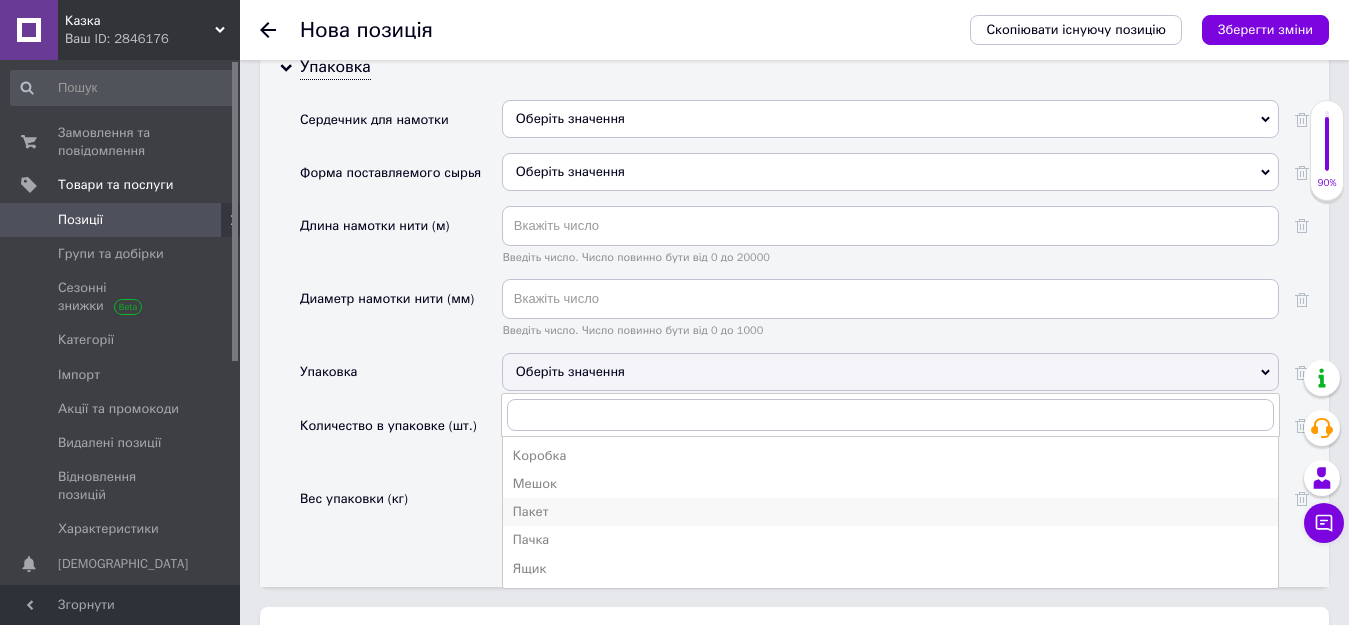 click on "Пакет" at bounding box center [890, 512] 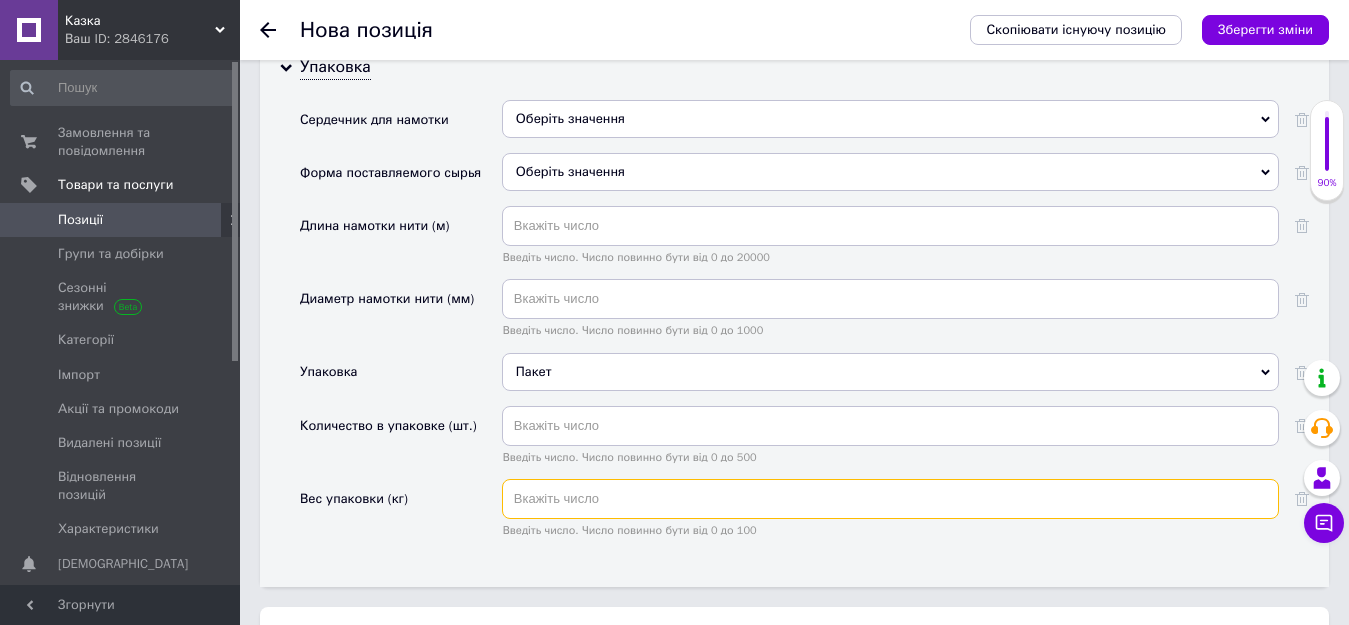 click at bounding box center [890, 499] 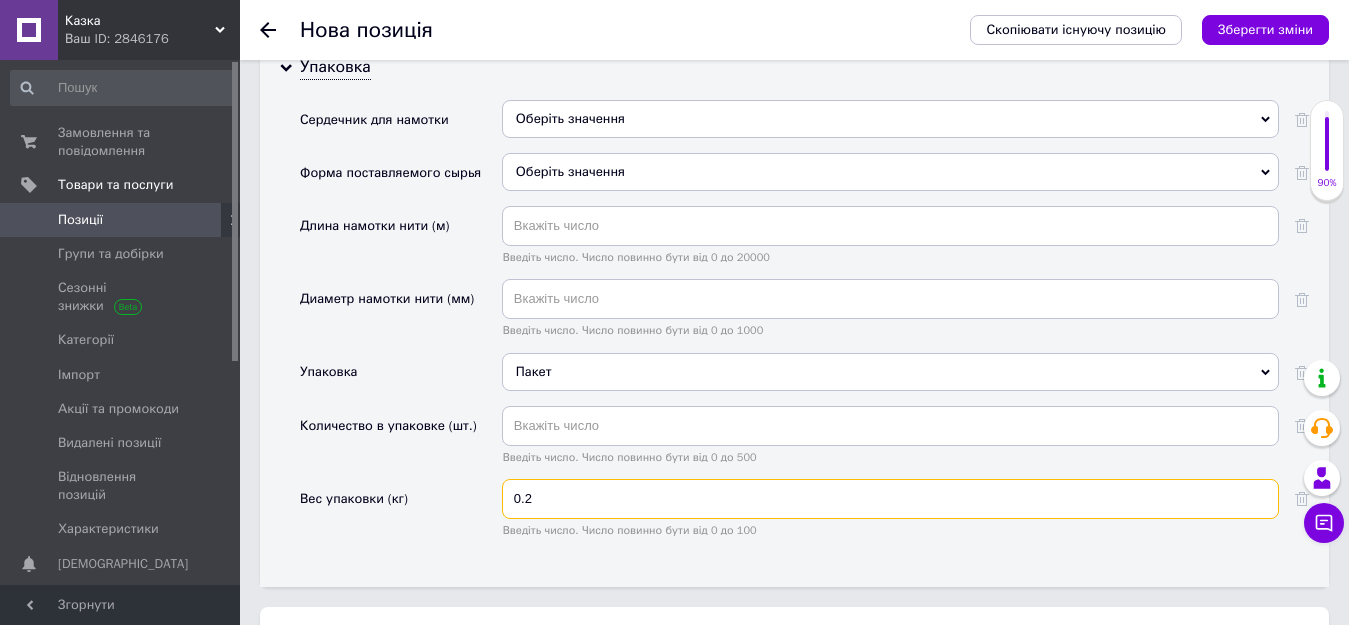type on "0.2" 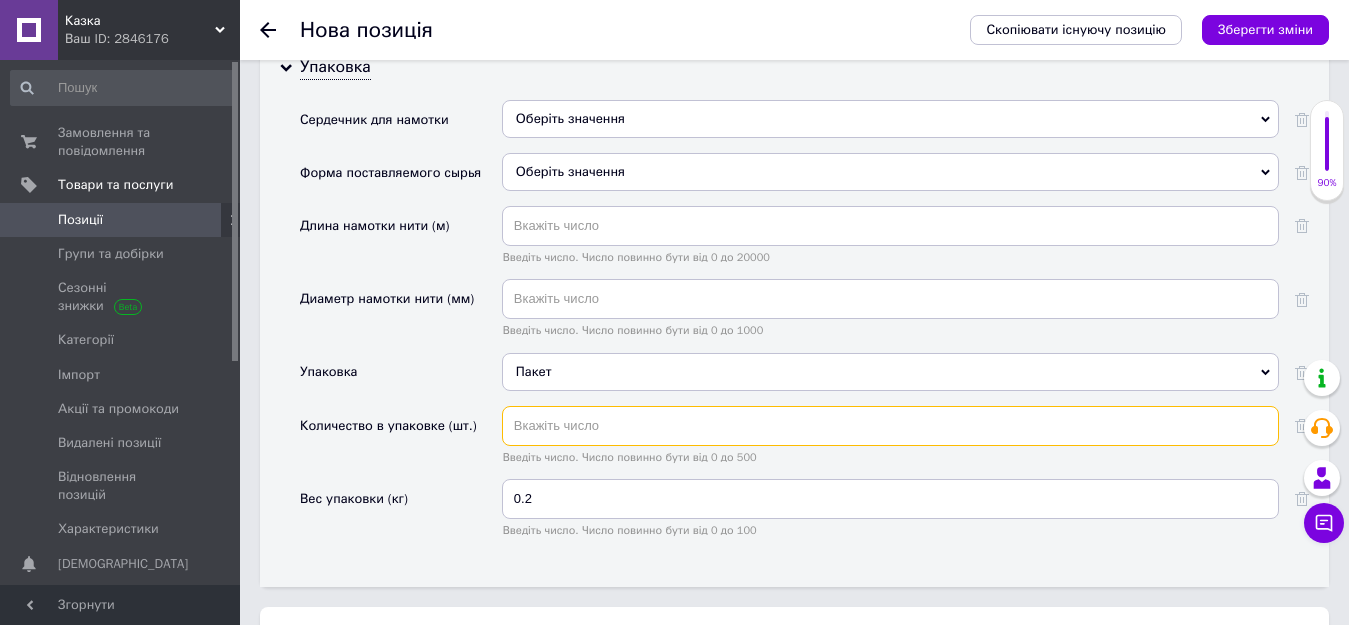 click at bounding box center (890, 426) 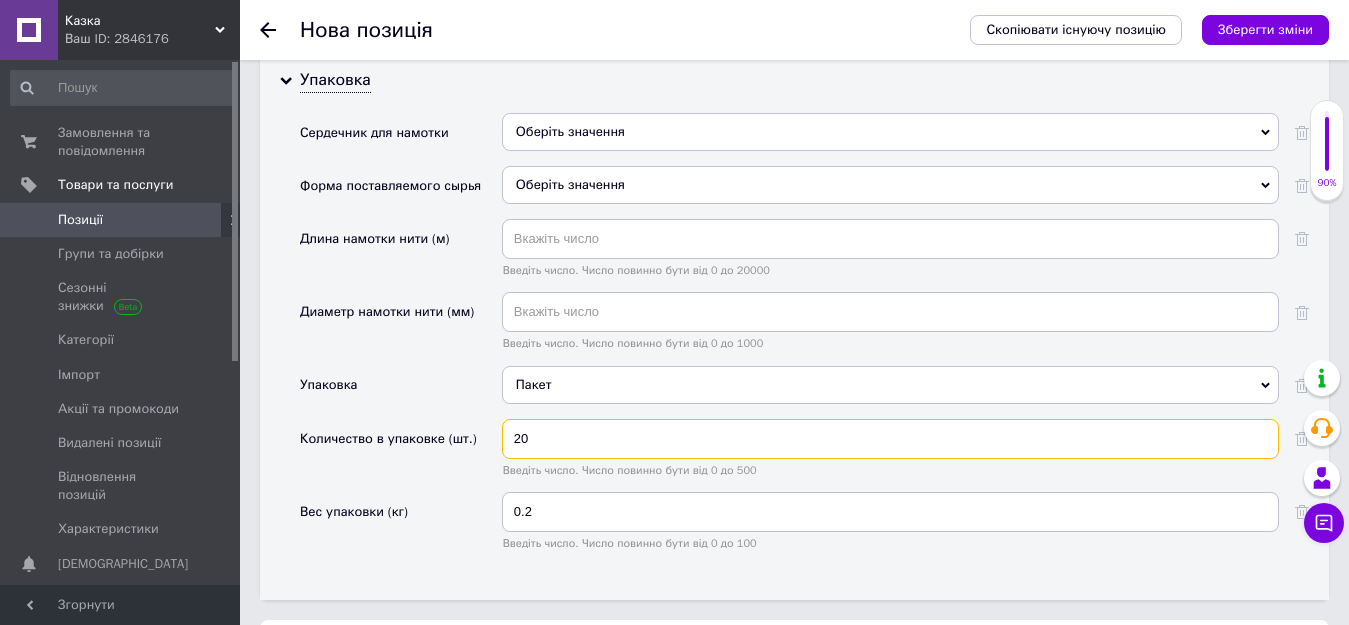 scroll, scrollTop: 2957, scrollLeft: 0, axis: vertical 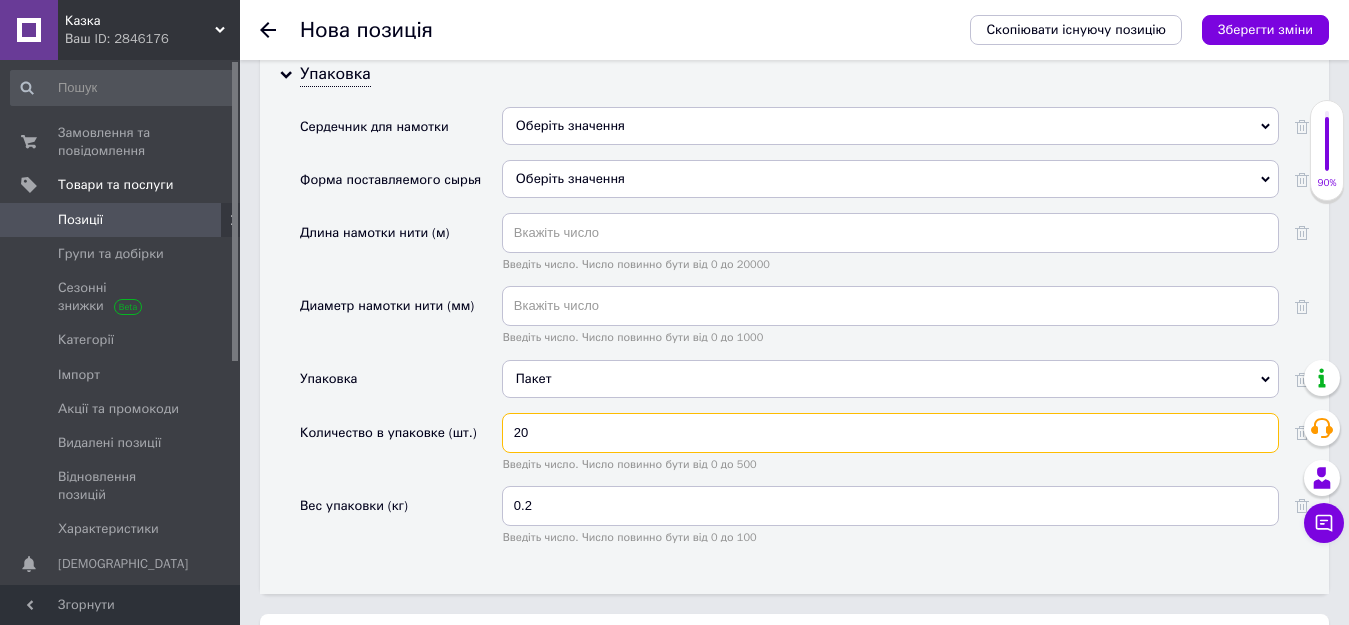type on "20" 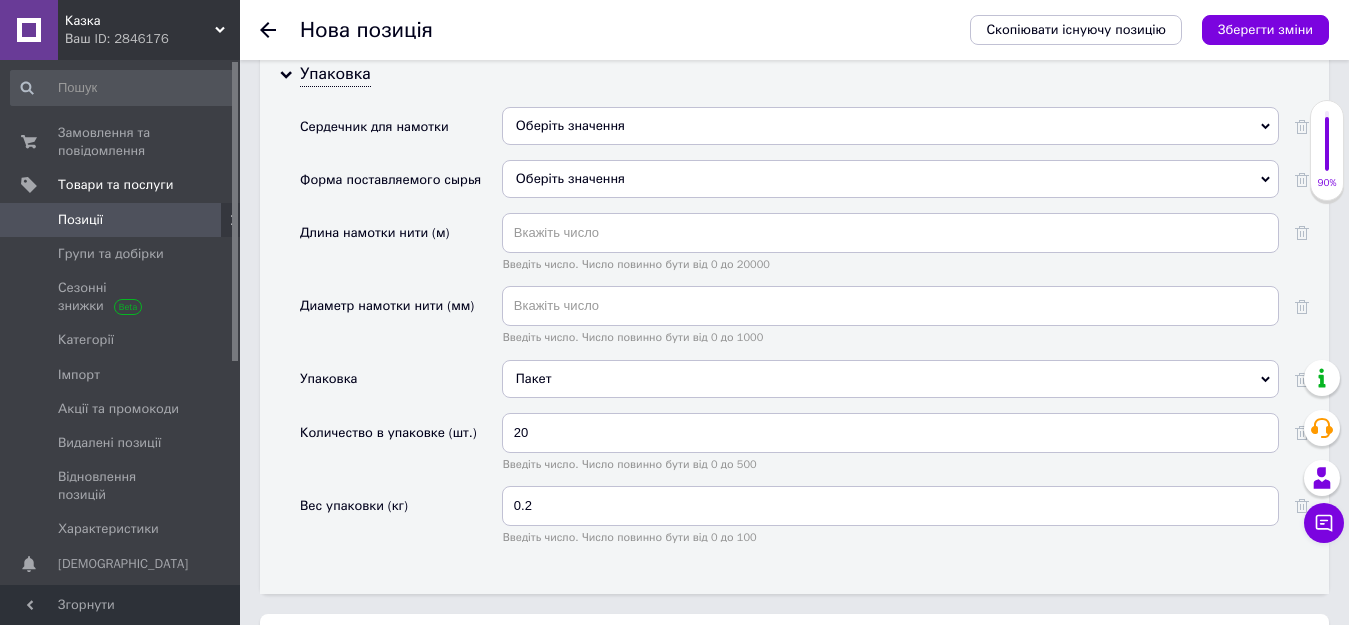 click on "Оберіть значення" at bounding box center [890, 179] 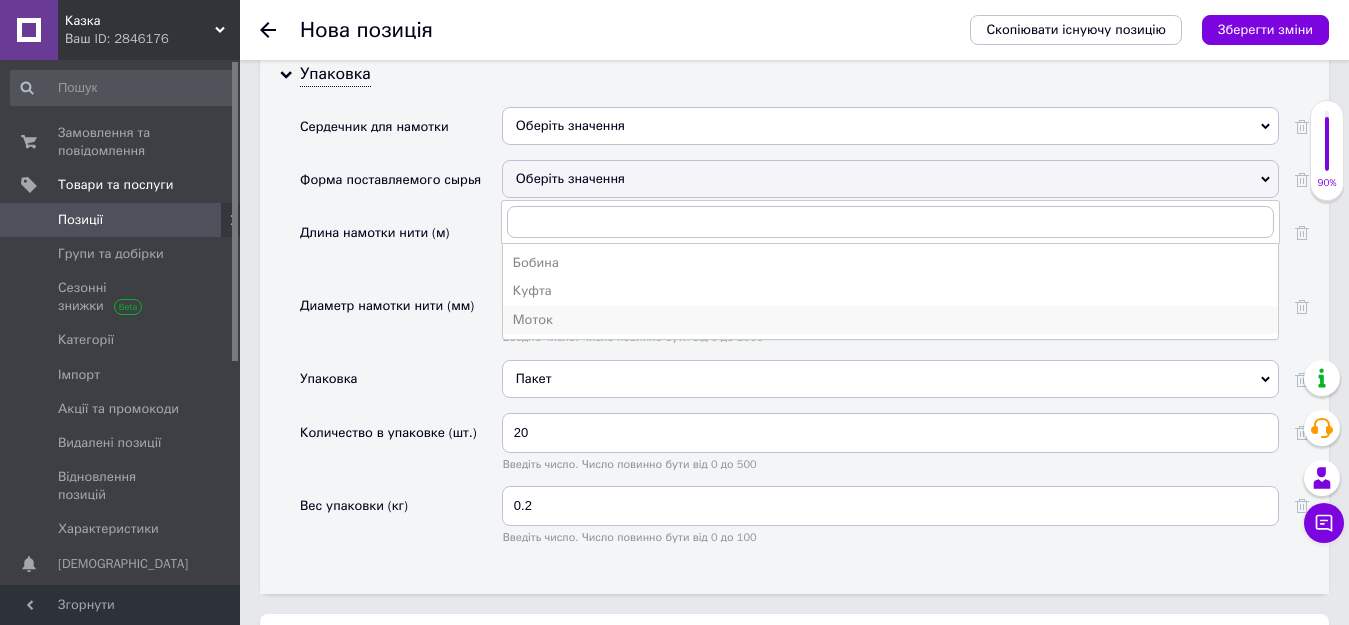 click on "Моток" at bounding box center (890, 320) 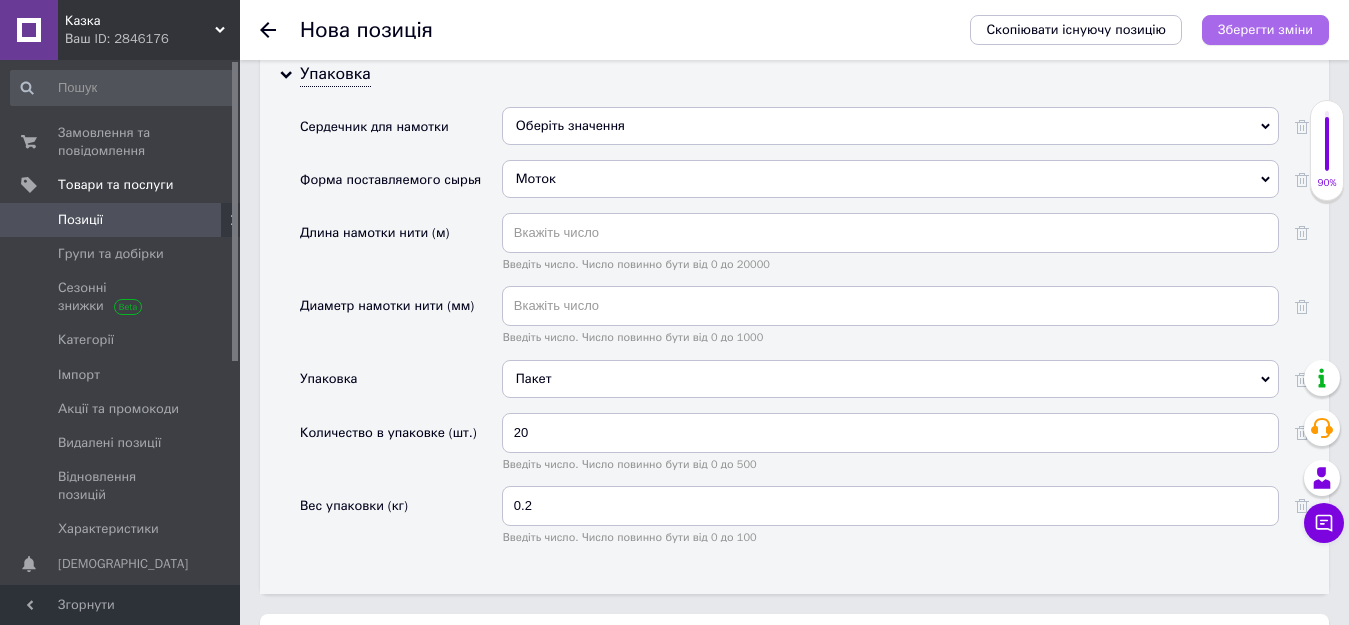 click on "Зберегти зміни" at bounding box center [1265, 29] 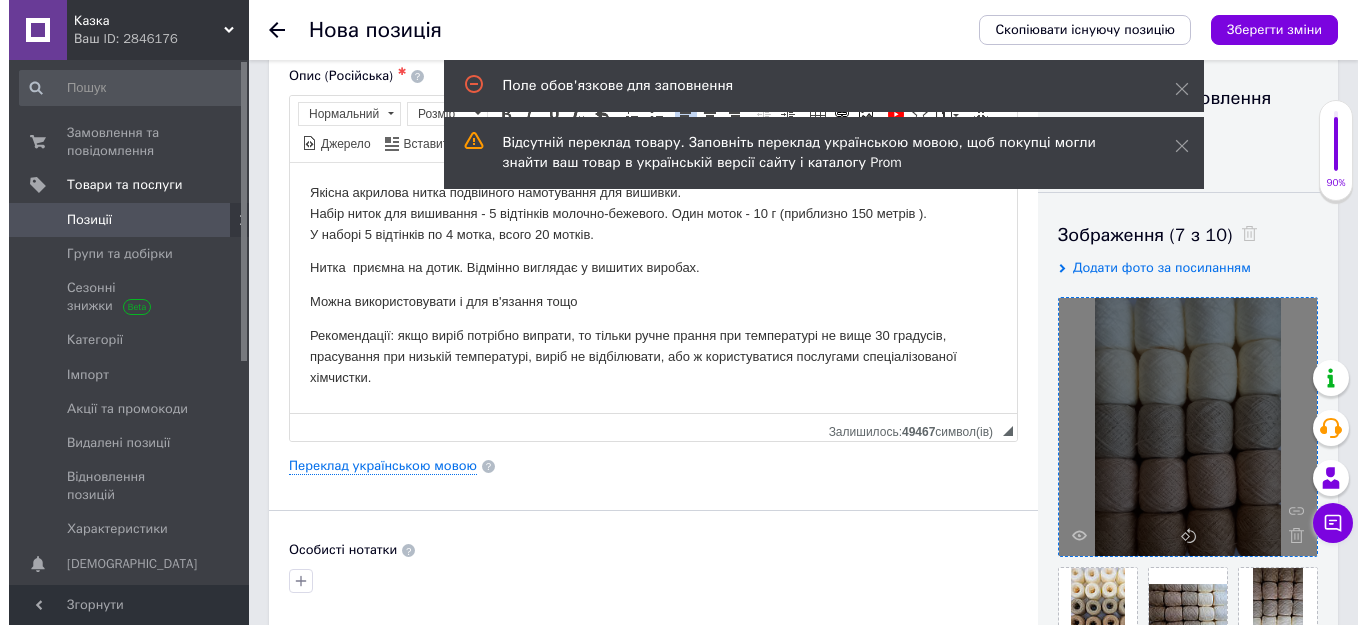scroll, scrollTop: 214, scrollLeft: 0, axis: vertical 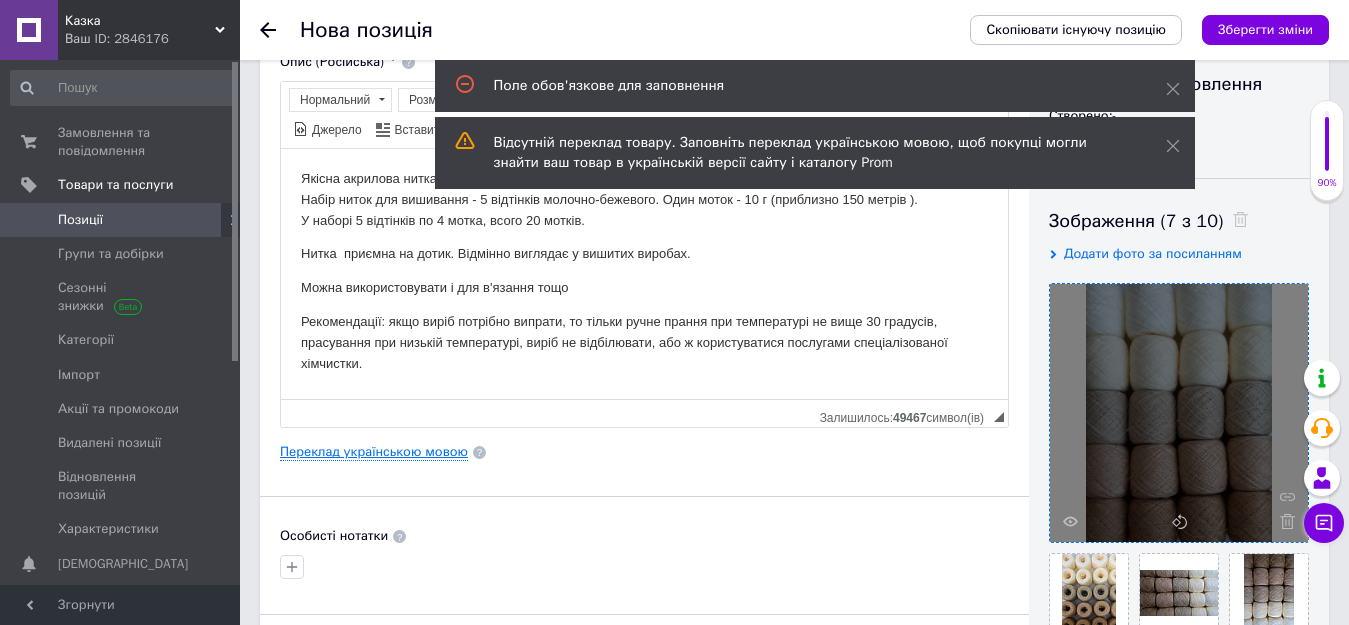 click on "Переклад українською мовою" at bounding box center [374, 452] 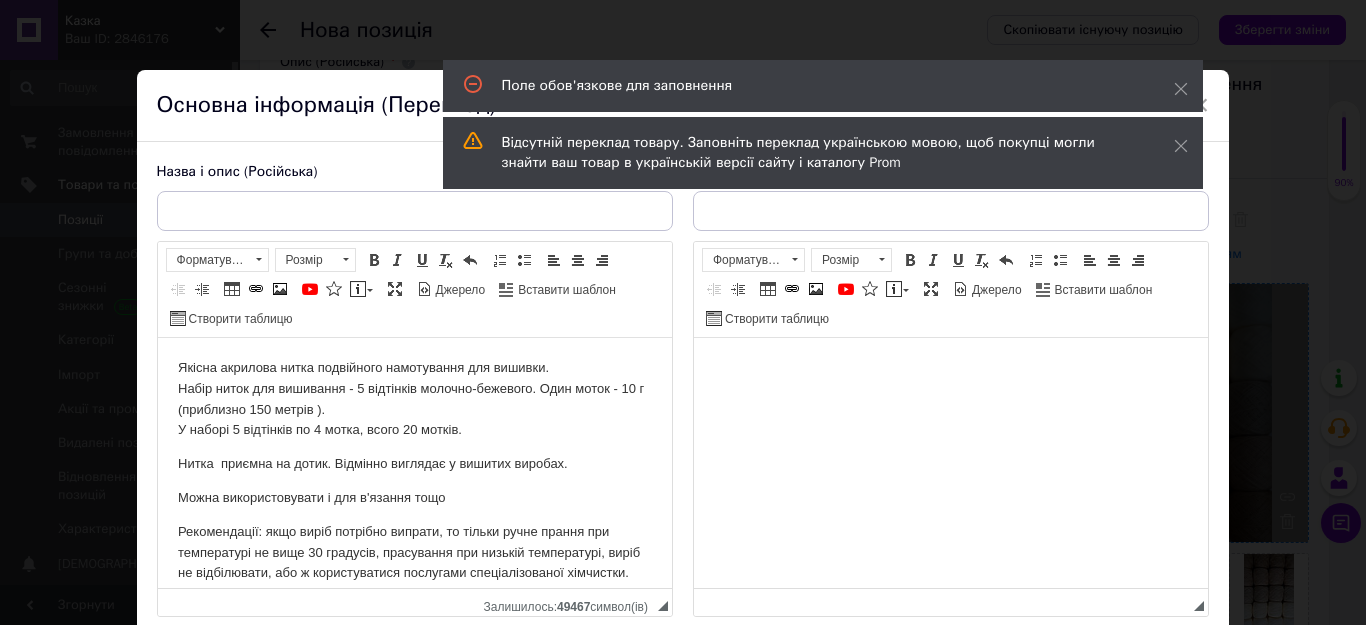 scroll, scrollTop: 0, scrollLeft: 0, axis: both 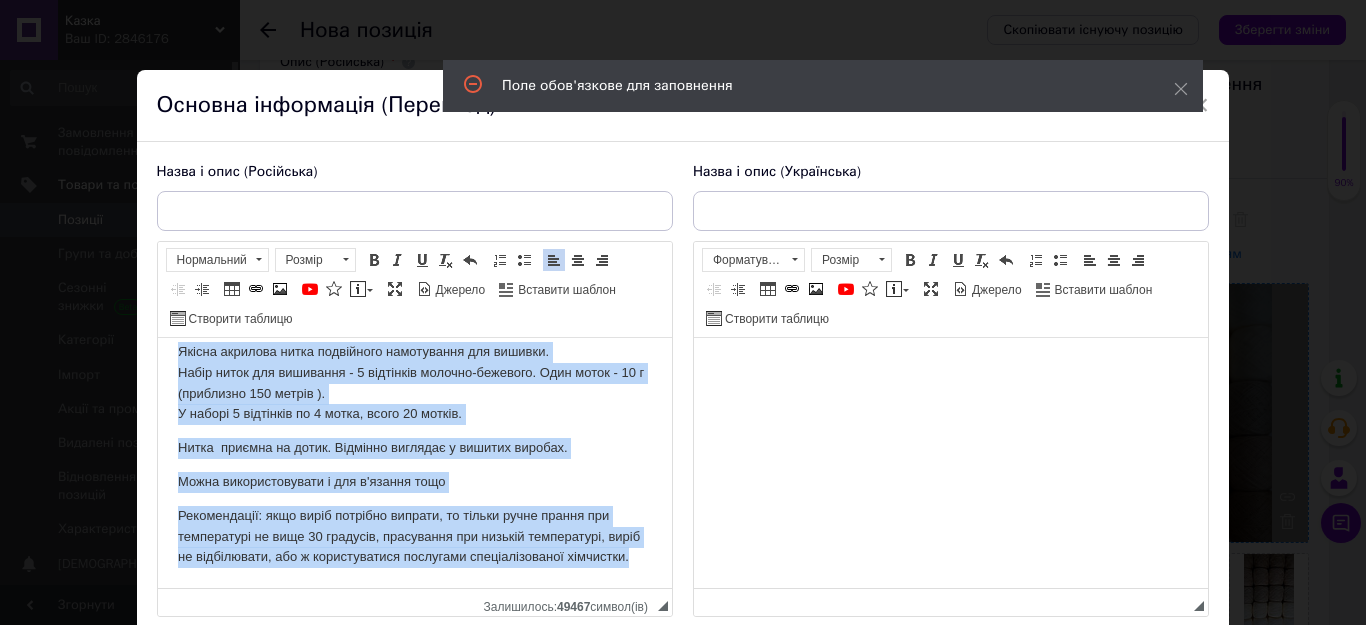 drag, startPoint x: 171, startPoint y: 364, endPoint x: 564, endPoint y: 576, distance: 446.53442 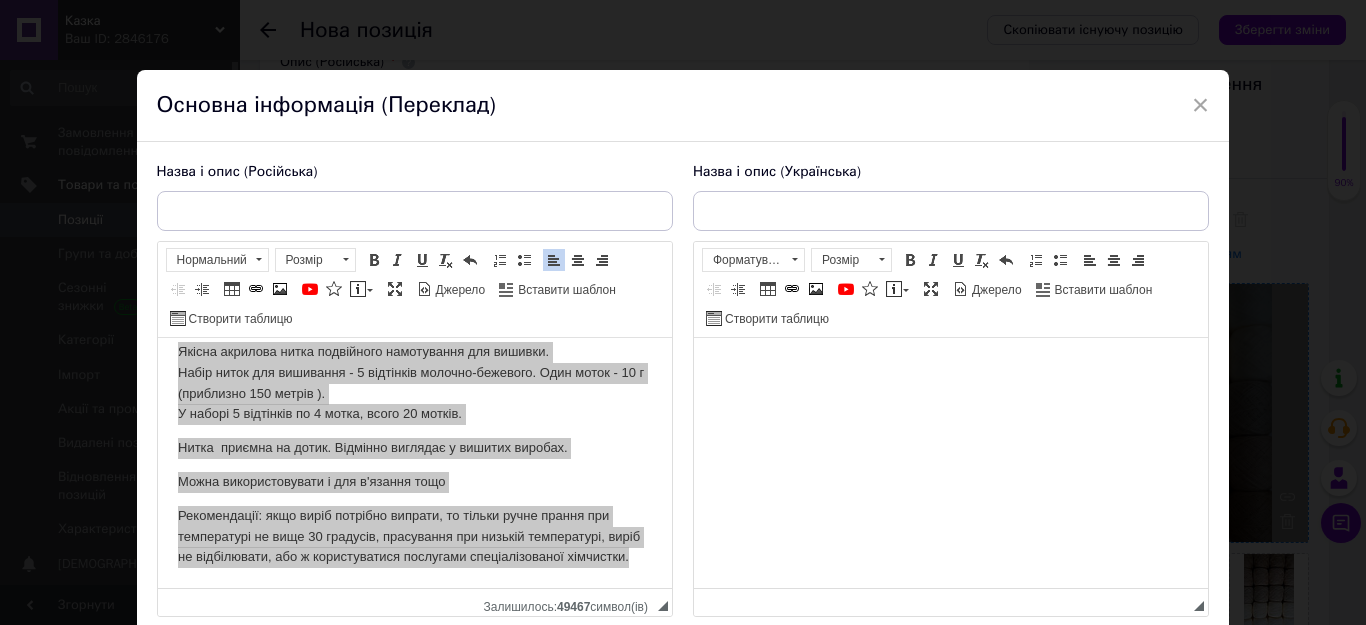 scroll, scrollTop: 0, scrollLeft: 0, axis: both 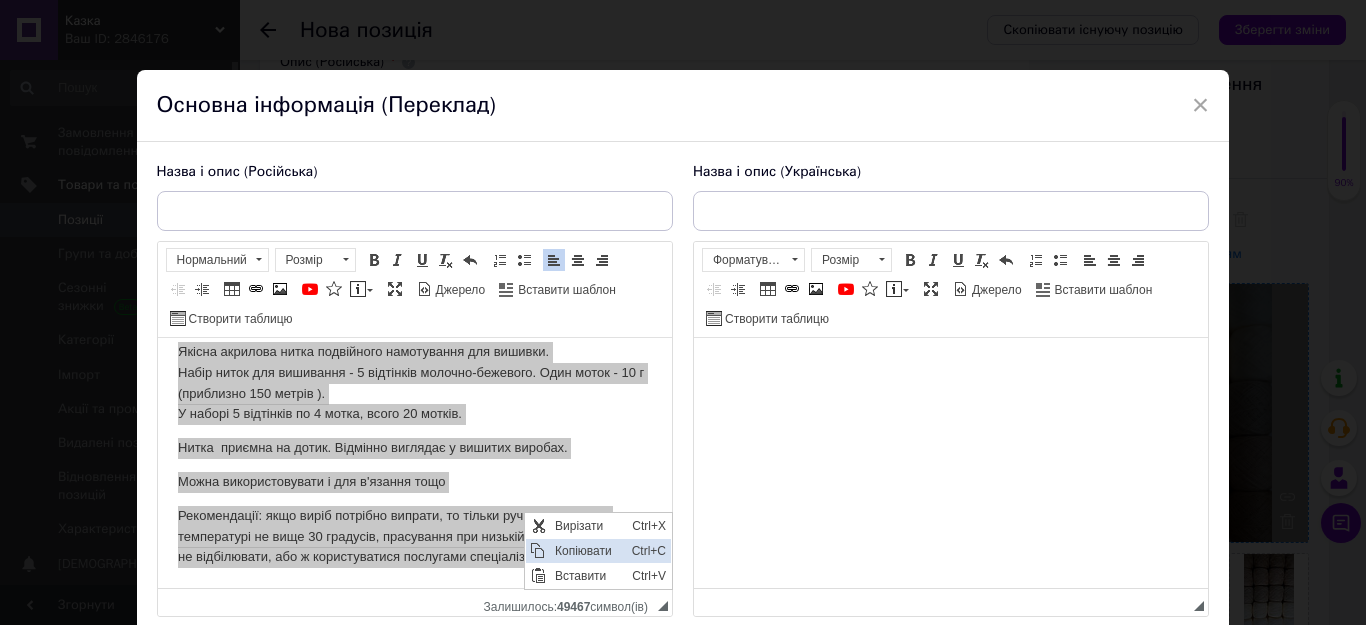 click on "Копіювати" at bounding box center (588, 551) 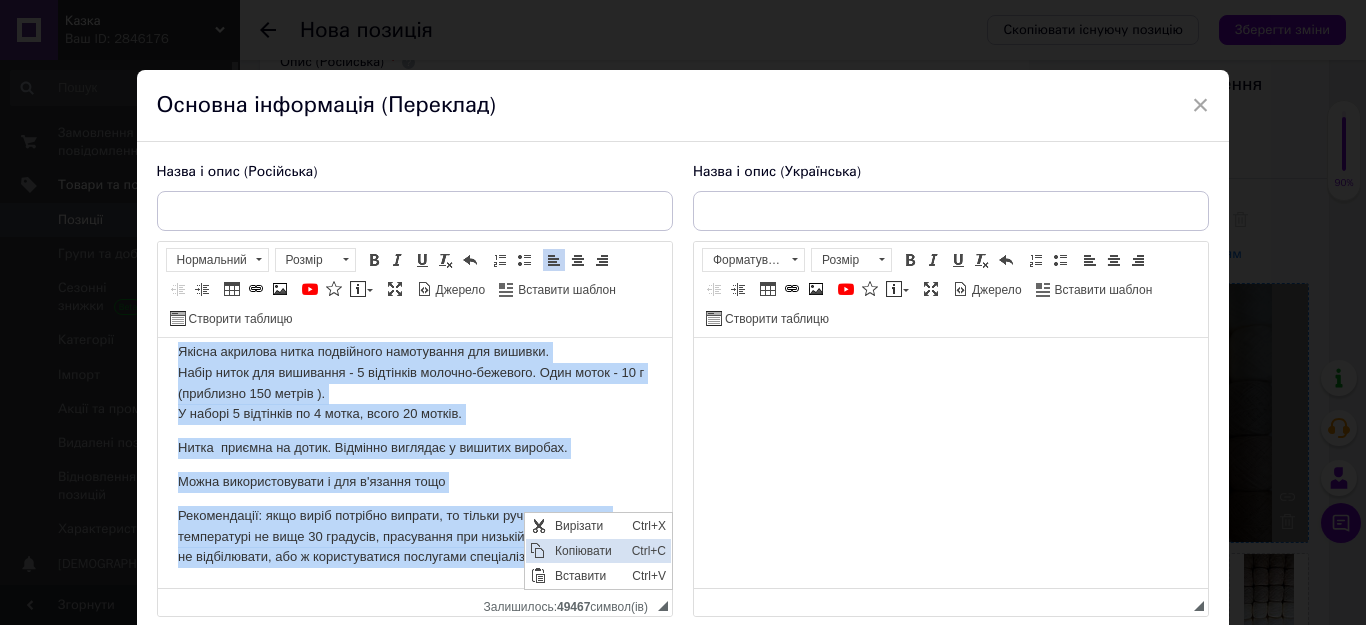 copy on "Якісна акрилова нитка подвійного намотування для вишивки. Набір ниток для вишивання - 5 відтінків молочно-бежевого. Один моток - 10 г (приблизно 150 метрів ). У наборі 5 відтінків по 4 мотка, всого 20 мотків. Нитка  приємна на дотик. Відмінно виглядає у вишитих виробах. Можна використовувати і для в'язання тощо Рекомендації: якщо виріб потрібно випрати, то тільки ручне прання при температурі не вище 30 градусів, прасування при низькій температурі, виріб не відбілювати, або ж користуватися послугами спеціалізованої хімчистки." 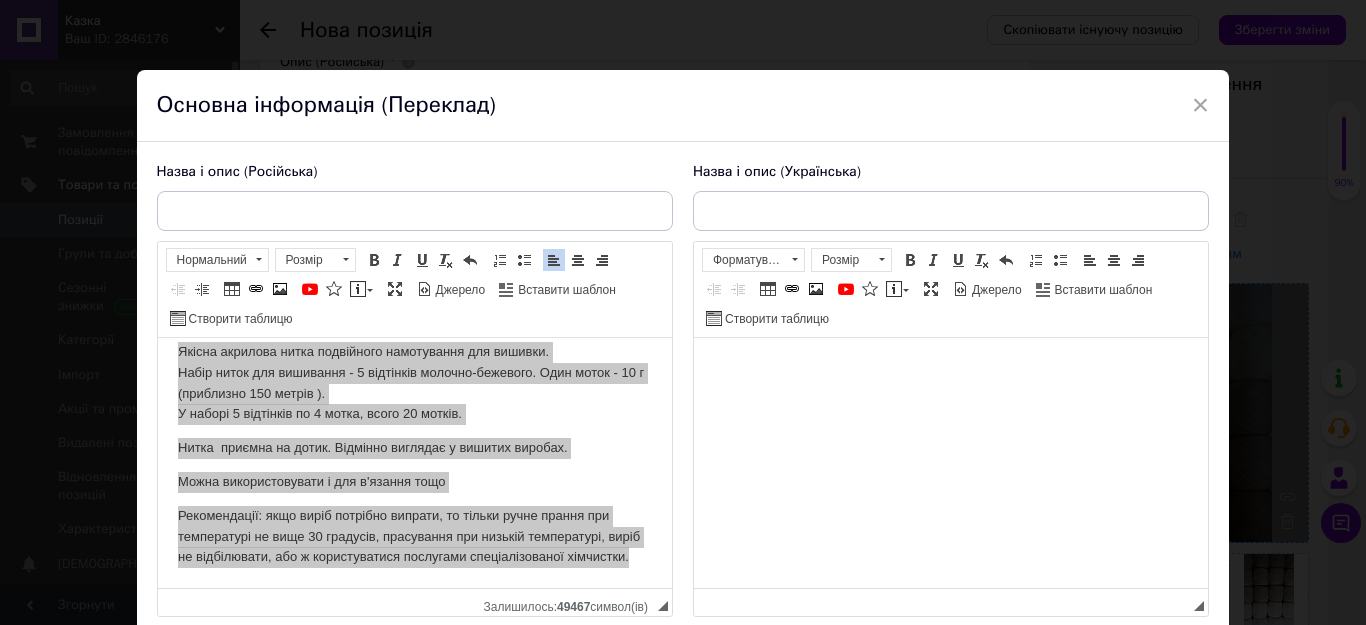 click at bounding box center [950, 368] 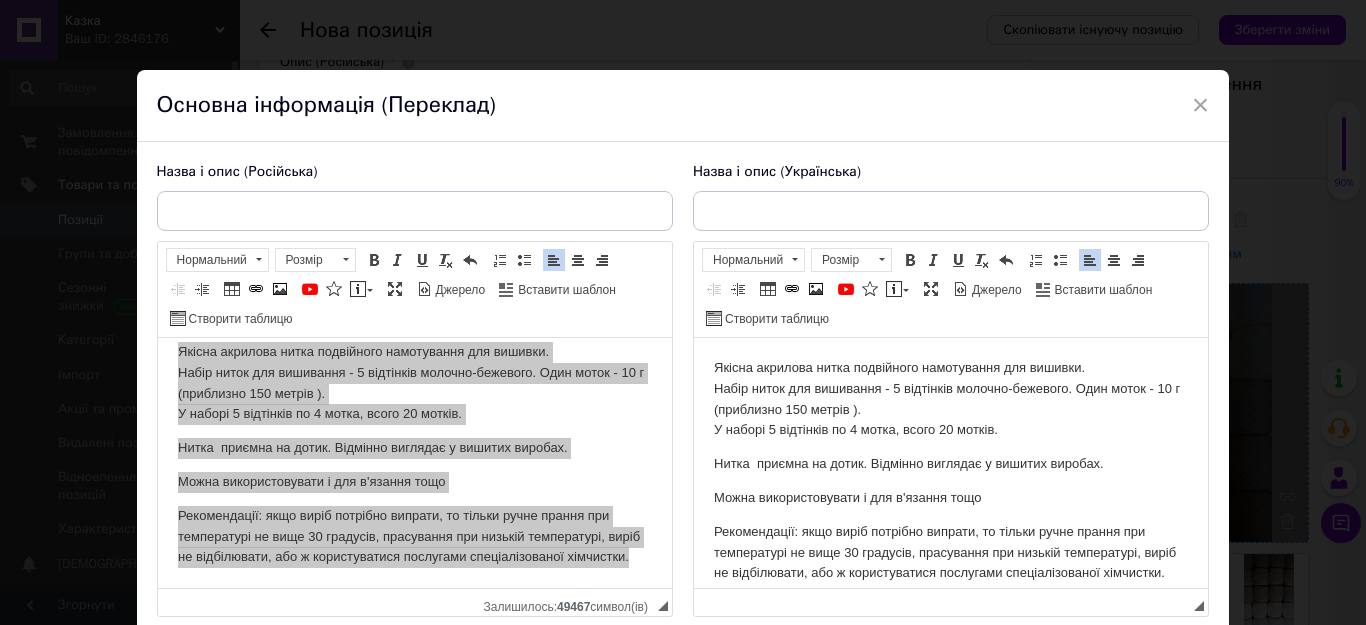 scroll, scrollTop: 13, scrollLeft: 0, axis: vertical 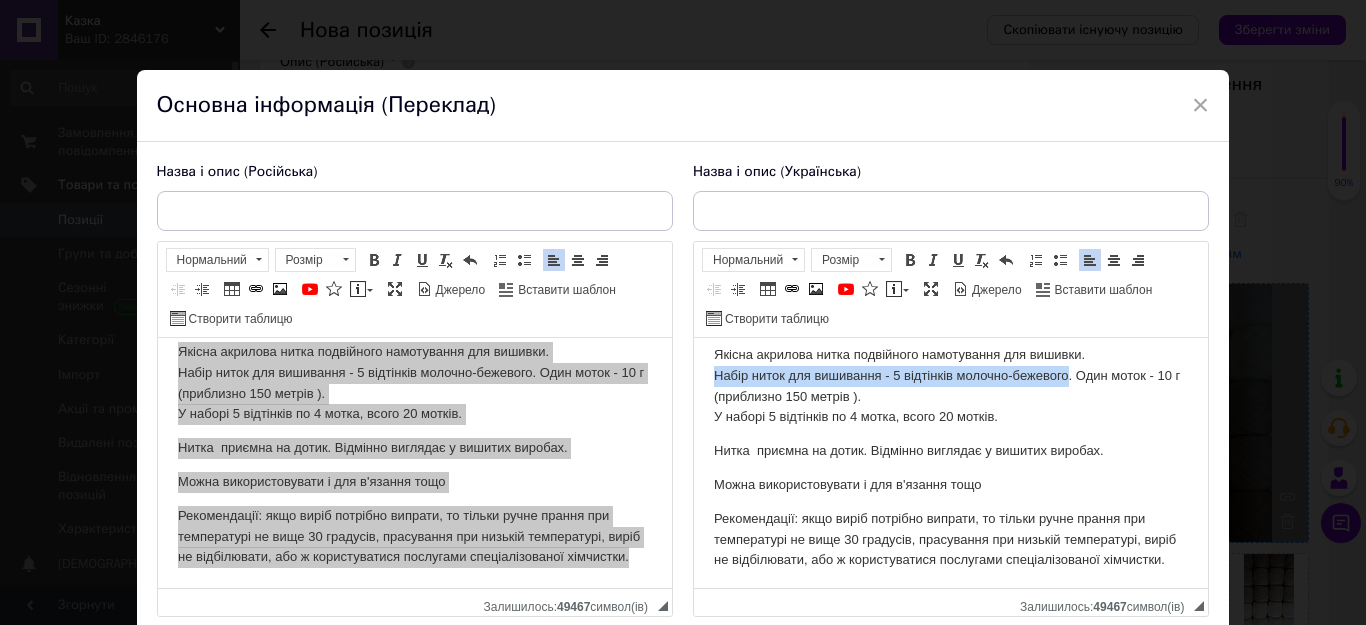 drag, startPoint x: 714, startPoint y: 376, endPoint x: 1065, endPoint y: 379, distance: 351.01282 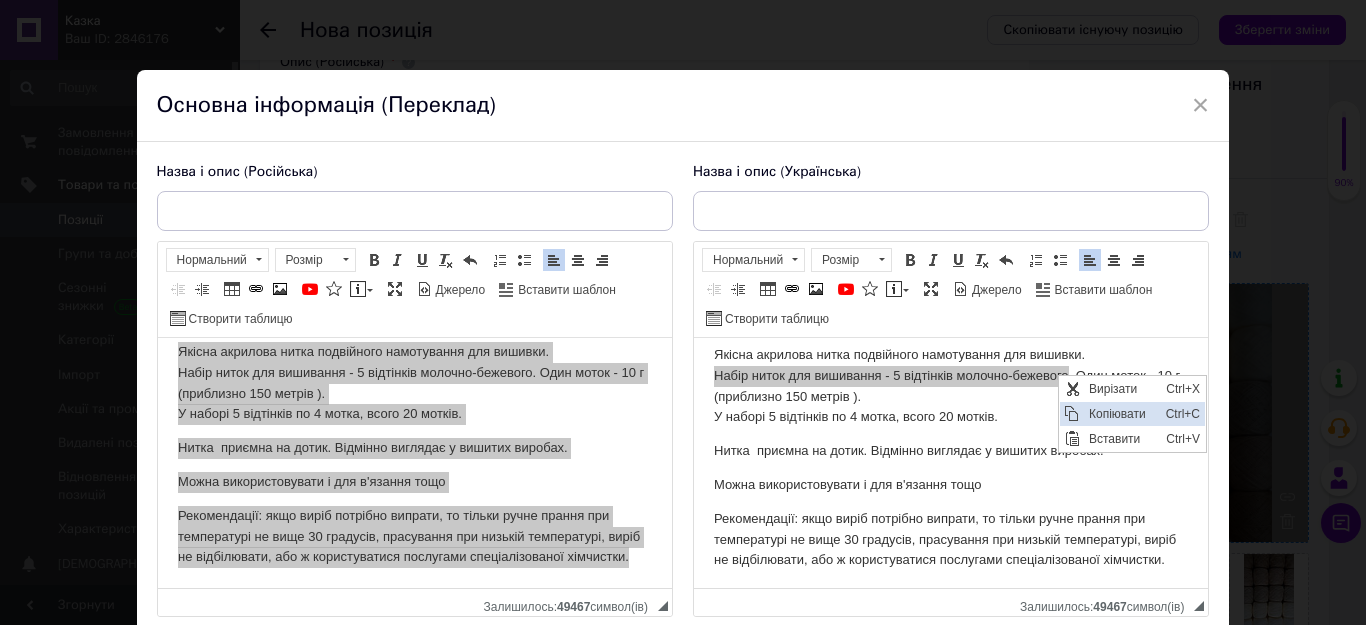 click at bounding box center (1072, 414) 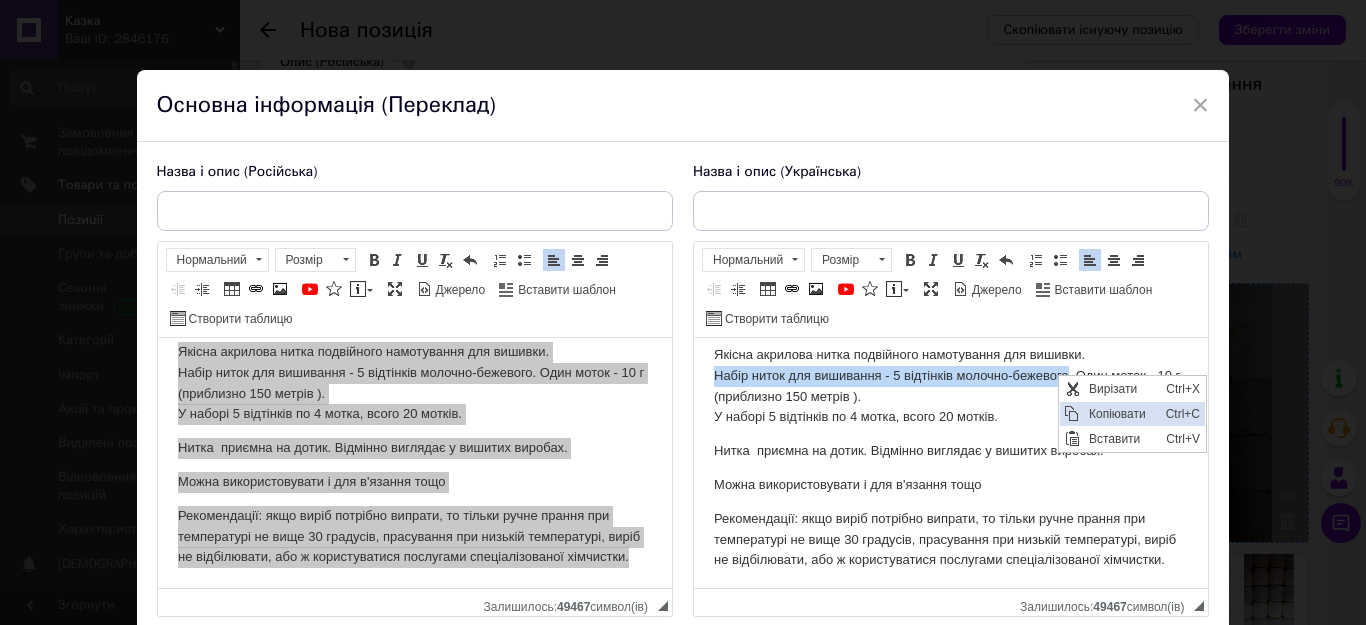 copy on "Набір ниток для вишивання - 5 відтінків молочно-бежевого" 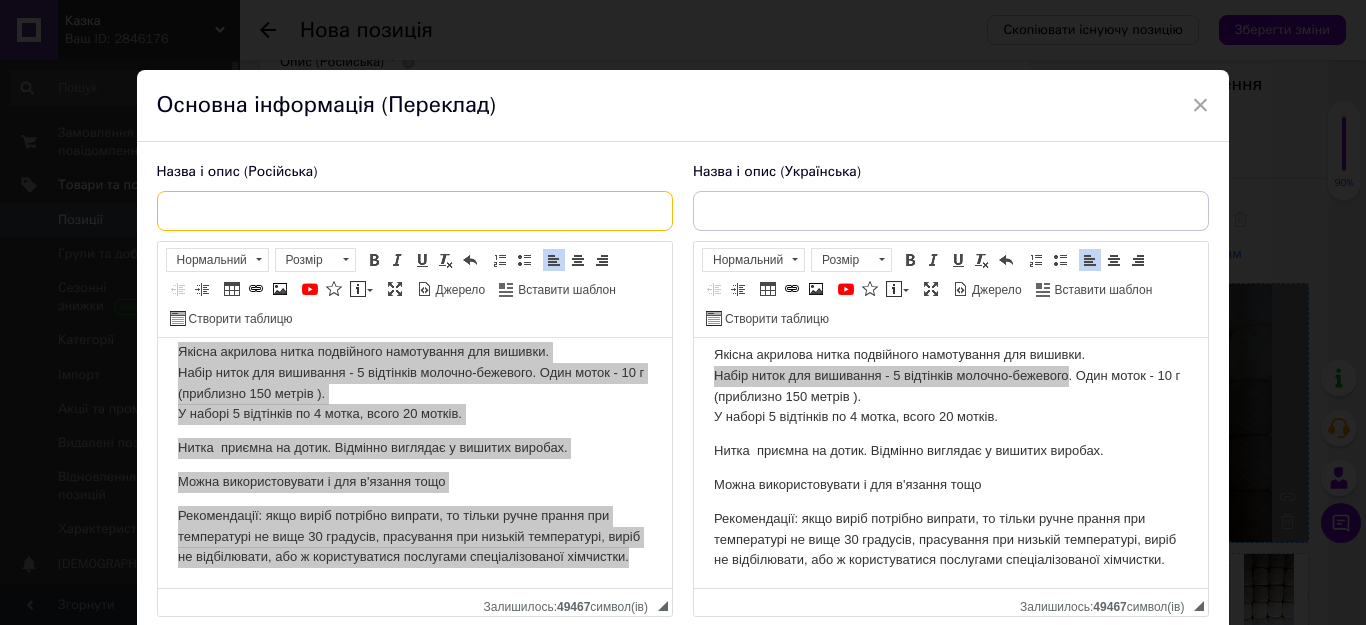 click at bounding box center (415, 211) 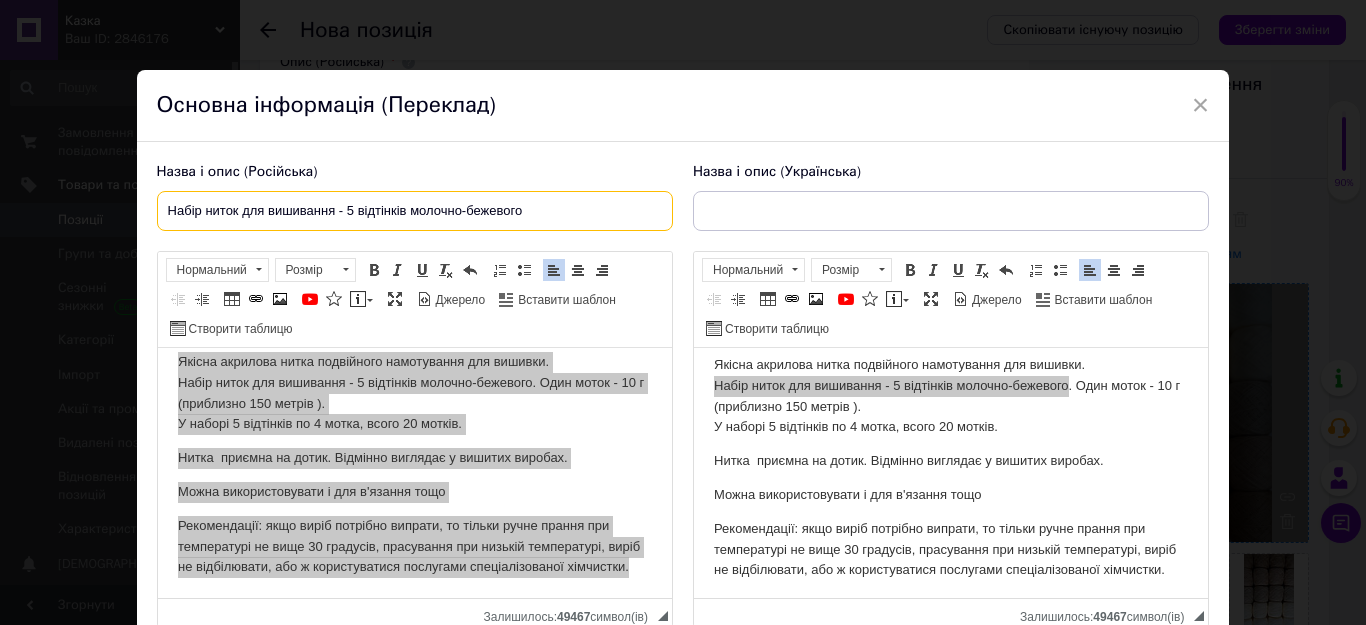 type on "Набір ниток для вишивання - 5 відтінків молочно-бежевого" 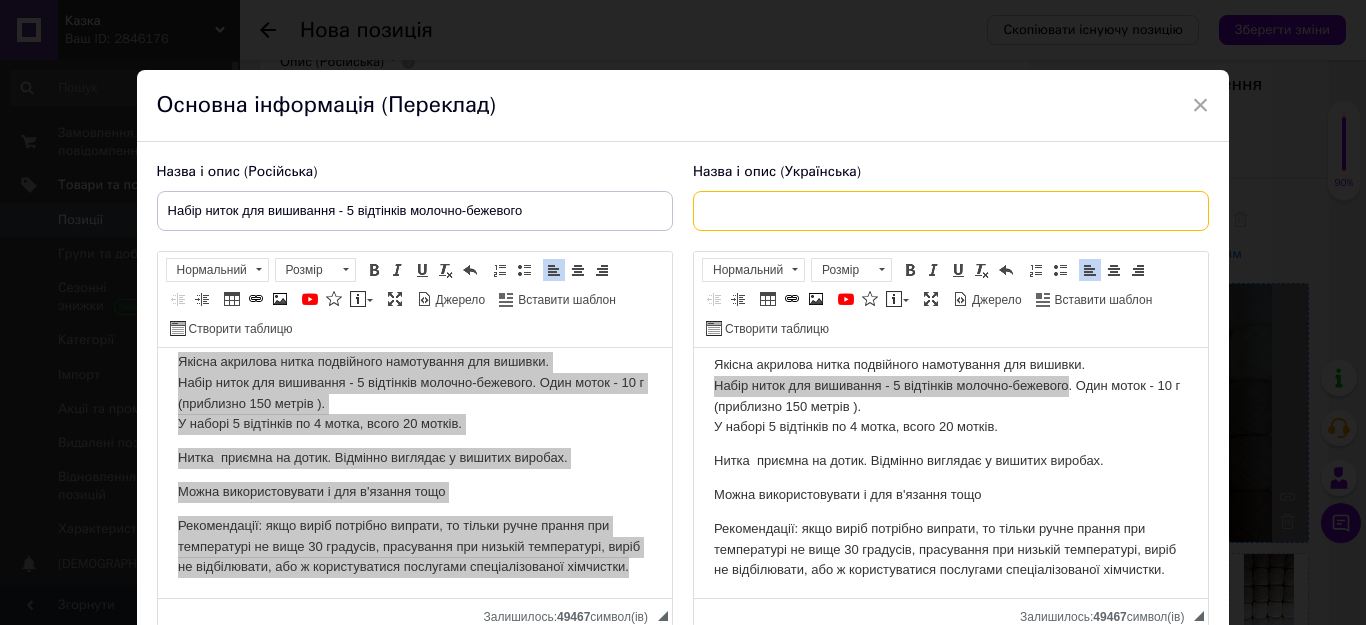 click at bounding box center [951, 211] 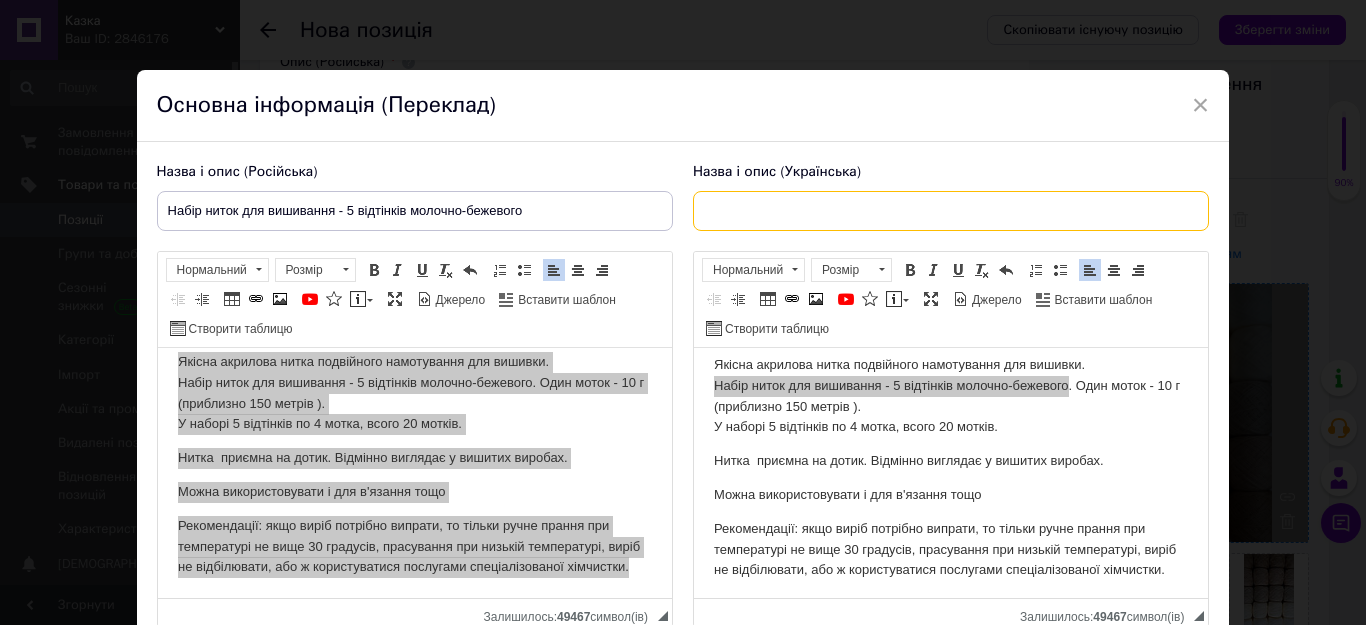paste on "Набір ниток для вишивання - 5 відтінків молочно-бежевого" 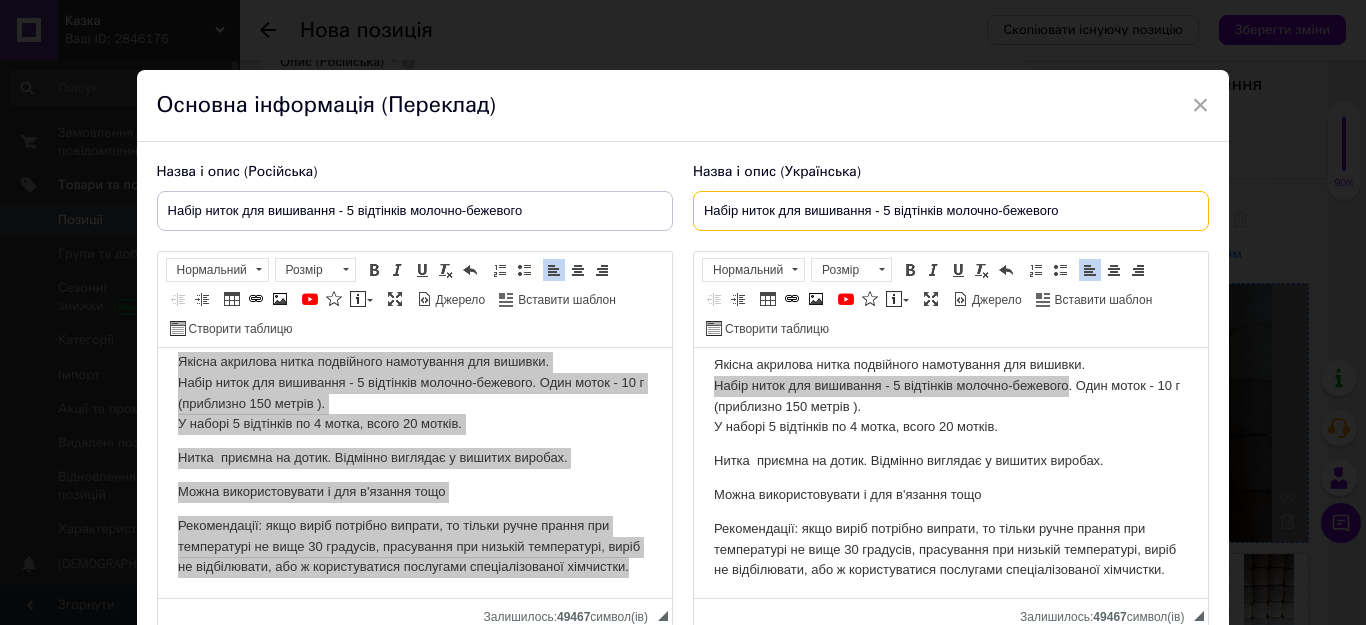 type on "Набір ниток для вишивання - 5 відтінків молочно-бежевого" 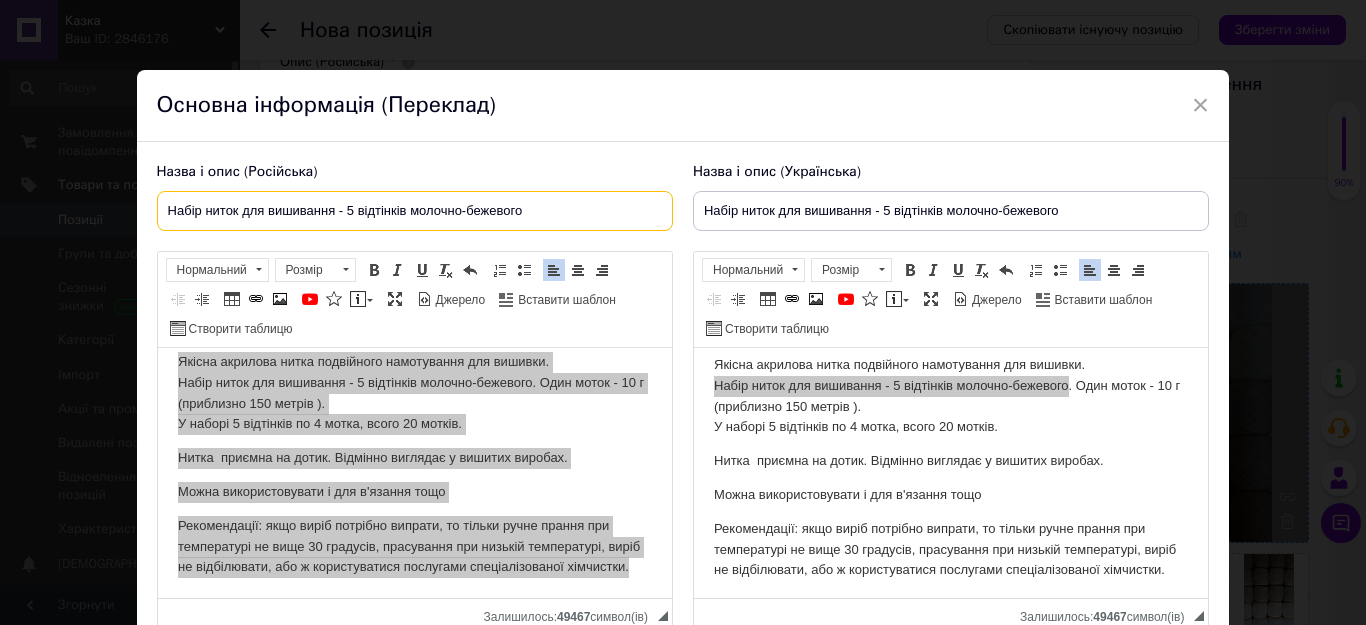 click on "Набір ниток для вишивання - 5 відтінків молочно-бежевого" at bounding box center [415, 211] 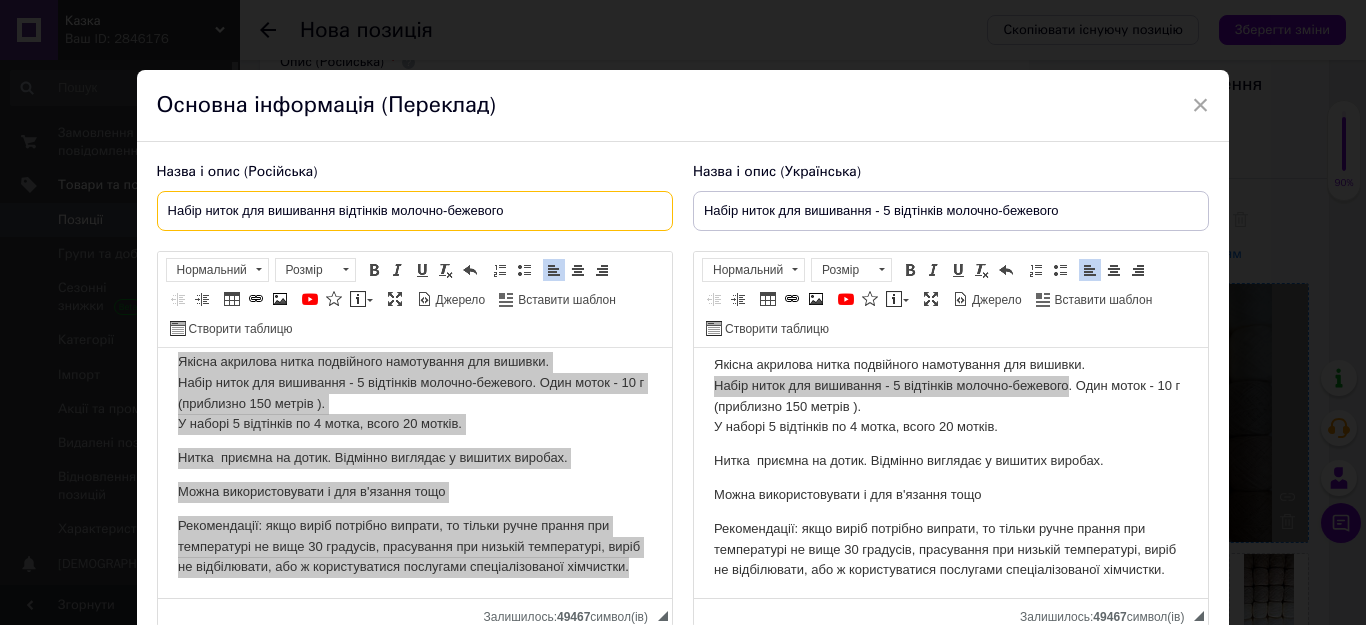 click on "Набір ниток для вишивання відтінків молочно-бежевого" at bounding box center [415, 211] 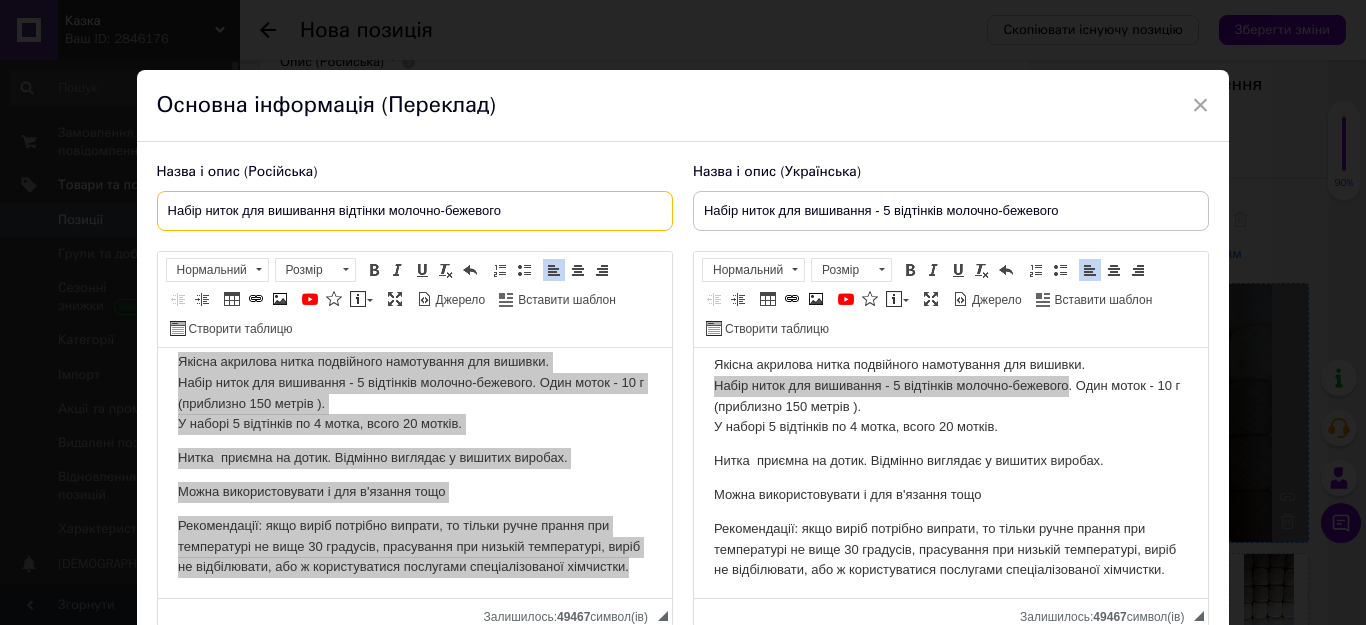 click on "Набір ниток для вишивання відтінки молочно-бежевого" at bounding box center [415, 211] 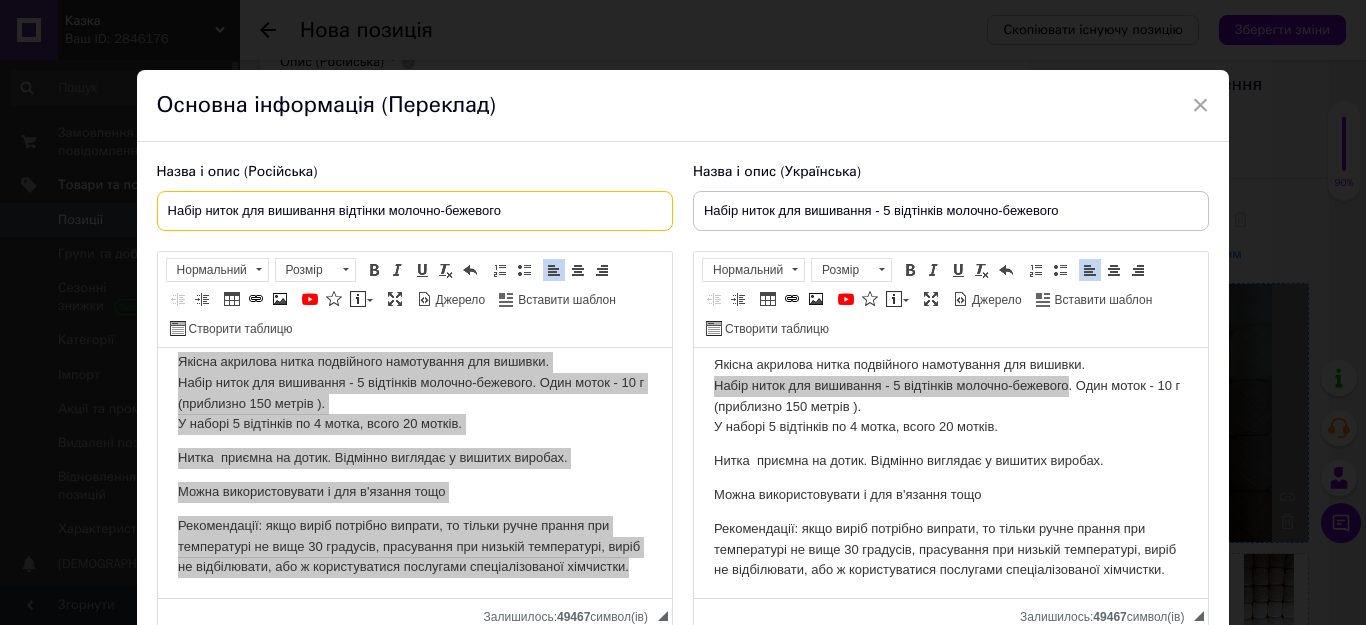 type on "Набір ниток для вишивання відтінки молочно-бежевого" 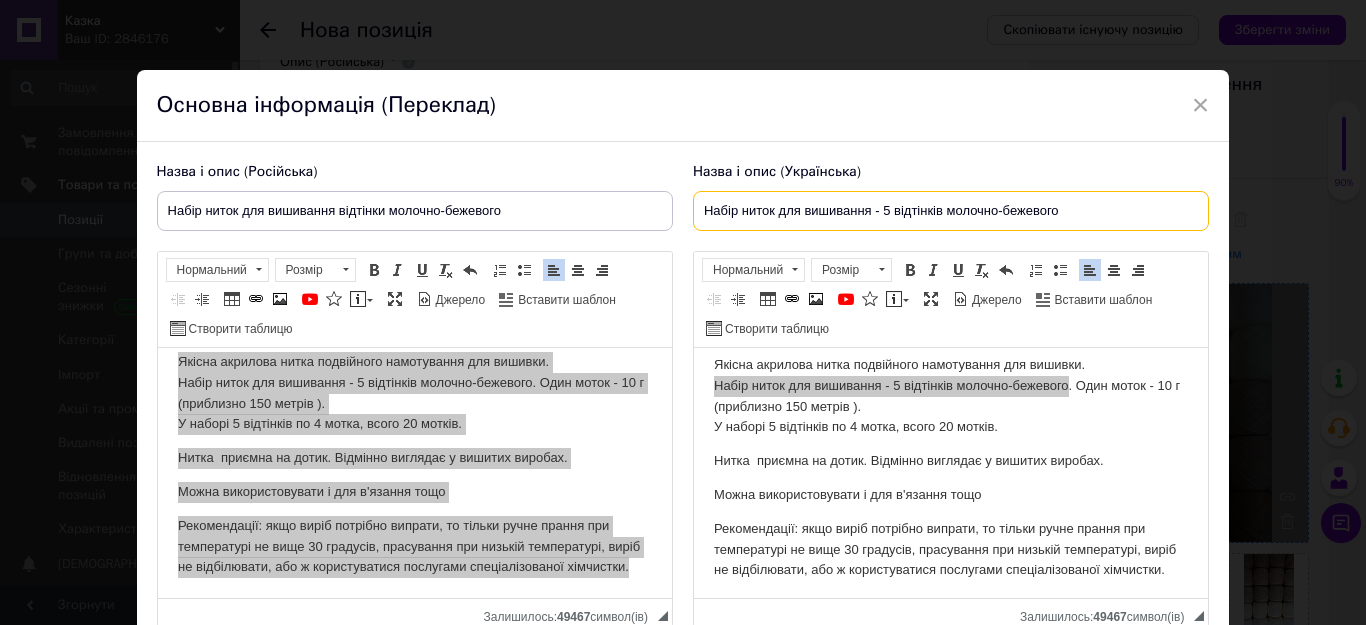 click on "Набір ниток для вишивання - 5 відтінків молочно-бежевого" at bounding box center [951, 211] 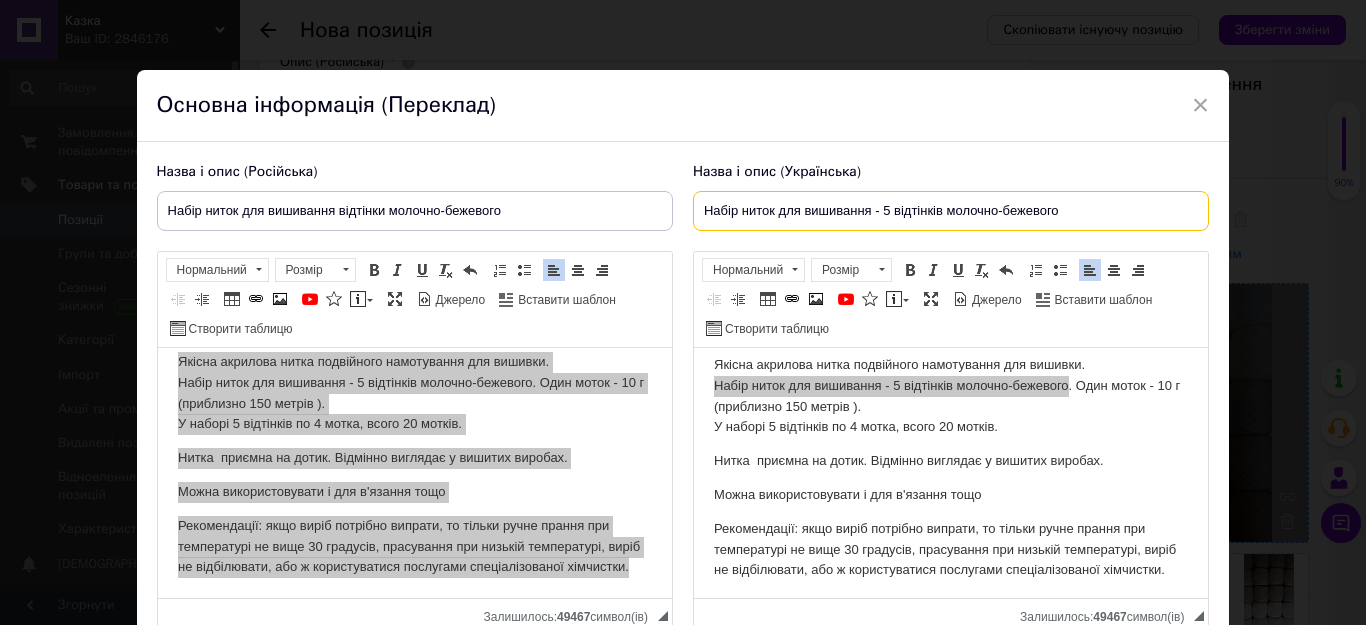 paste on "відтінки" 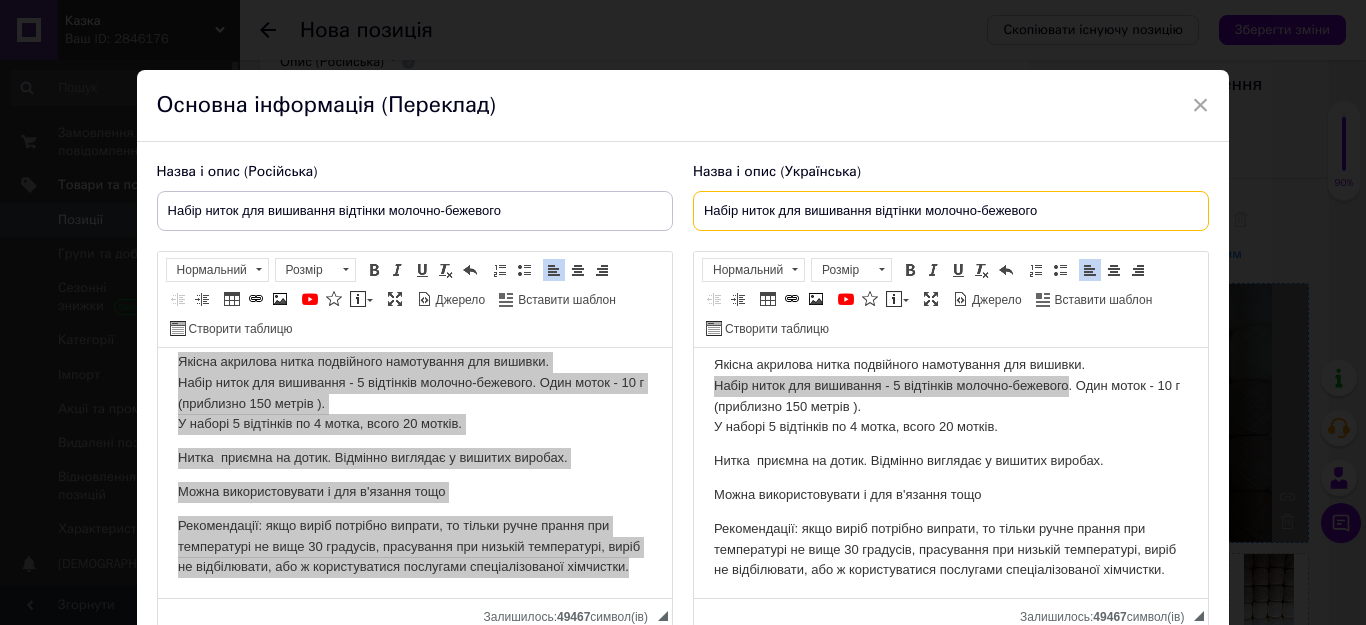 type on "Набір ниток для вишивання відтінки молочно-бежевого" 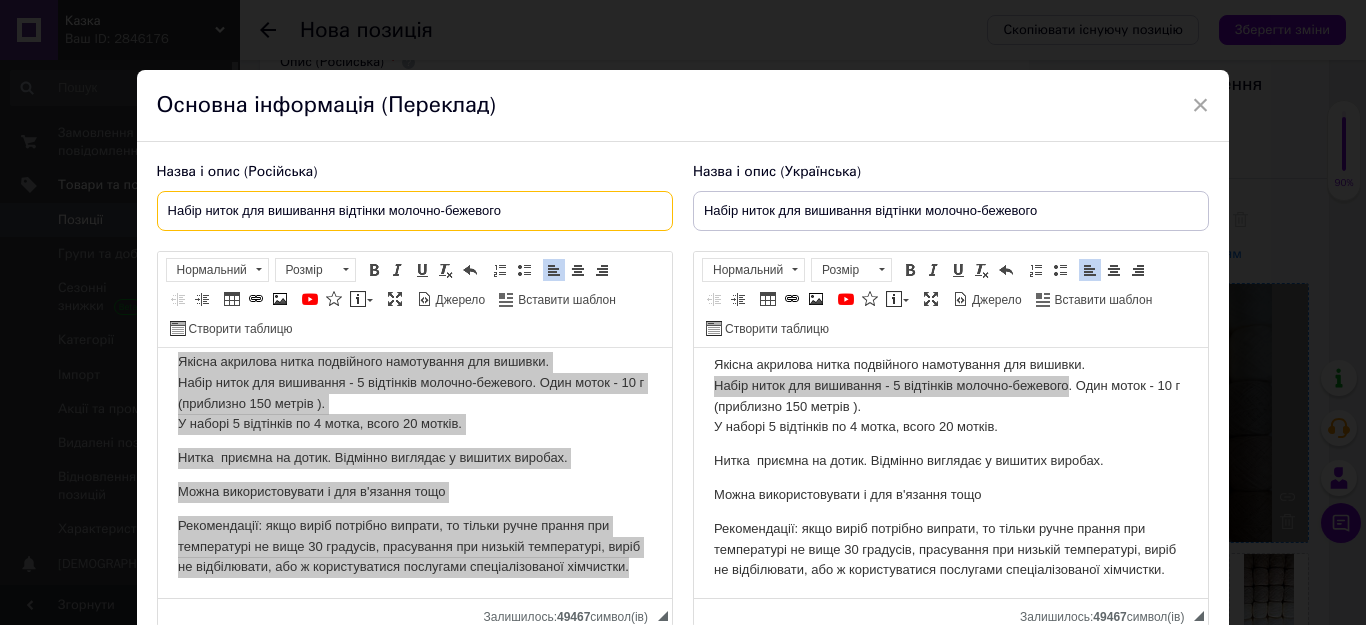 click on "Набір ниток для вишивання відтінки молочно-бежевого" at bounding box center (415, 211) 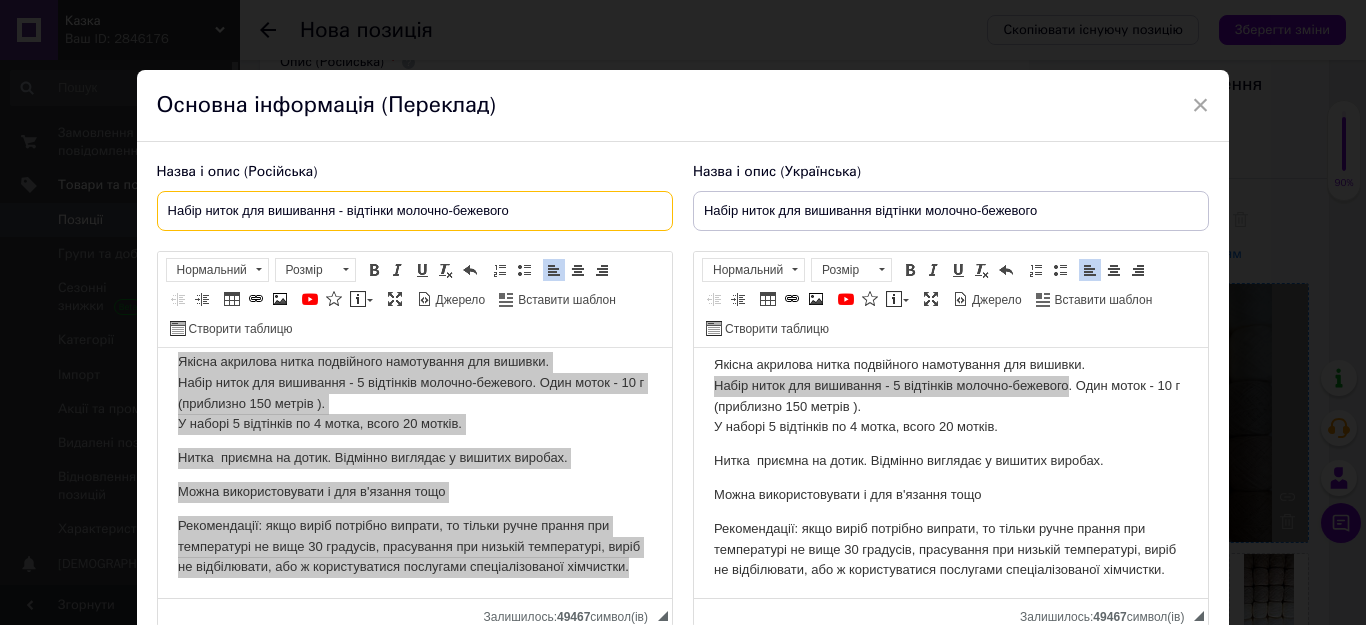 type on "Набір ниток для вишивання - відтінки молочно-бежевого" 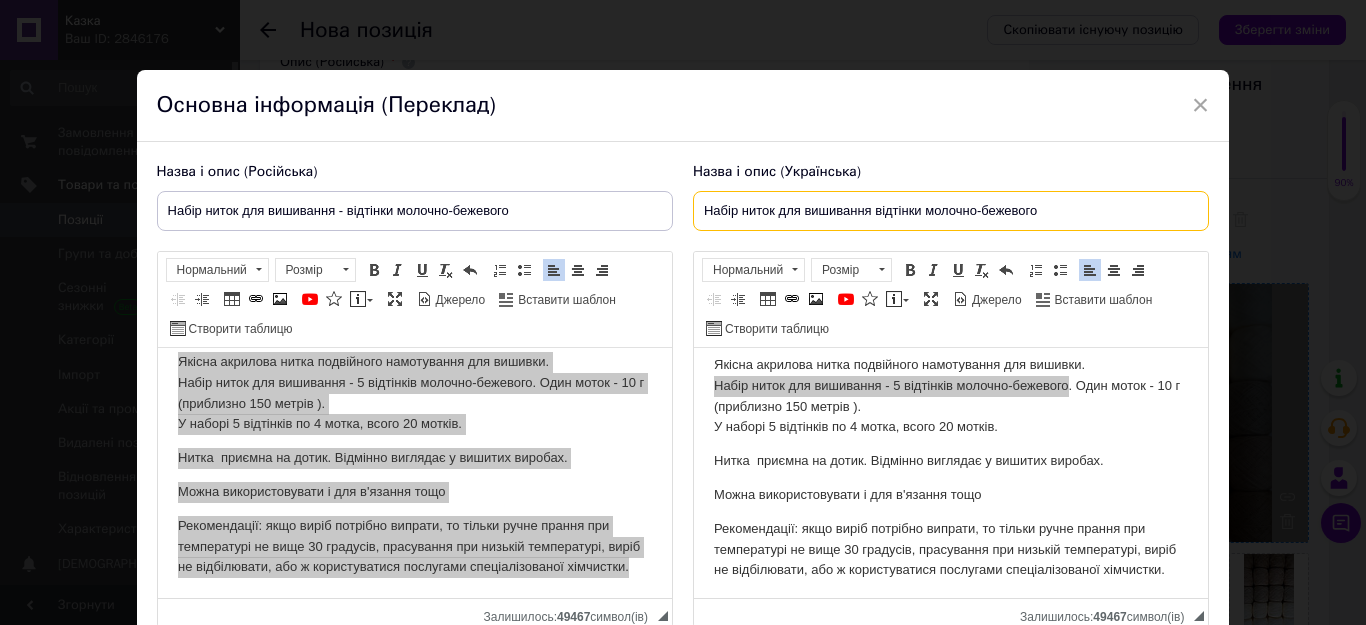 click on "Набір ниток для вишивання відтінки молочно-бежевого" at bounding box center (951, 211) 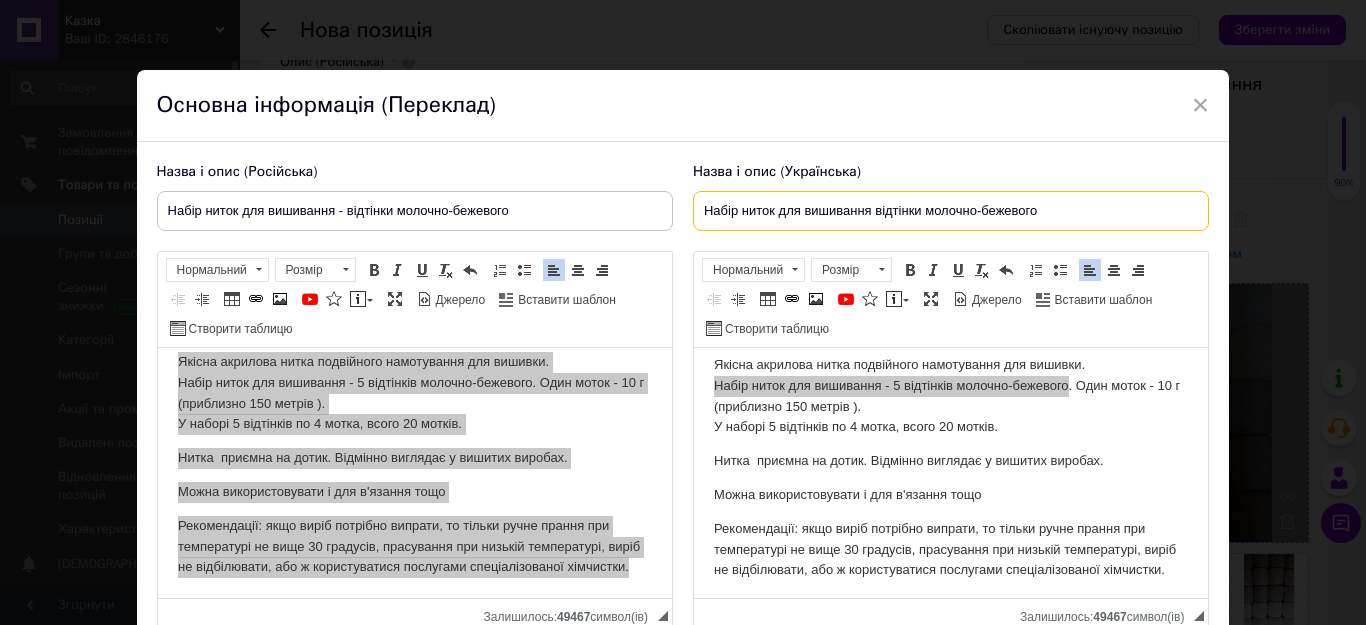 click on "Набір ниток для вишивання відтінки молочно-бежевого" at bounding box center (951, 211) 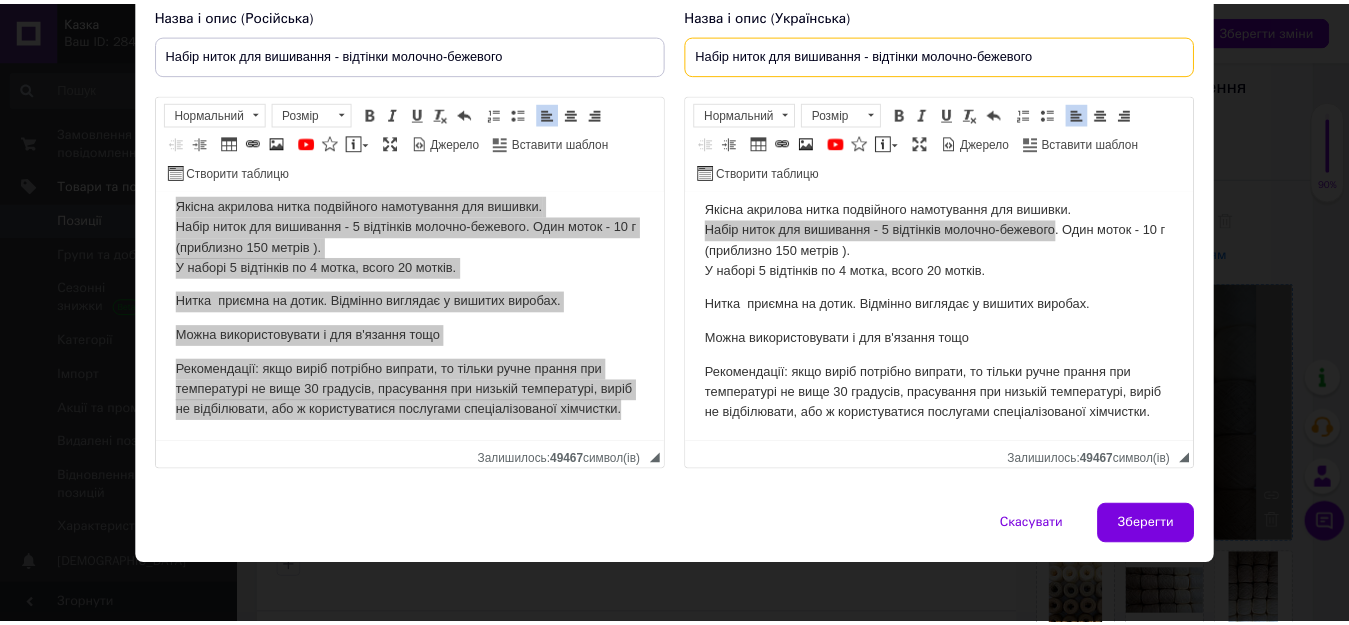 scroll, scrollTop: 167, scrollLeft: 0, axis: vertical 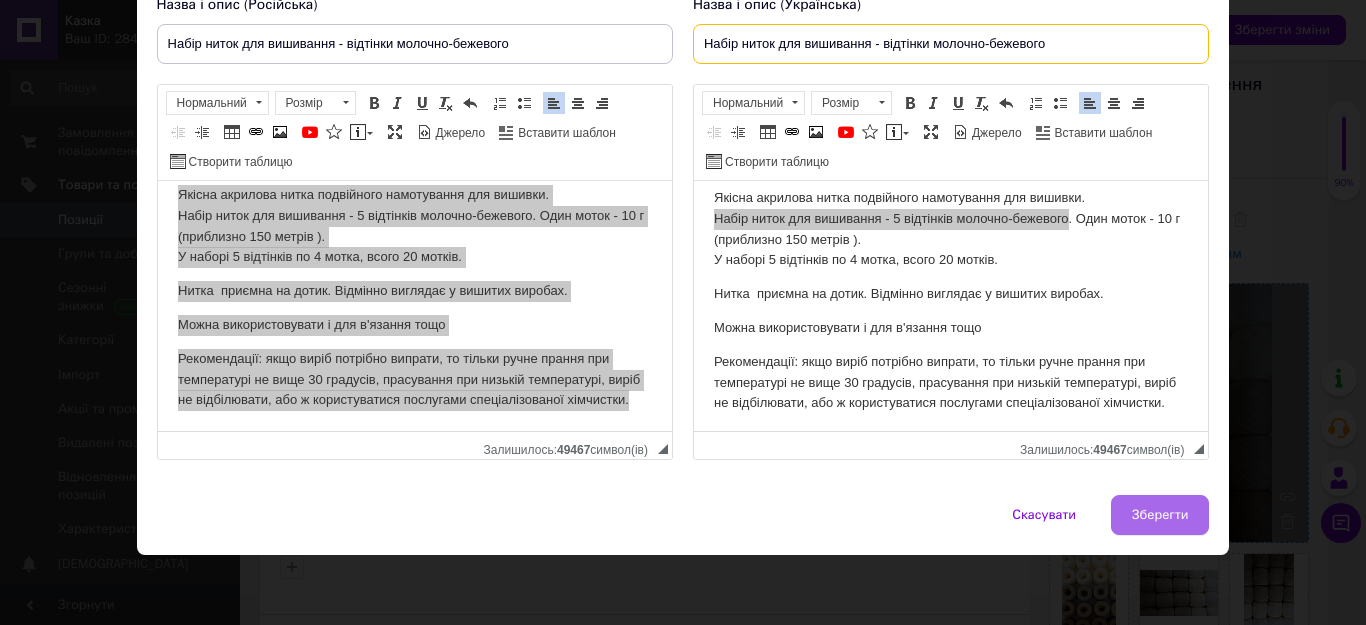 type on "Набір ниток для вишивання - відтінки молочно-бежевого" 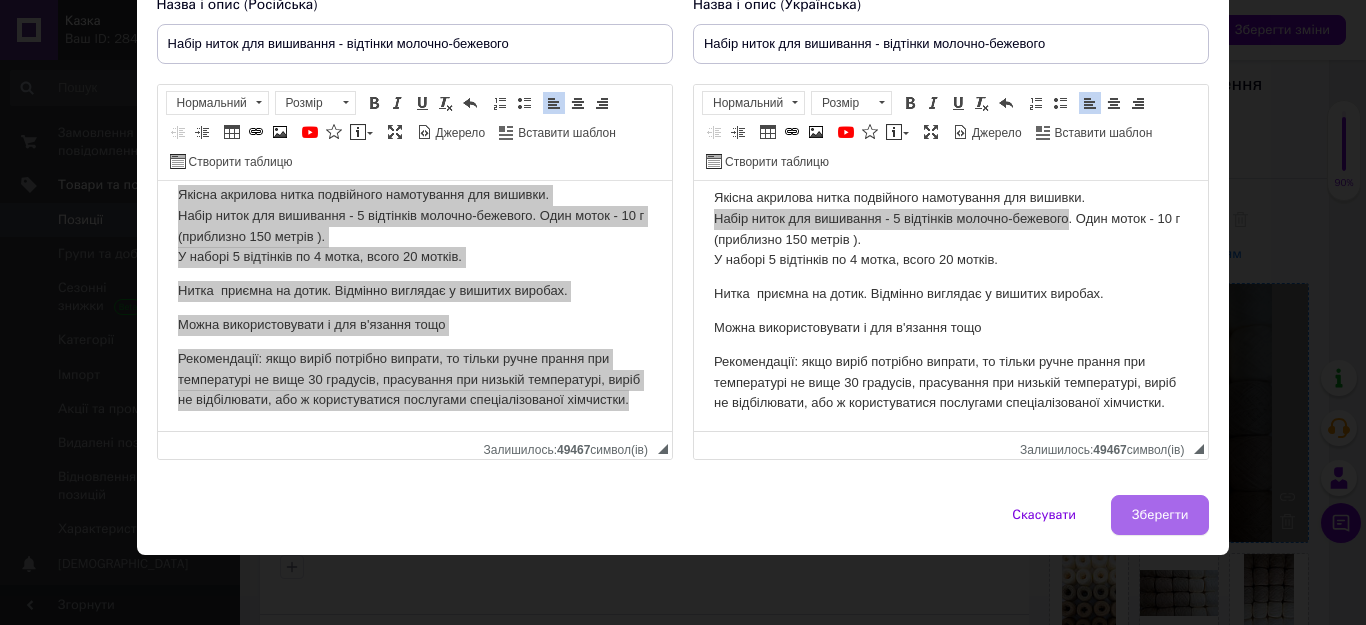 click on "Зберегти" at bounding box center [1160, 515] 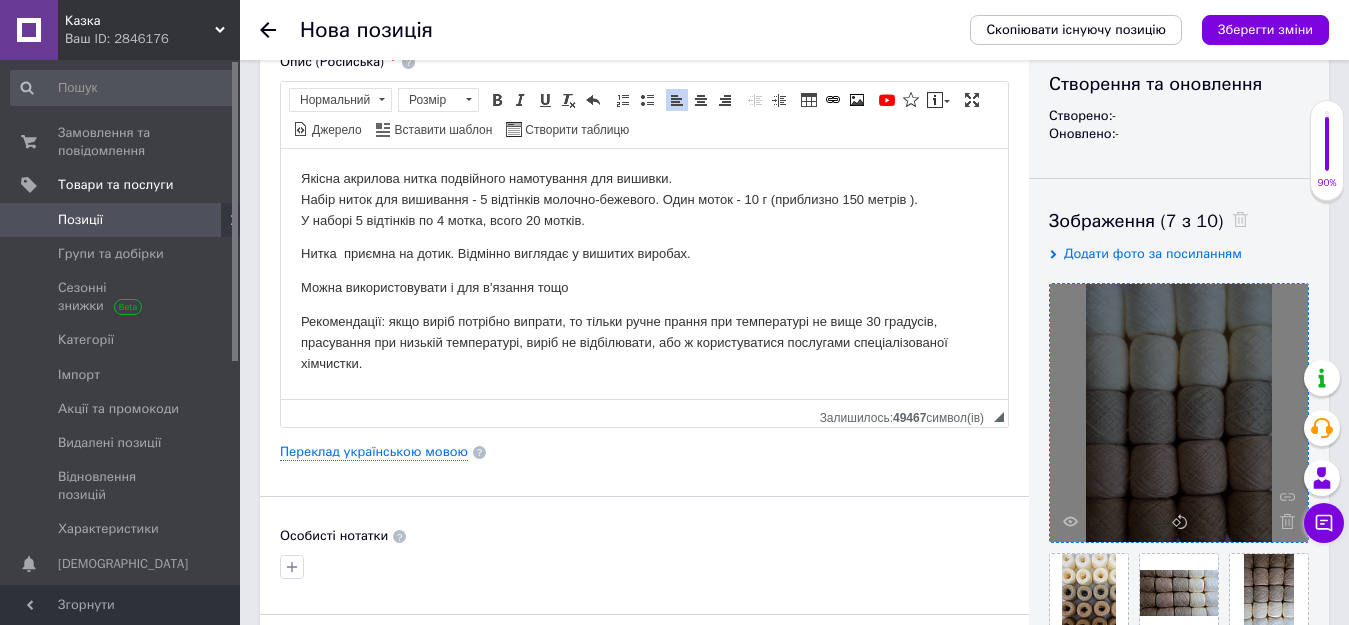 scroll, scrollTop: 0, scrollLeft: 0, axis: both 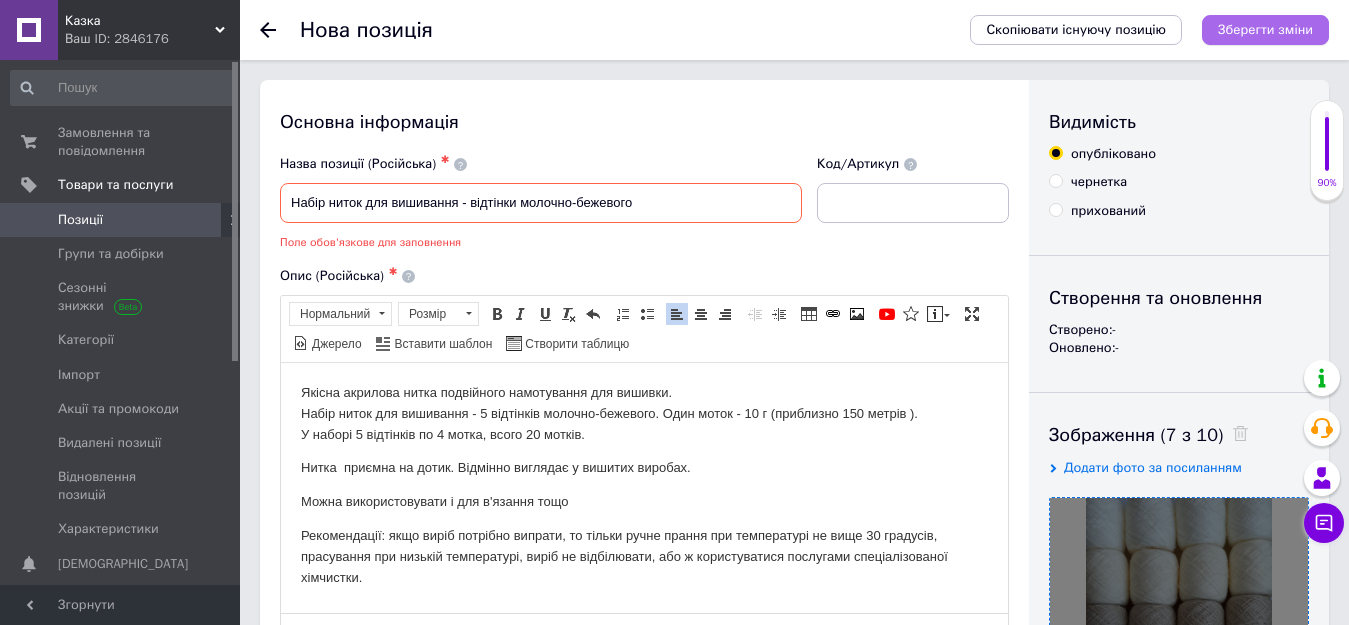 click on "Зберегти зміни" at bounding box center (1265, 29) 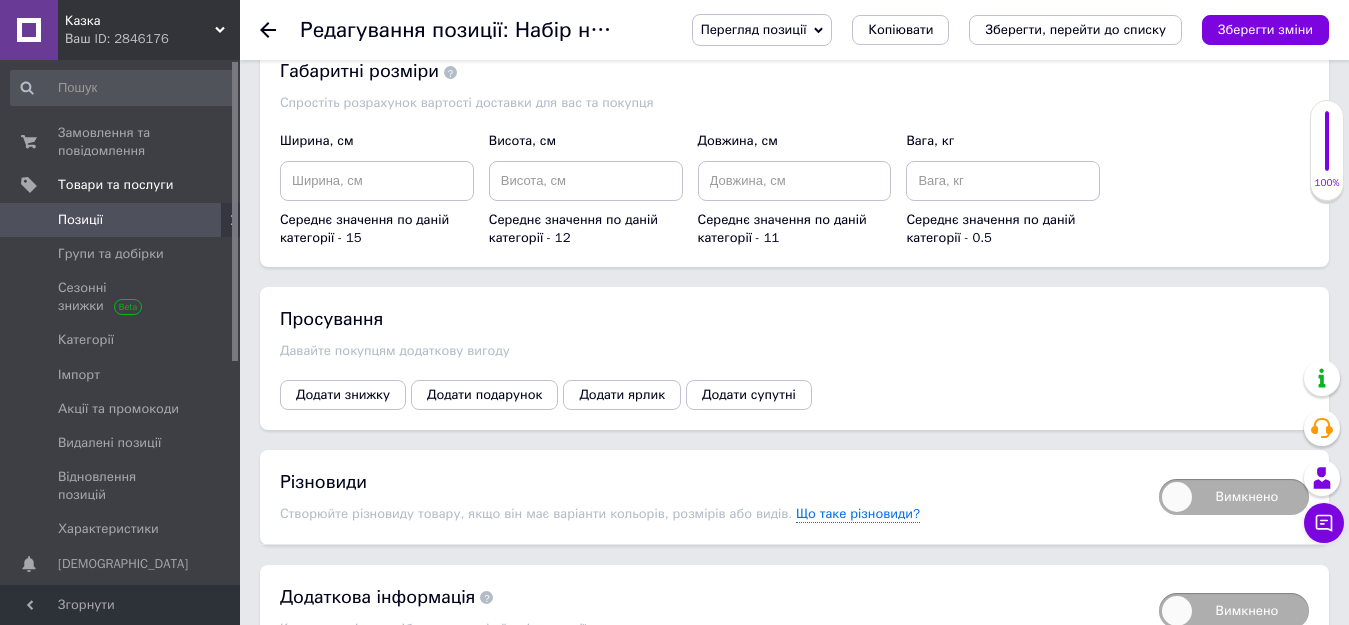 scroll, scrollTop: 2246, scrollLeft: 0, axis: vertical 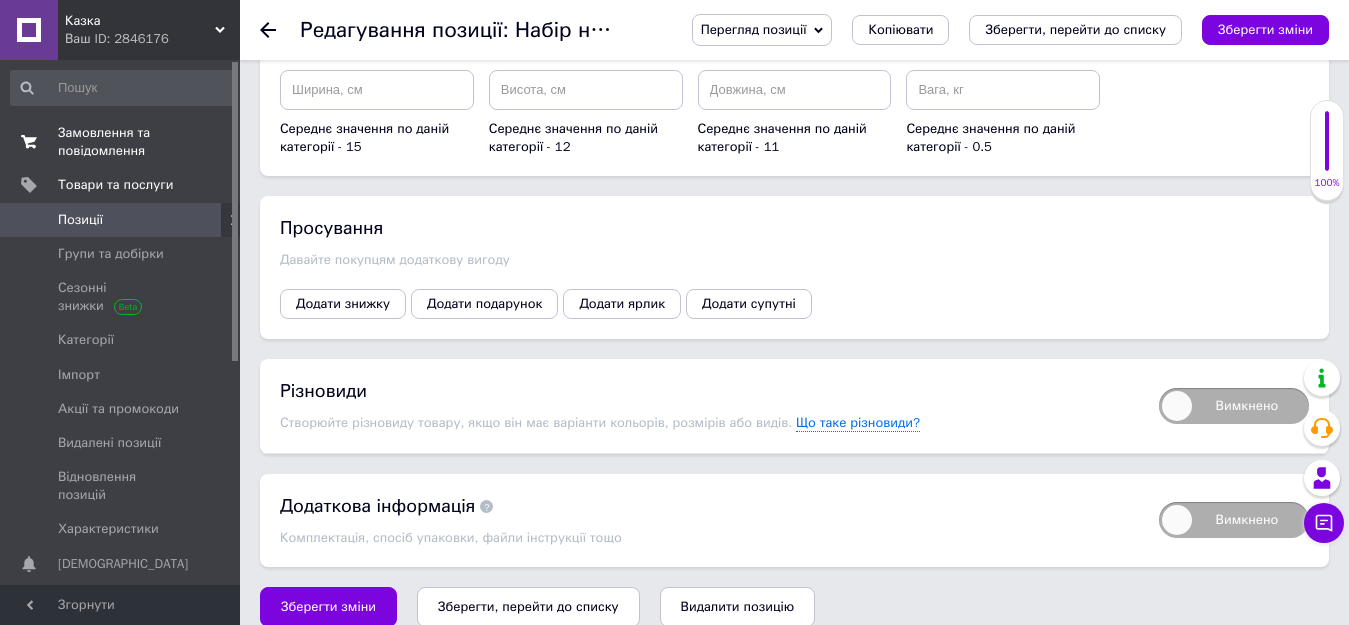 click on "Замовлення та повідомлення" at bounding box center [121, 142] 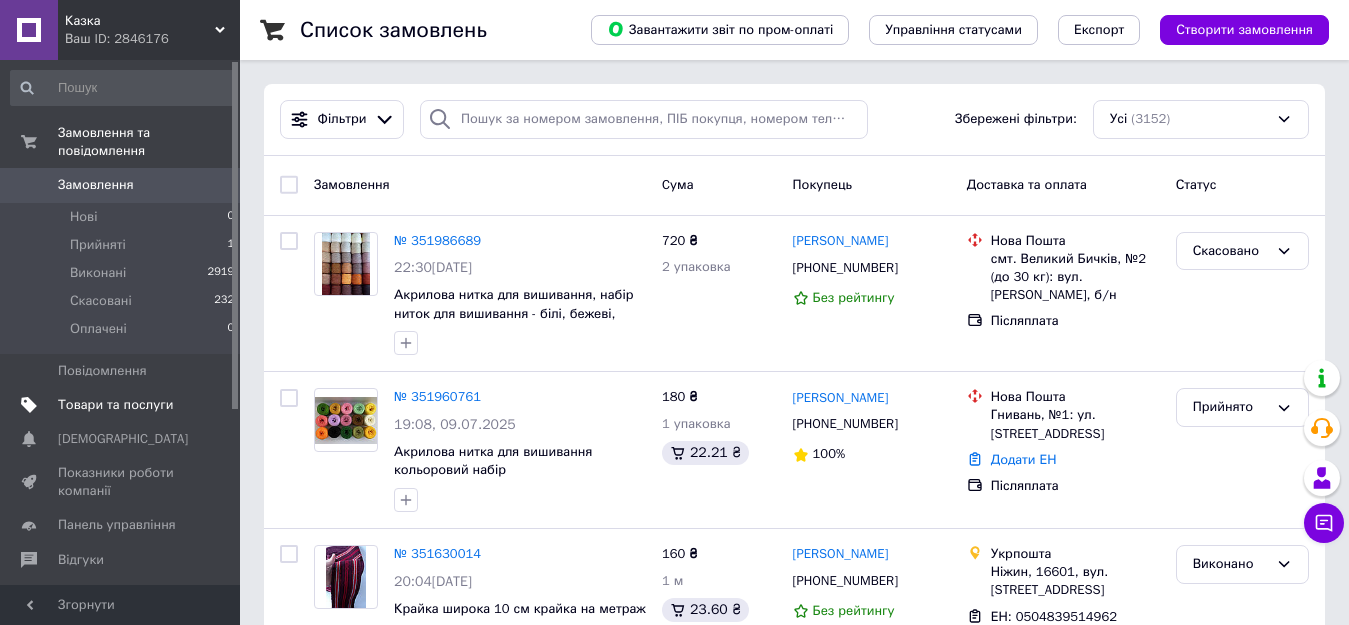 click on "Товари та послуги" at bounding box center [115, 405] 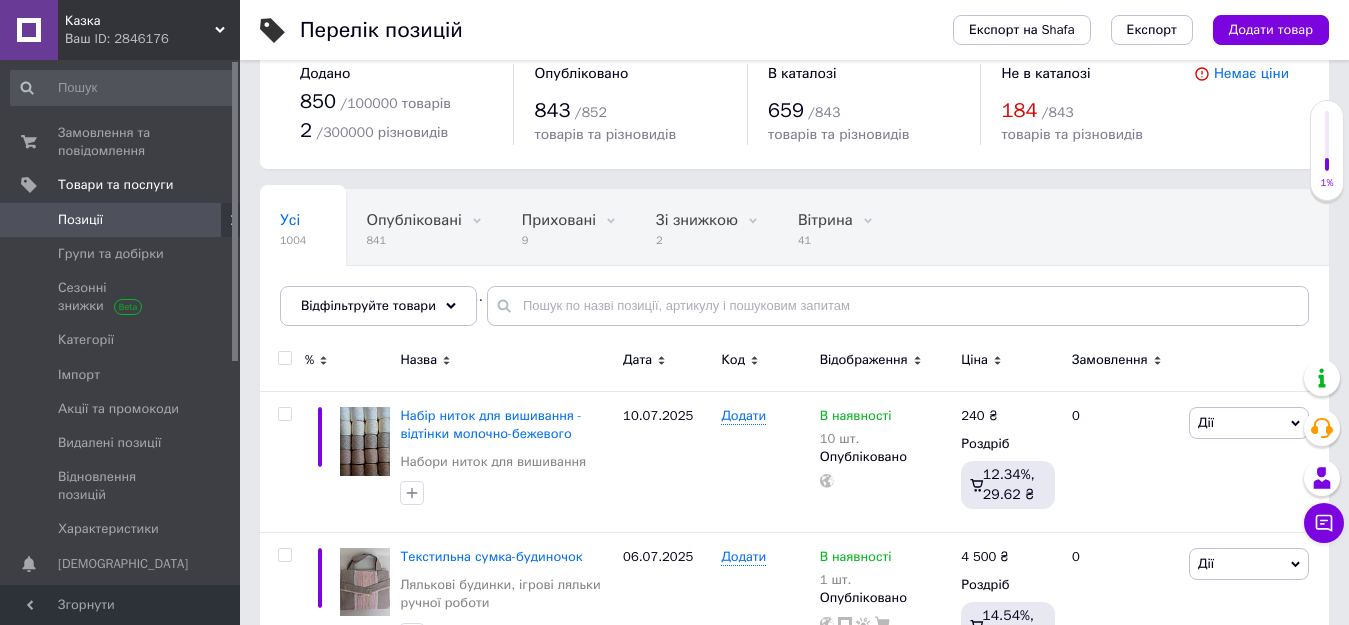 scroll, scrollTop: 107, scrollLeft: 0, axis: vertical 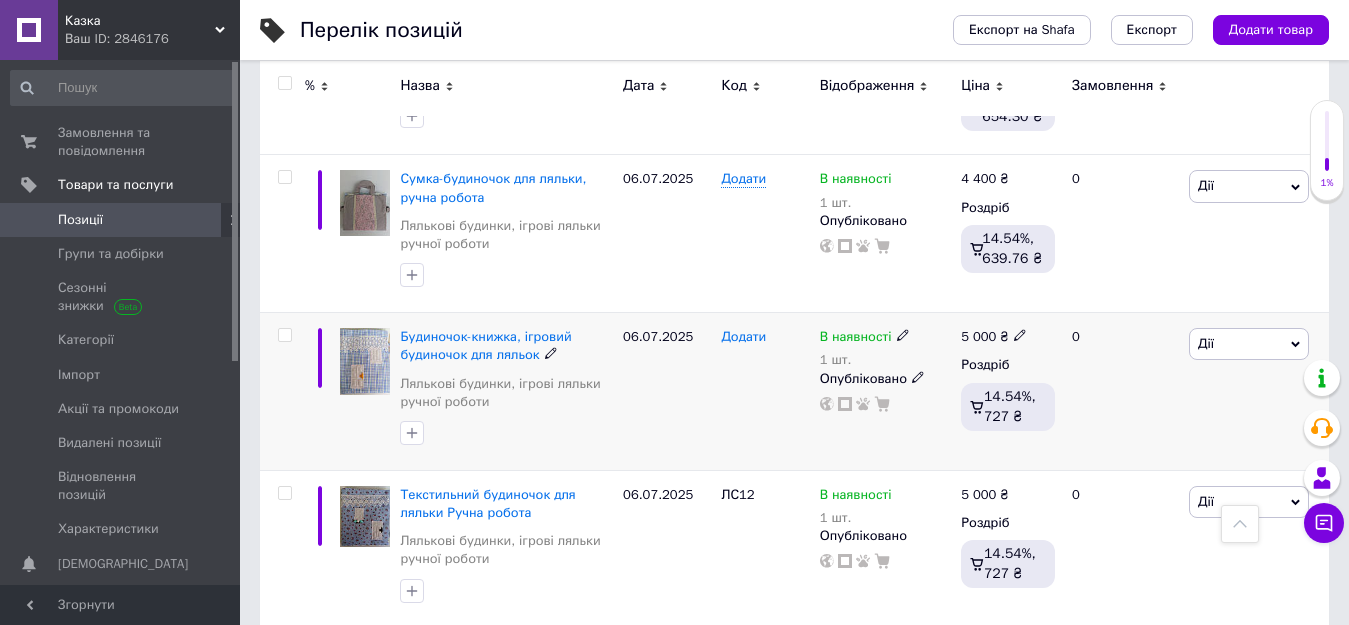 click on "Додати" at bounding box center [743, 337] 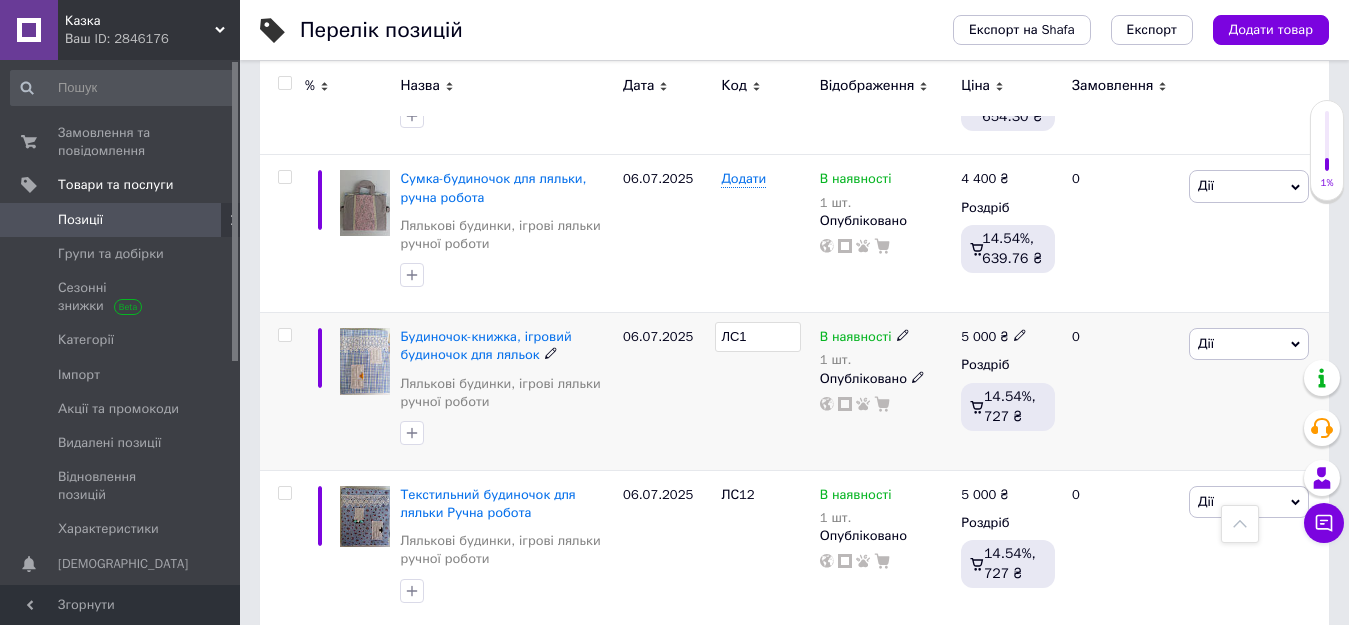 type on "ЛС14" 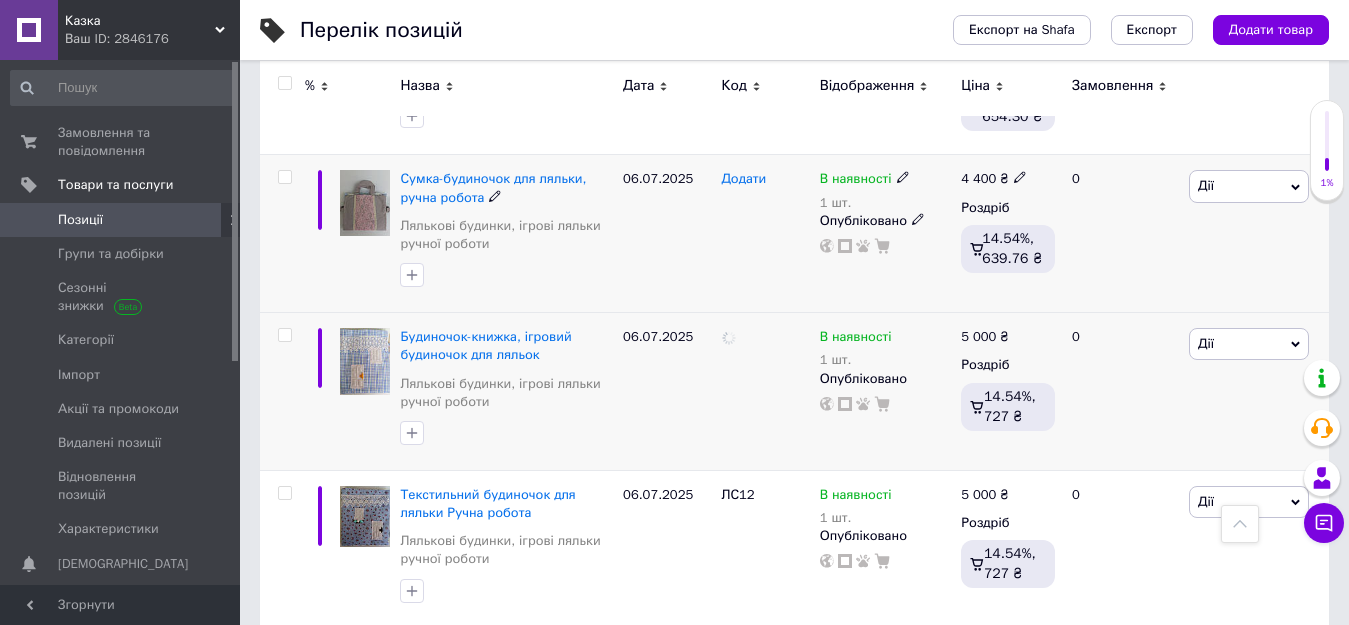 click on "Додати" at bounding box center [743, 179] 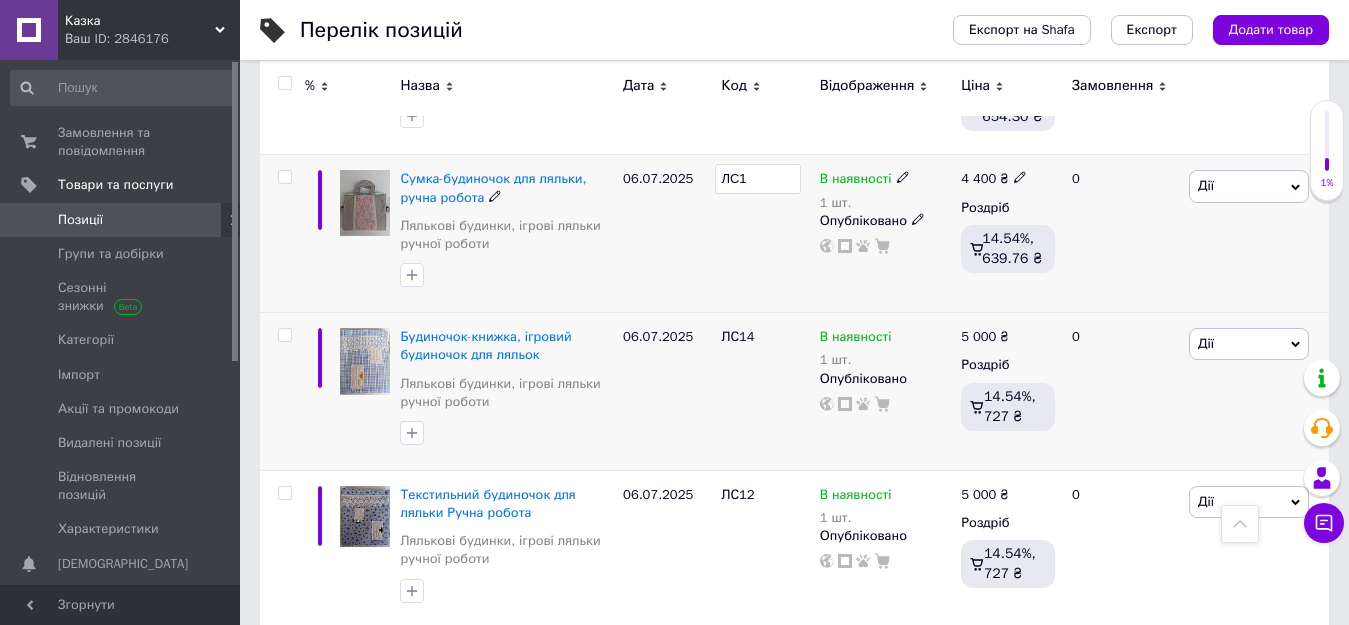type on "ЛС15" 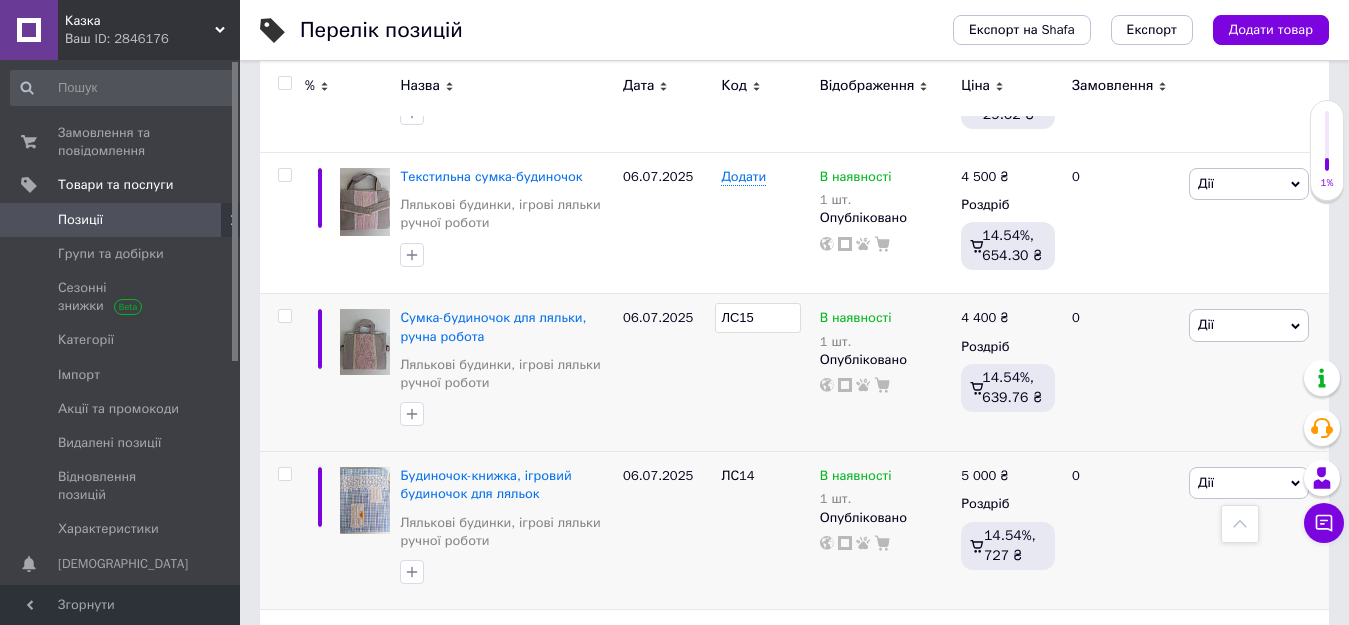 scroll, scrollTop: 419, scrollLeft: 0, axis: vertical 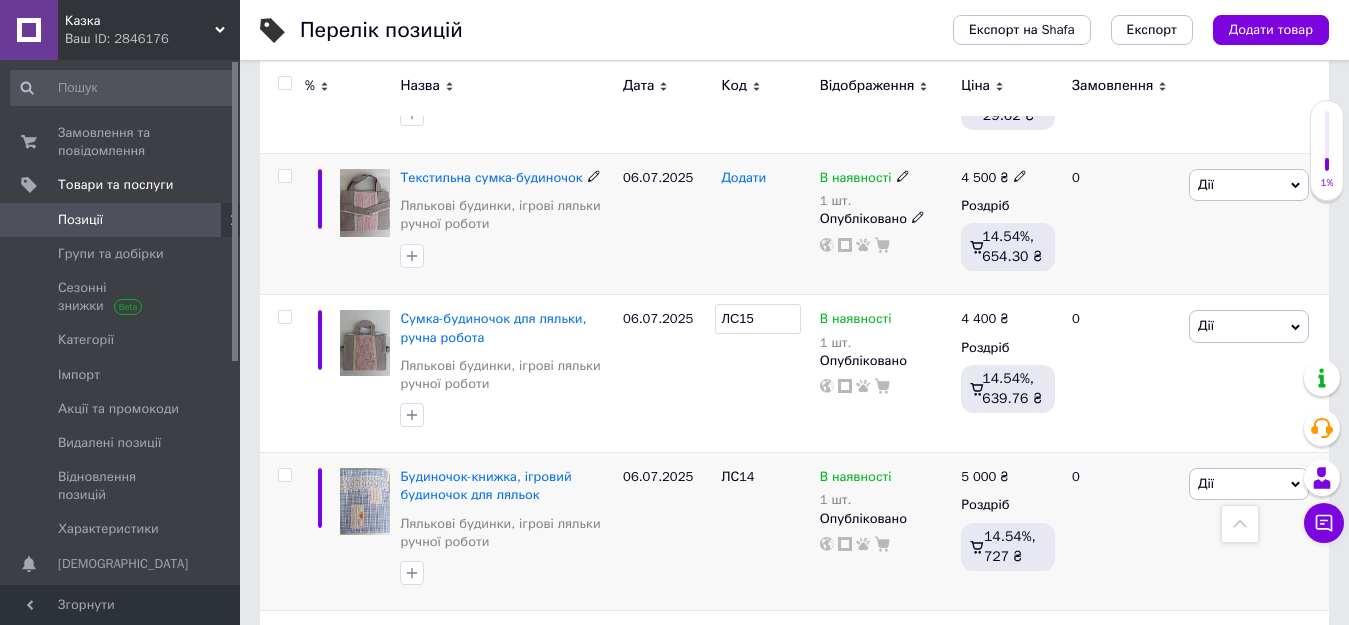 click on "Додати" at bounding box center (743, 178) 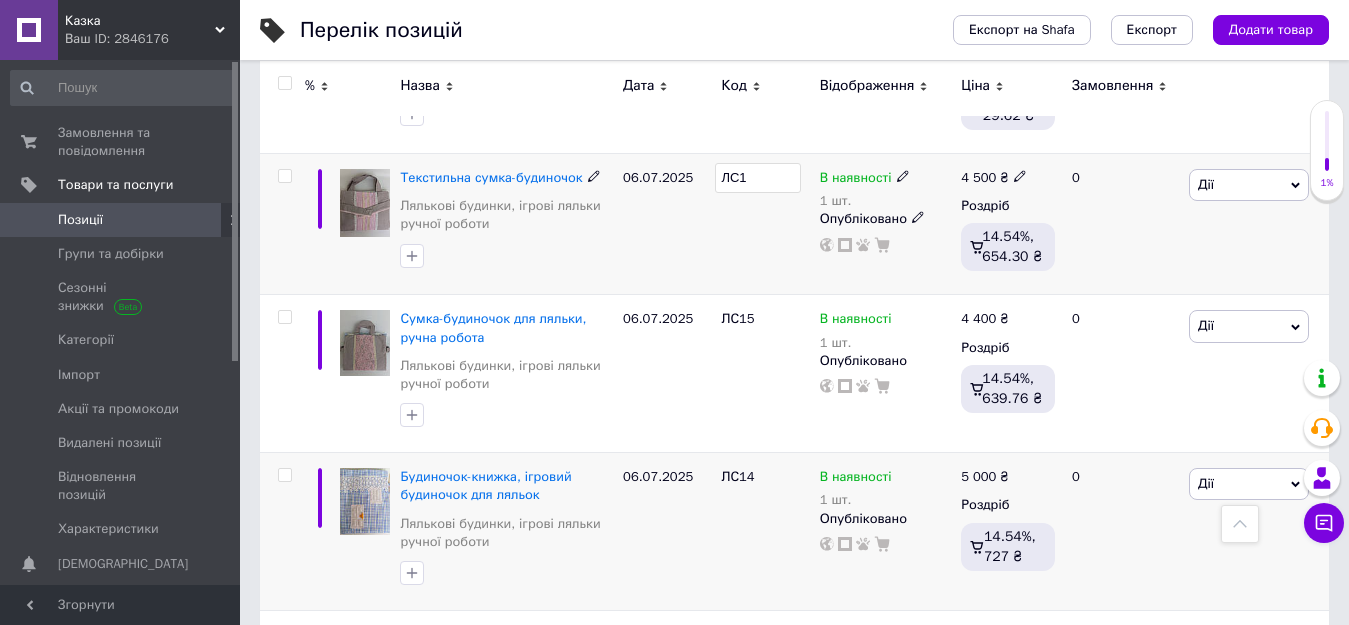 type on "ЛС16" 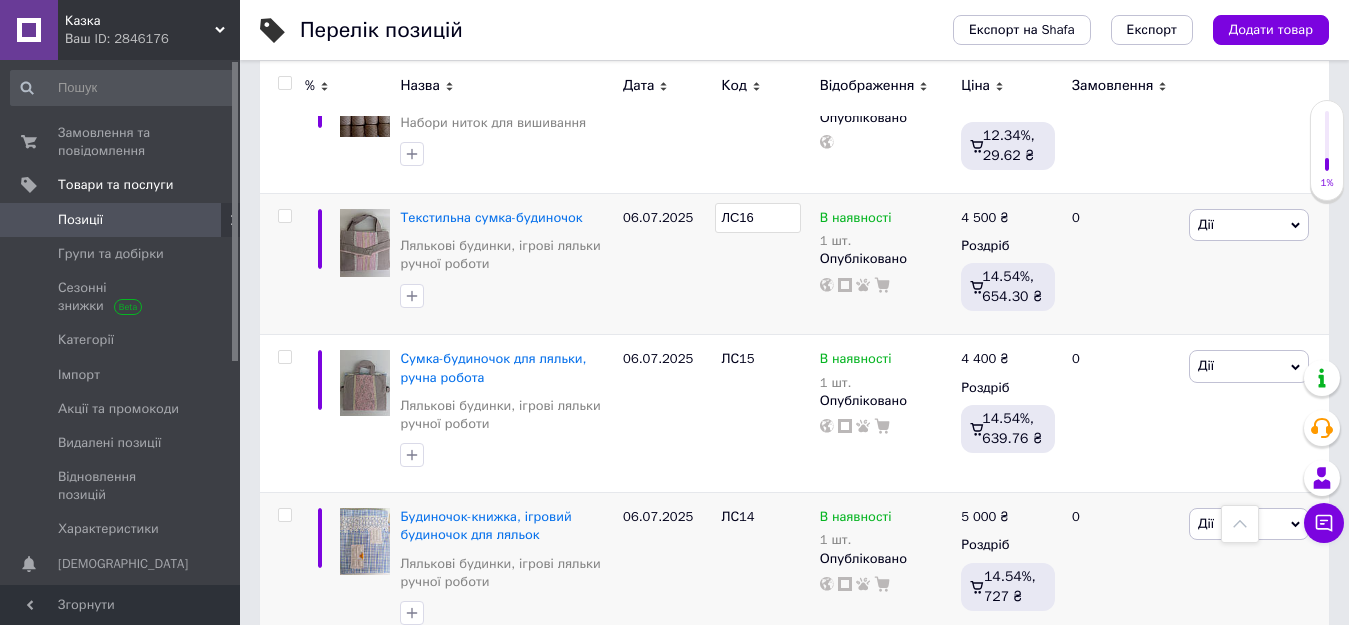 scroll, scrollTop: 286, scrollLeft: 0, axis: vertical 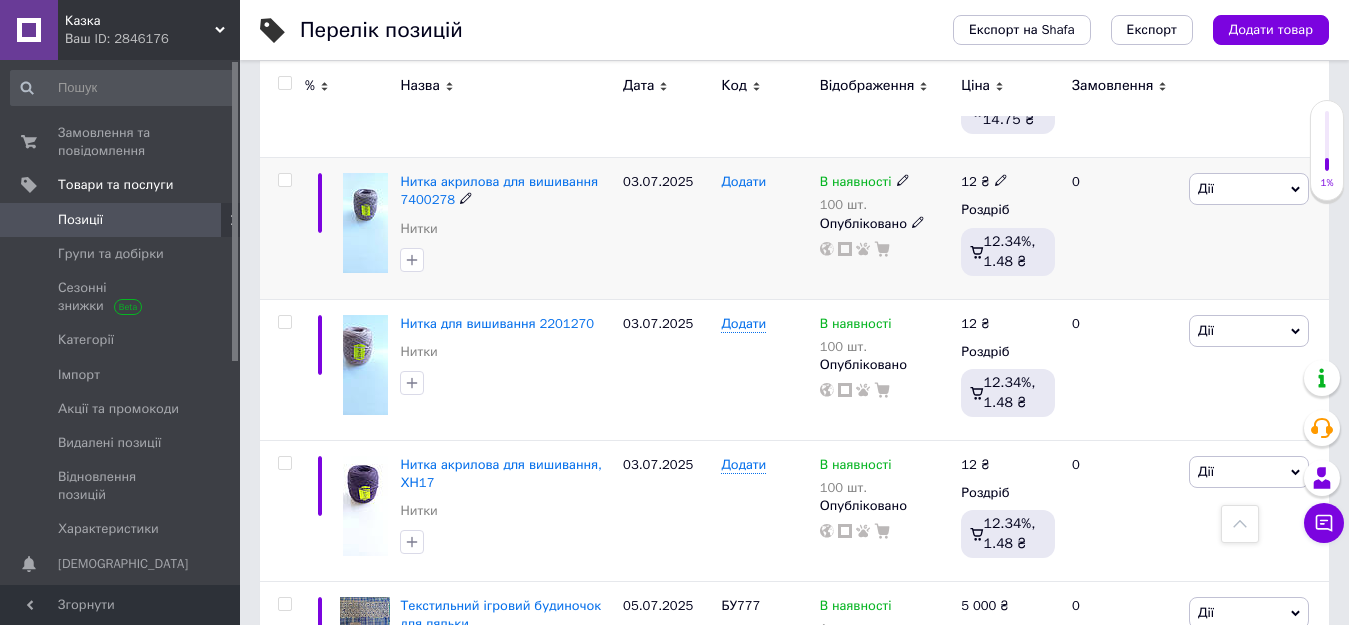 click on "Додати" at bounding box center (743, 182) 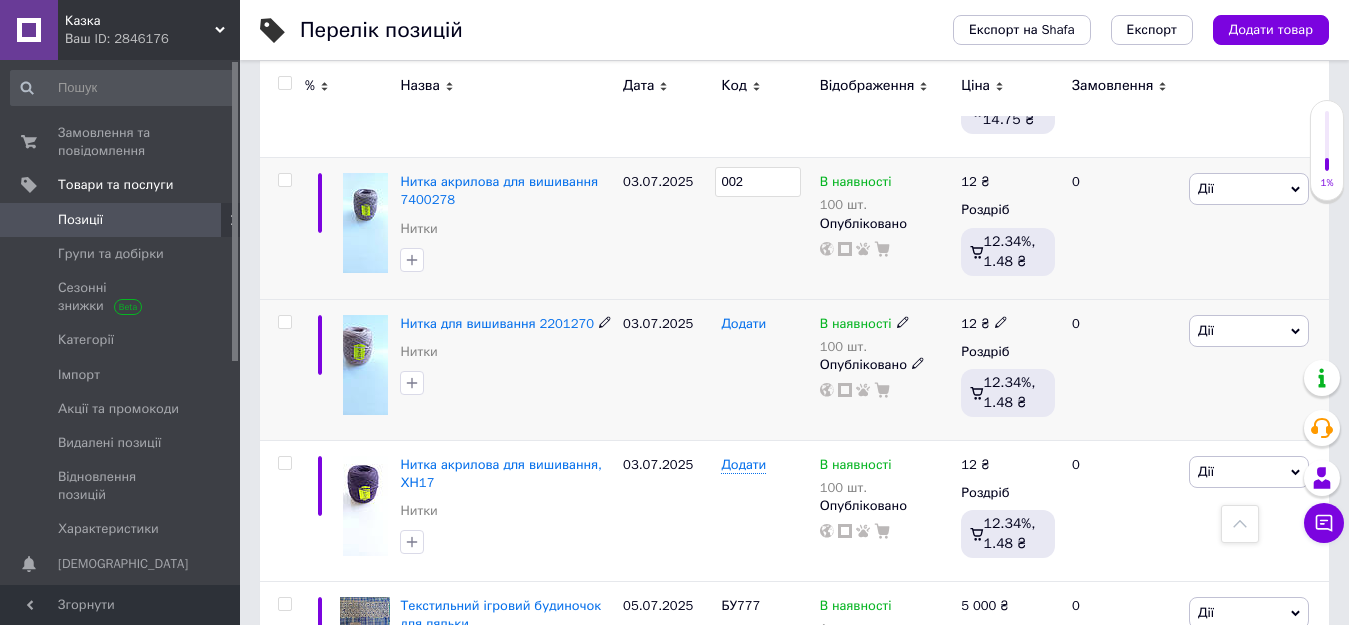 type on "0028" 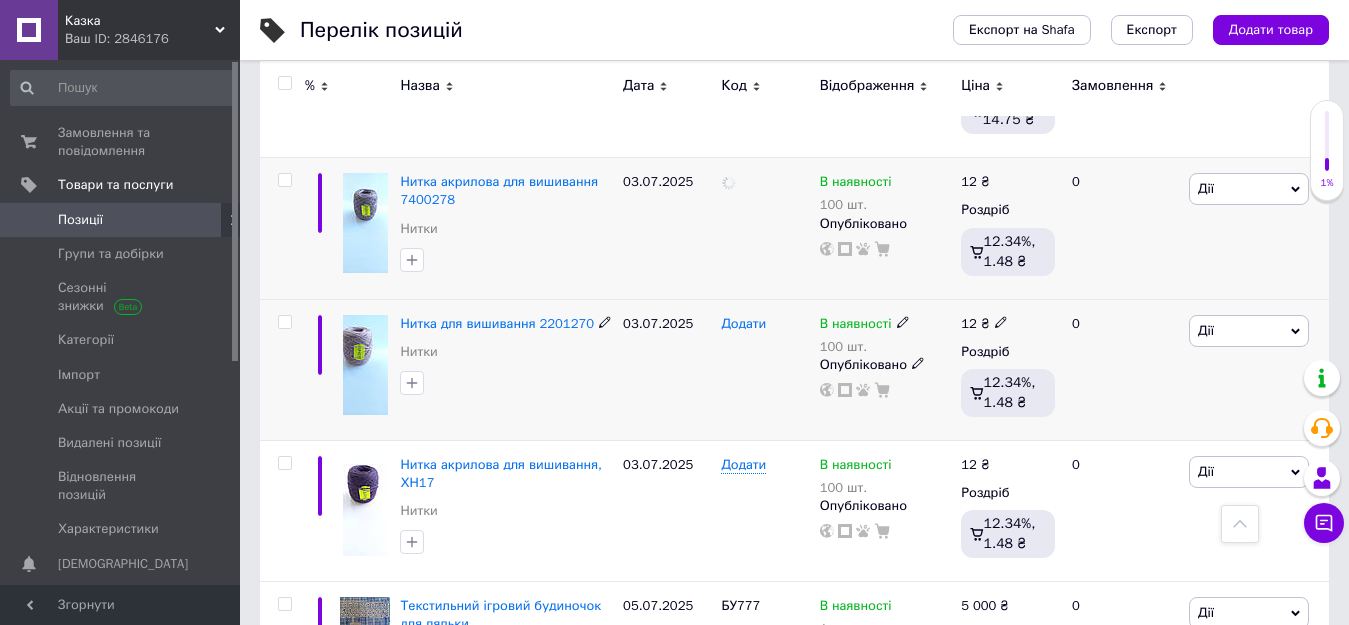 click on "Додати" at bounding box center [743, 324] 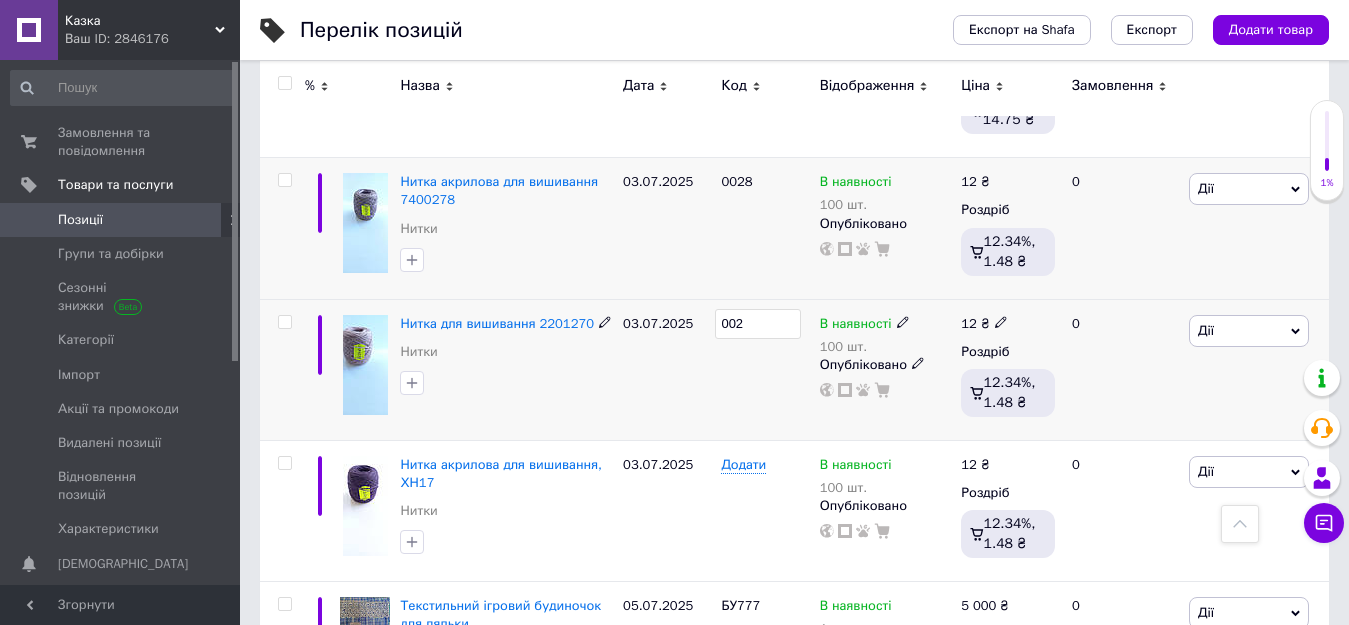 type on "0027" 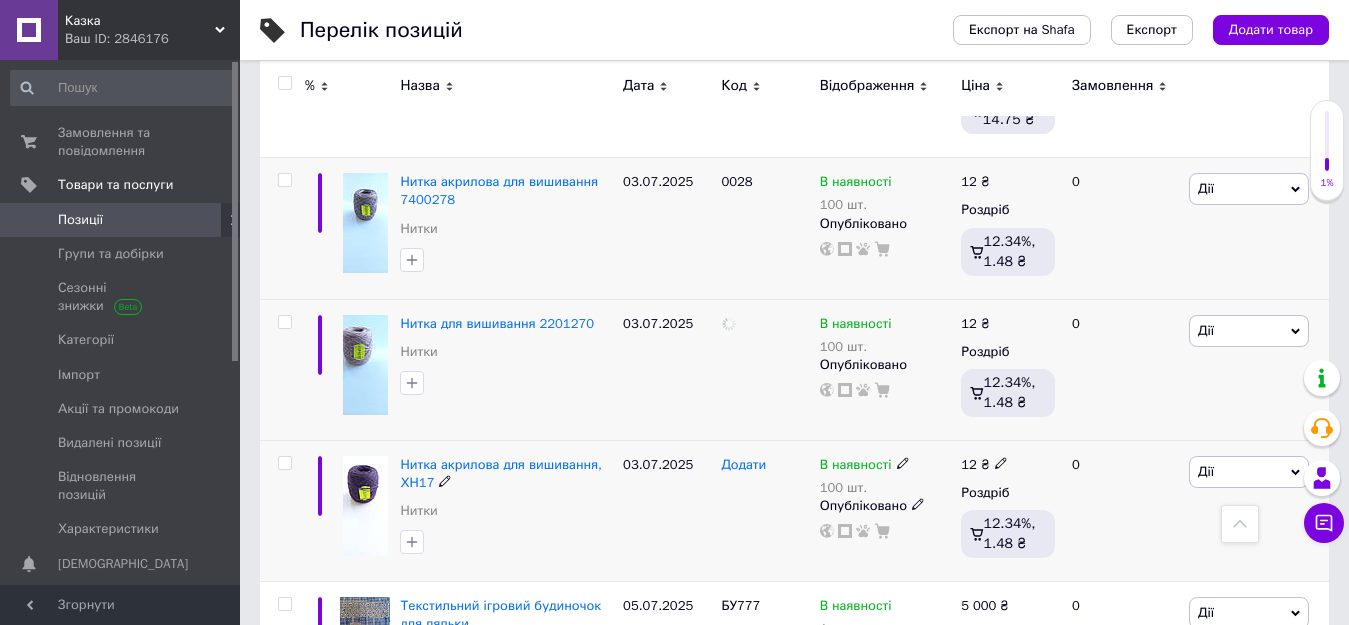 click on "Додати" at bounding box center [743, 465] 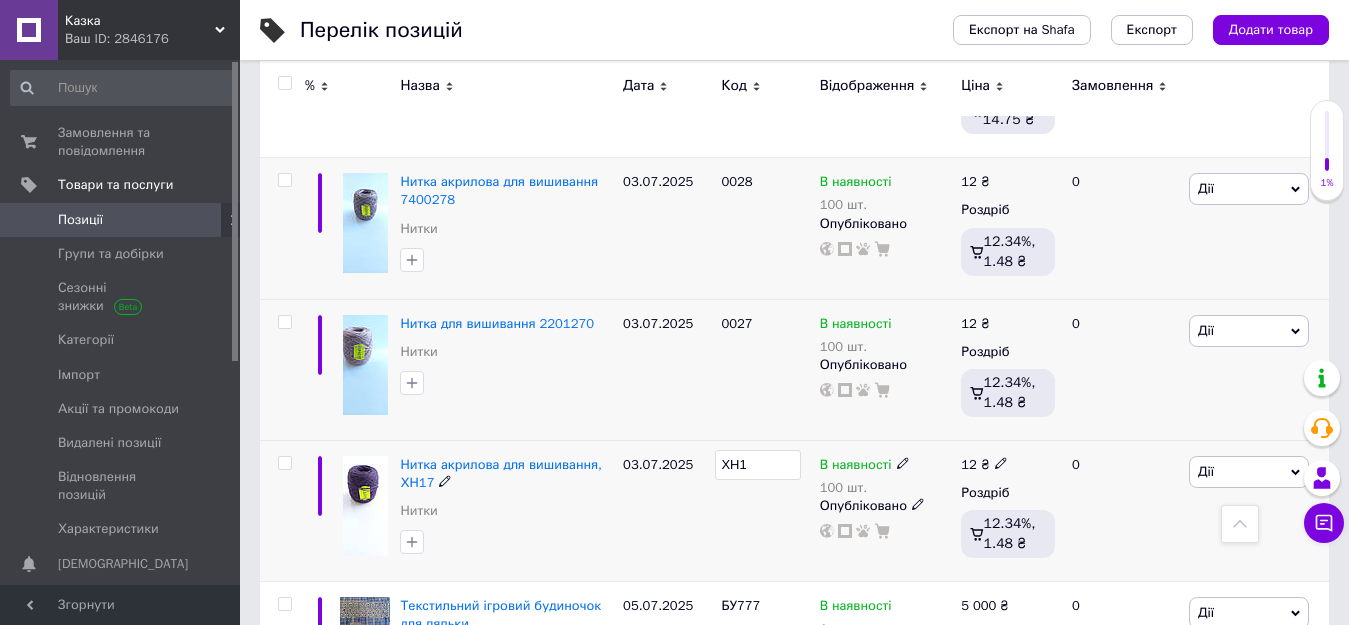 type on "ХН17" 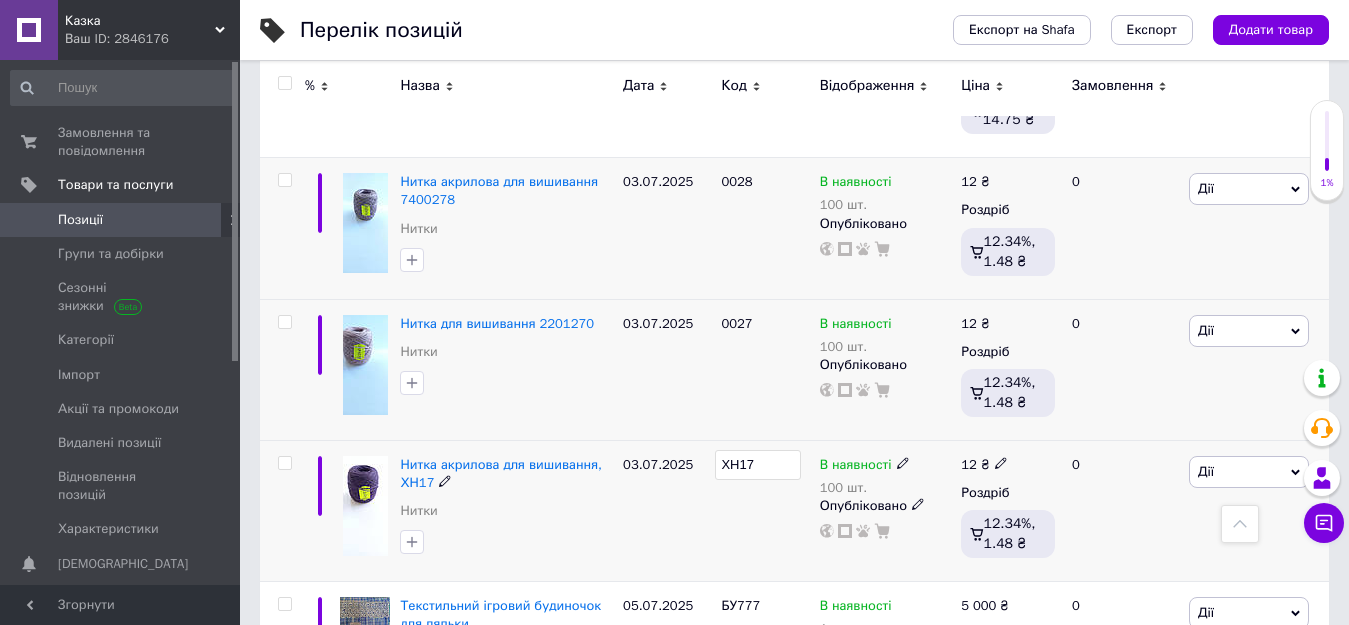 click on "ХН17" at bounding box center (765, 510) 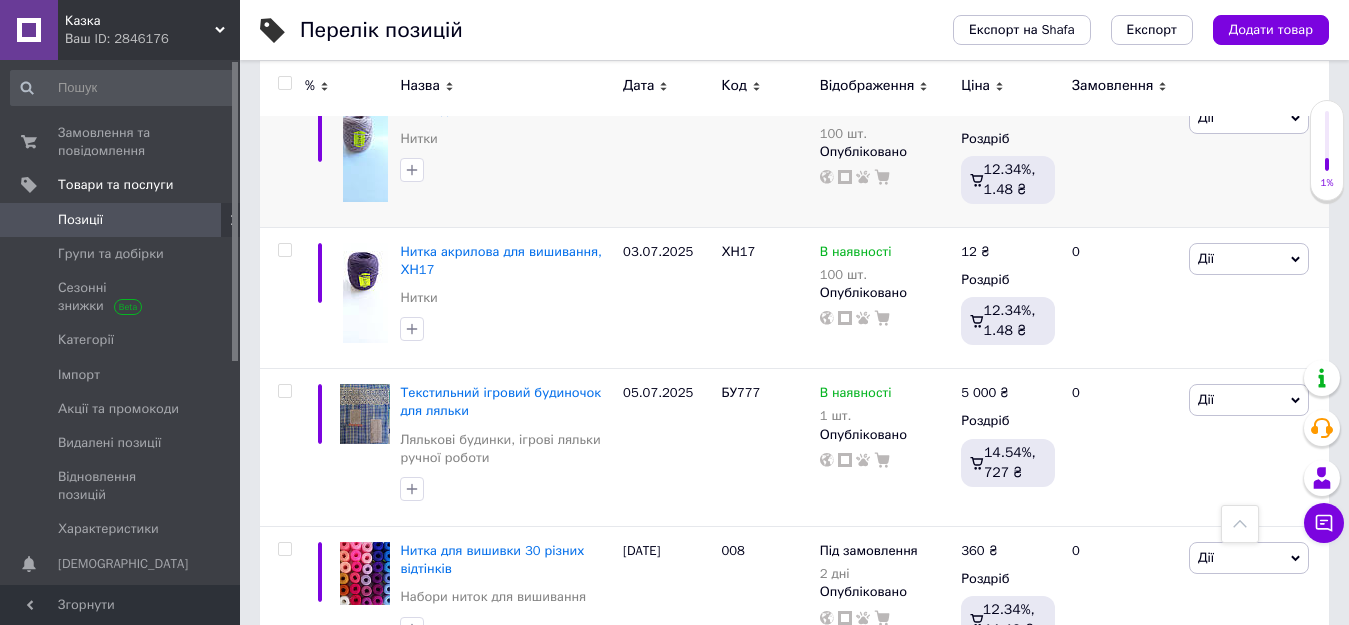 scroll, scrollTop: 1829, scrollLeft: 0, axis: vertical 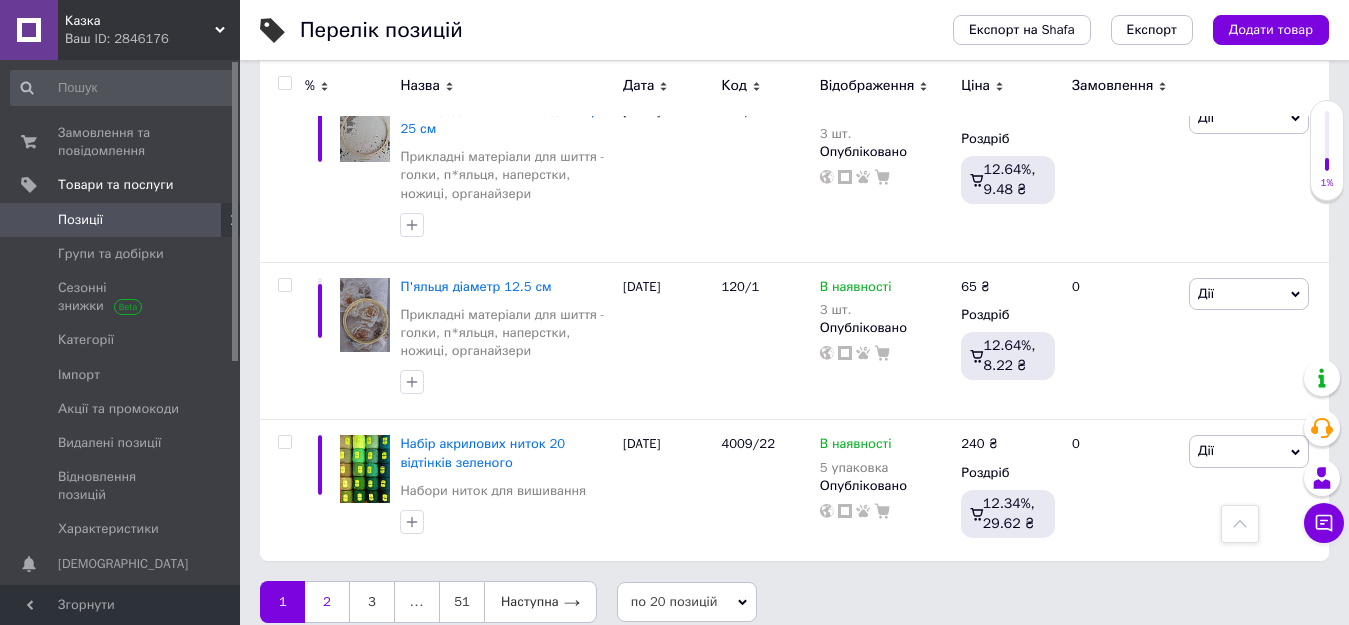 click on "2" at bounding box center (327, 602) 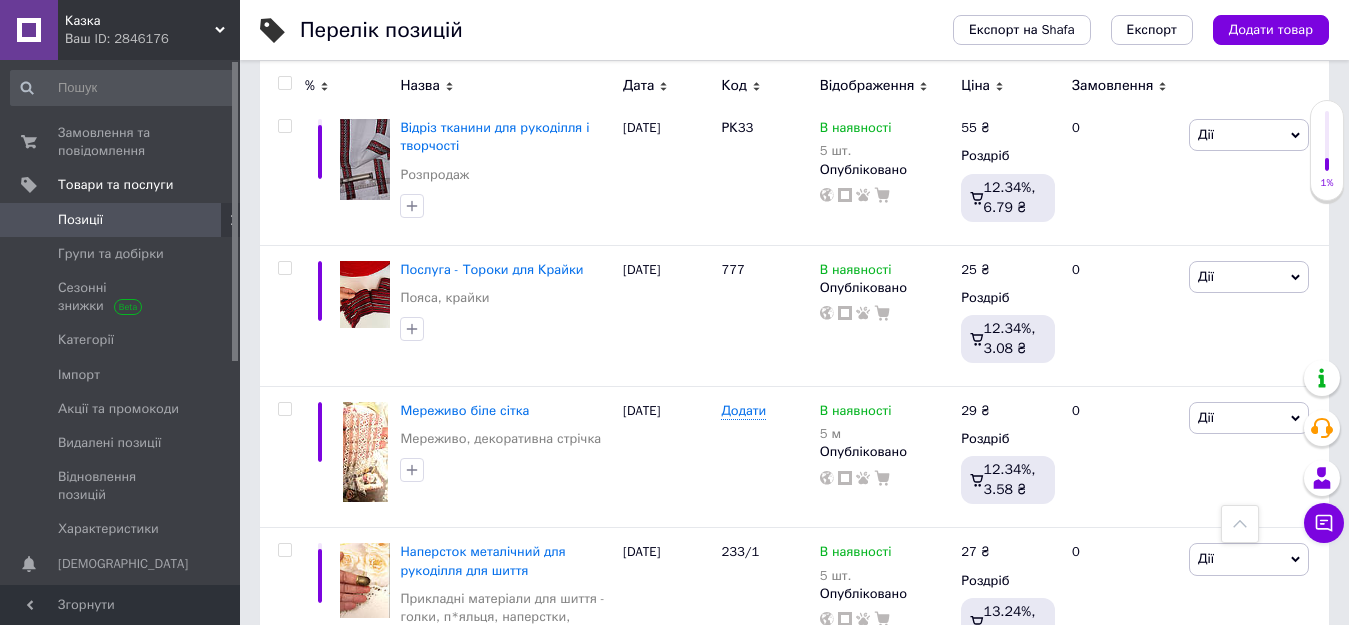 scroll, scrollTop: 123, scrollLeft: 0, axis: vertical 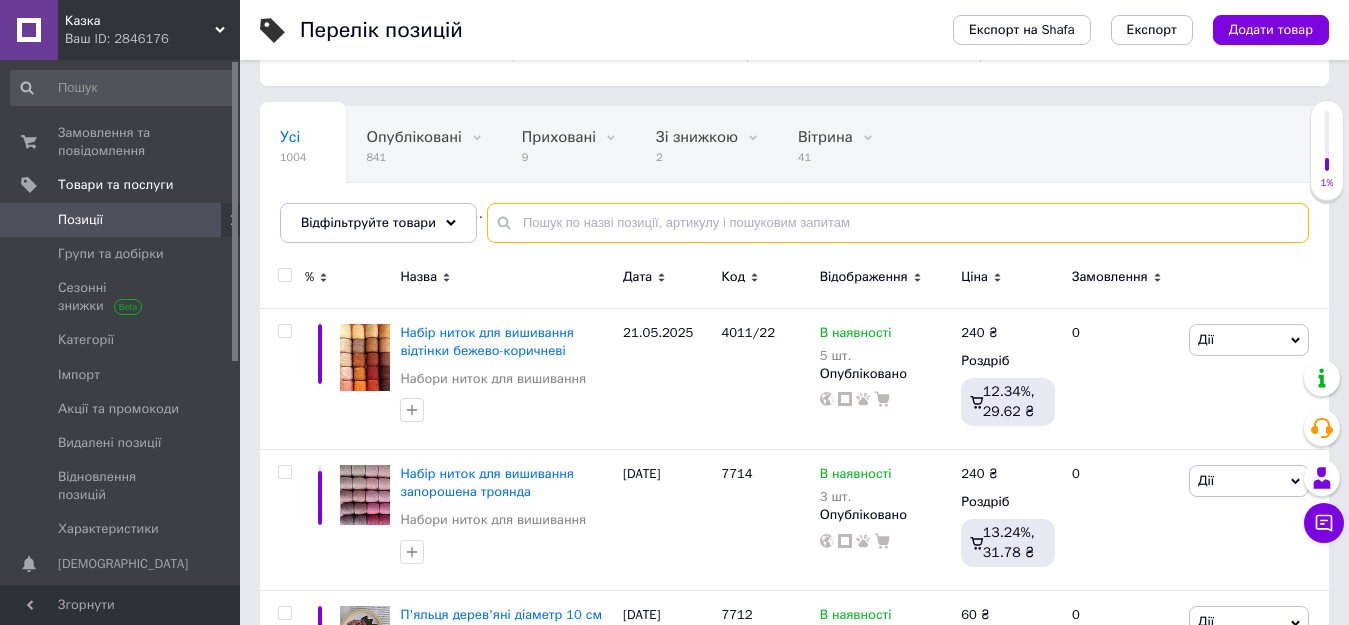 click at bounding box center [898, 223] 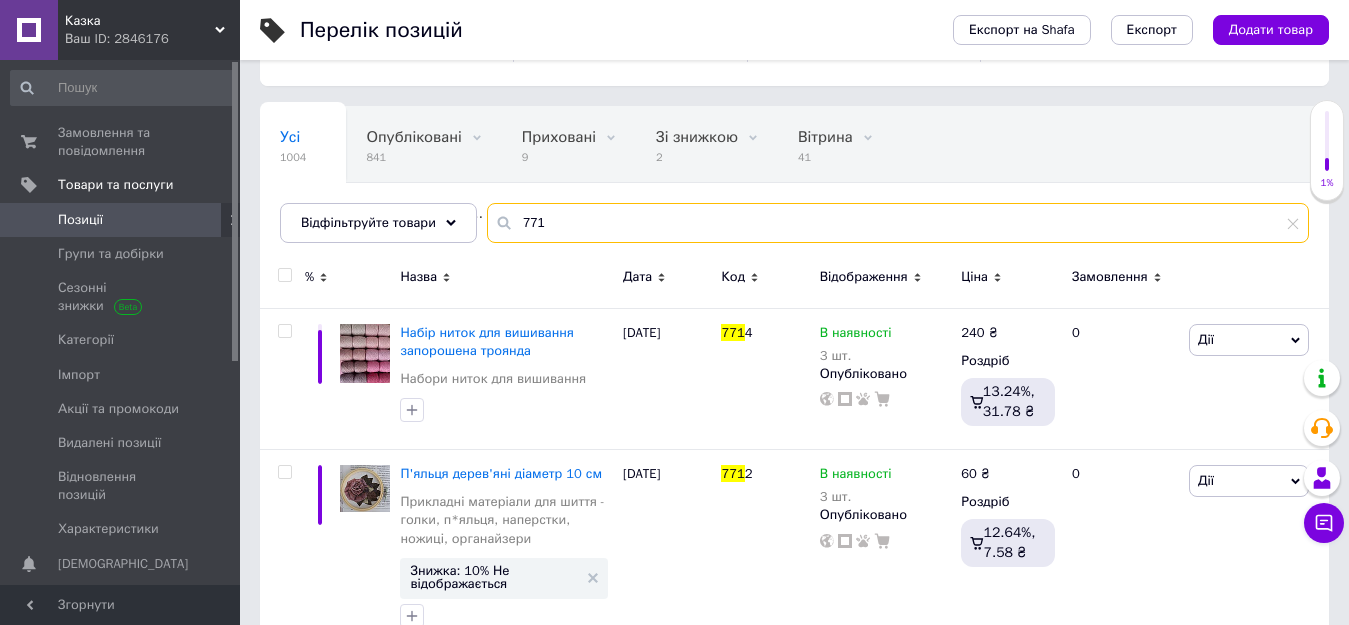 type on "77" 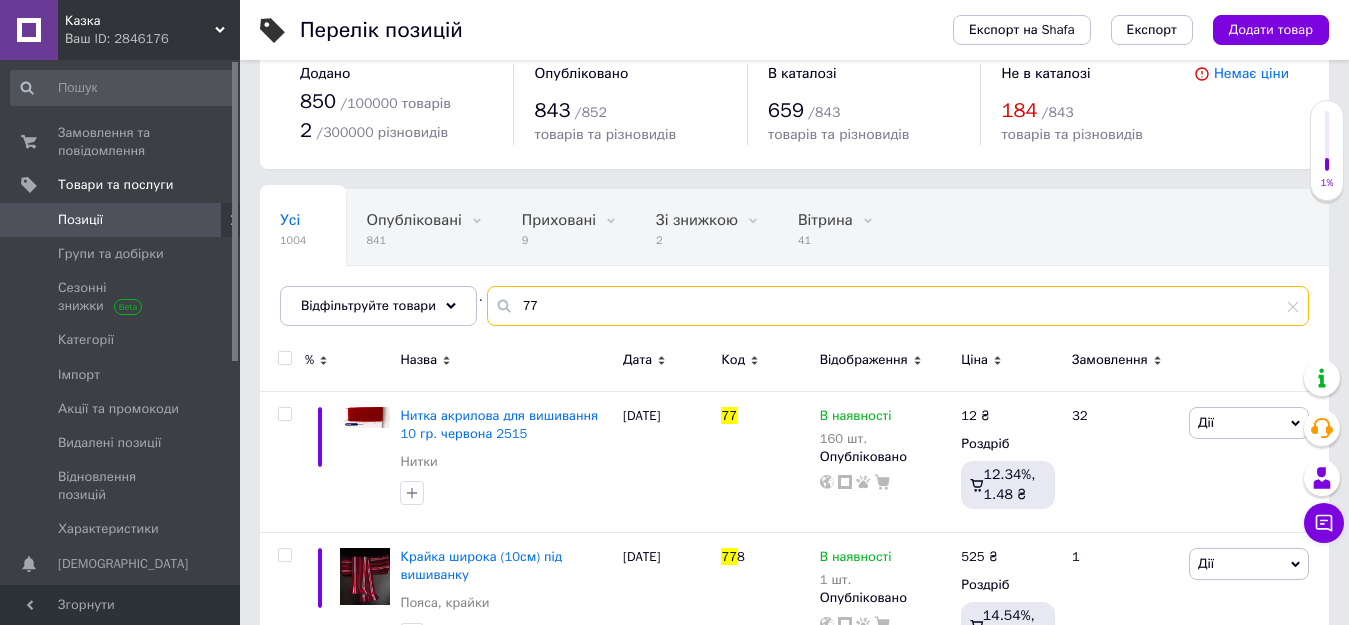 scroll, scrollTop: 0, scrollLeft: 0, axis: both 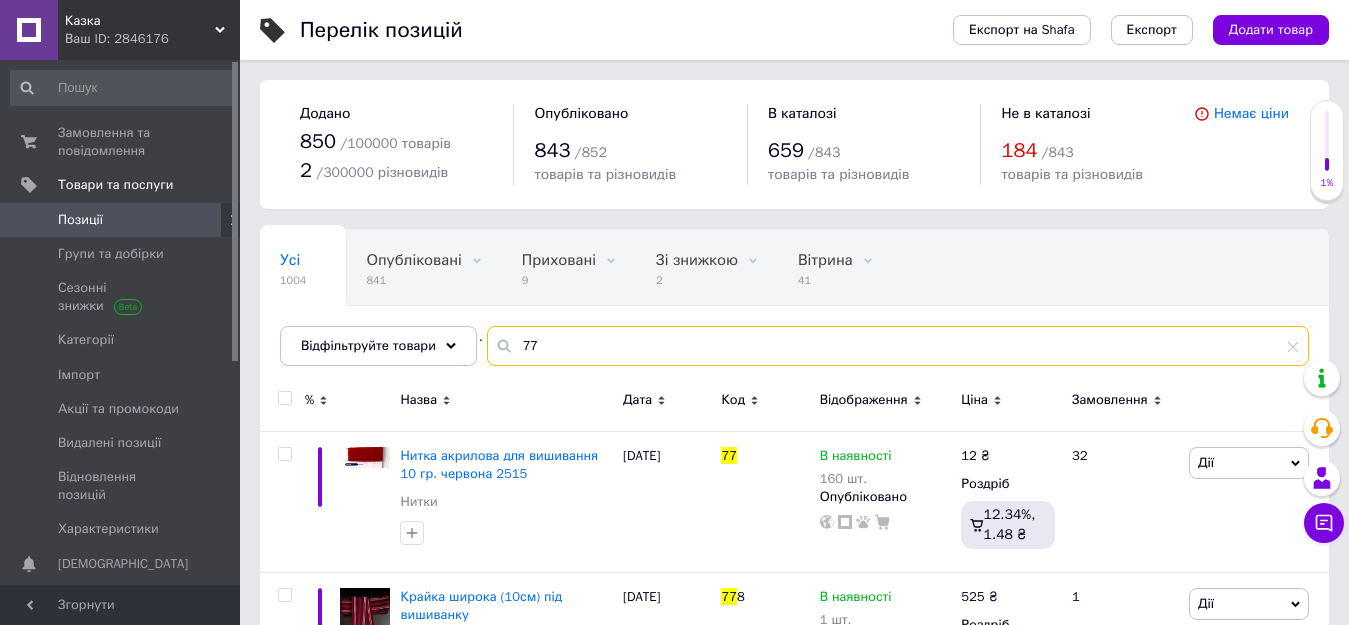 type 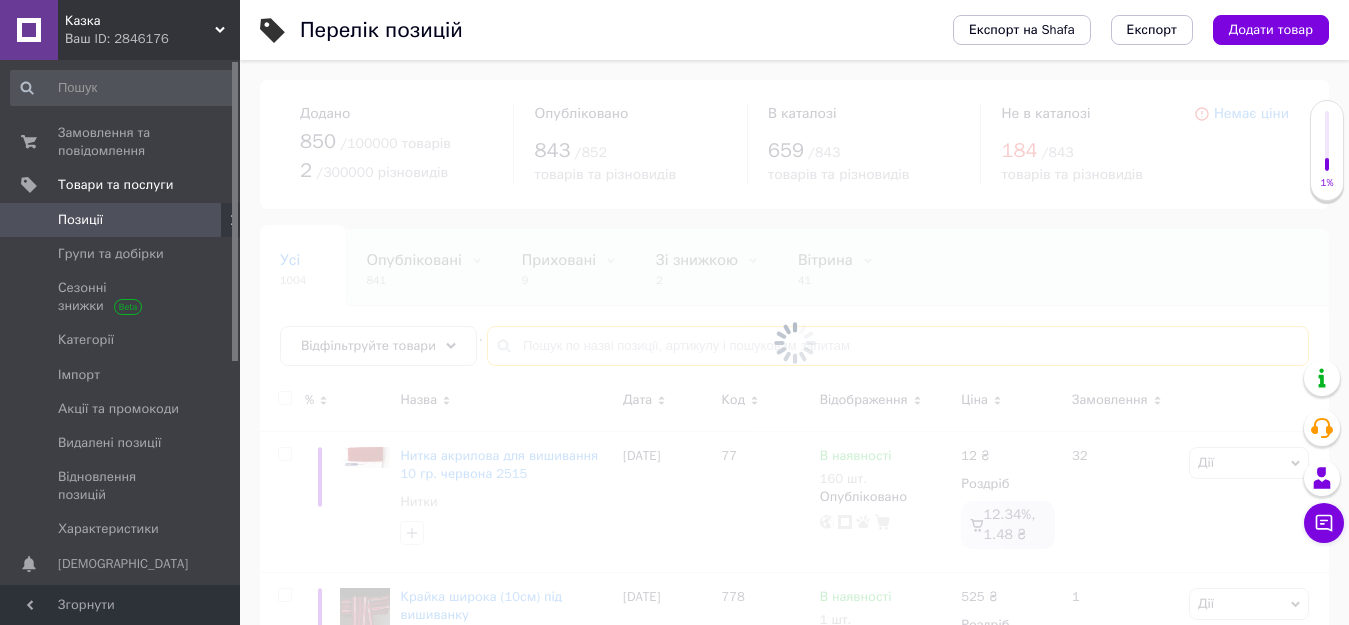 scroll, scrollTop: 123, scrollLeft: 0, axis: vertical 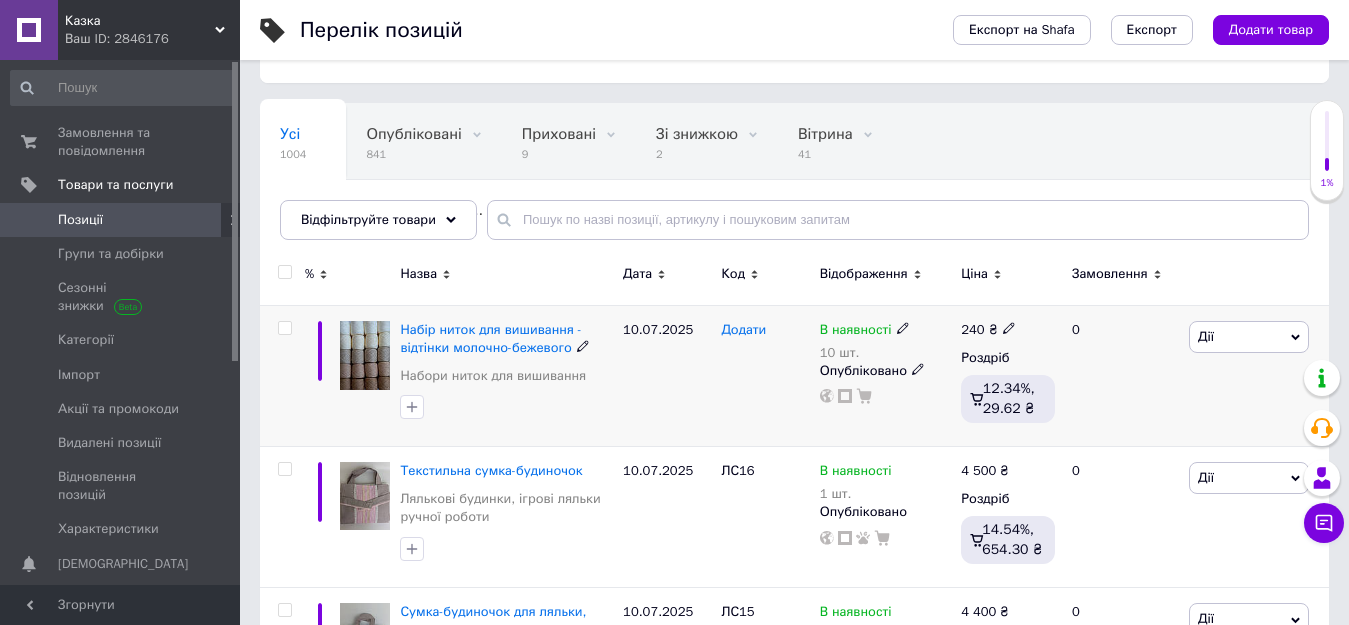 click on "Додати" at bounding box center [743, 330] 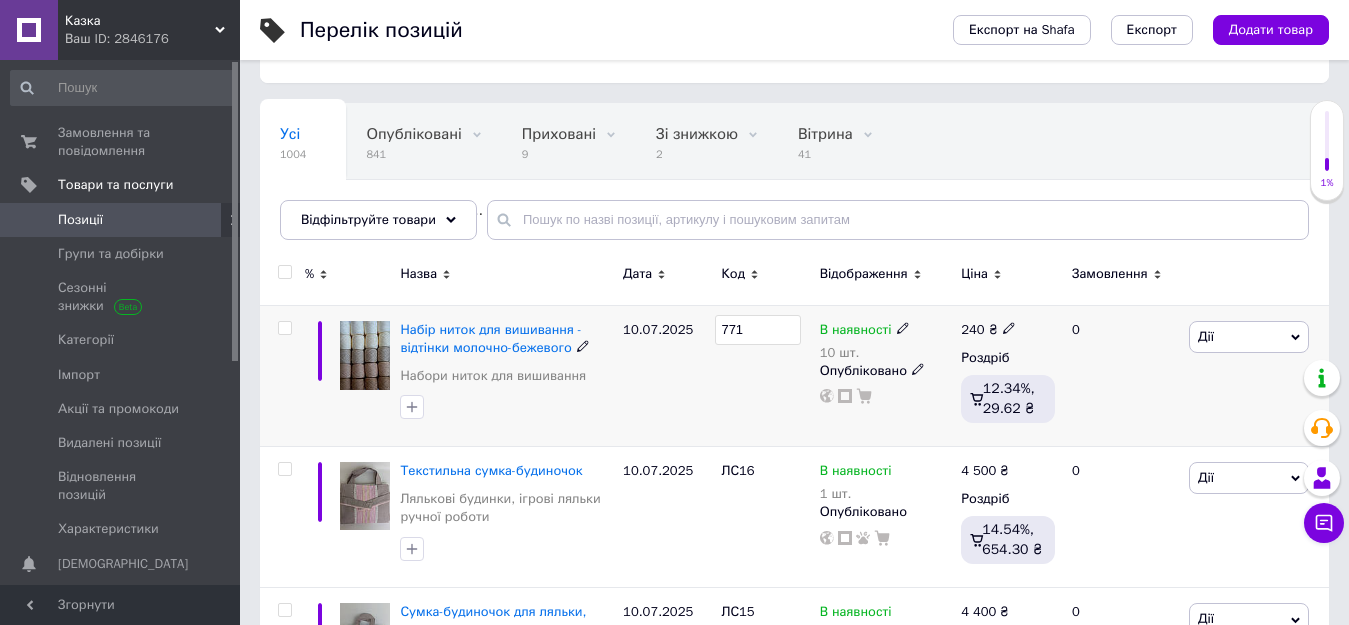 type on "7715" 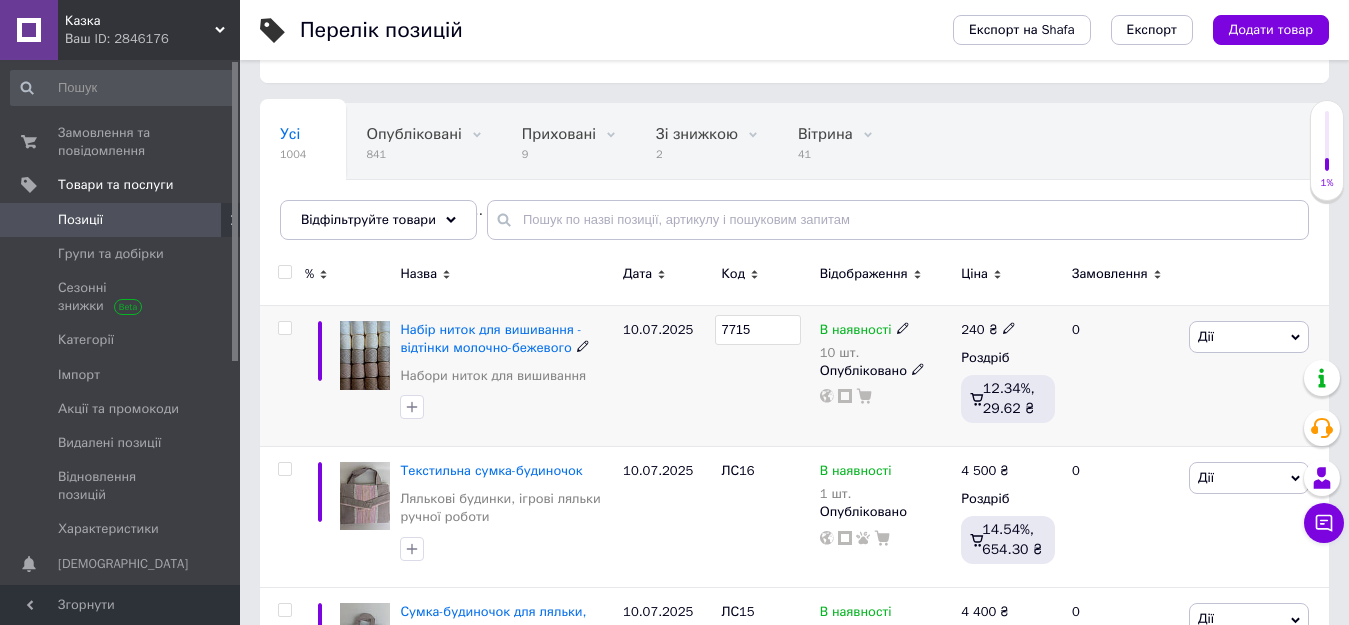 click on "7715" at bounding box center [765, 375] 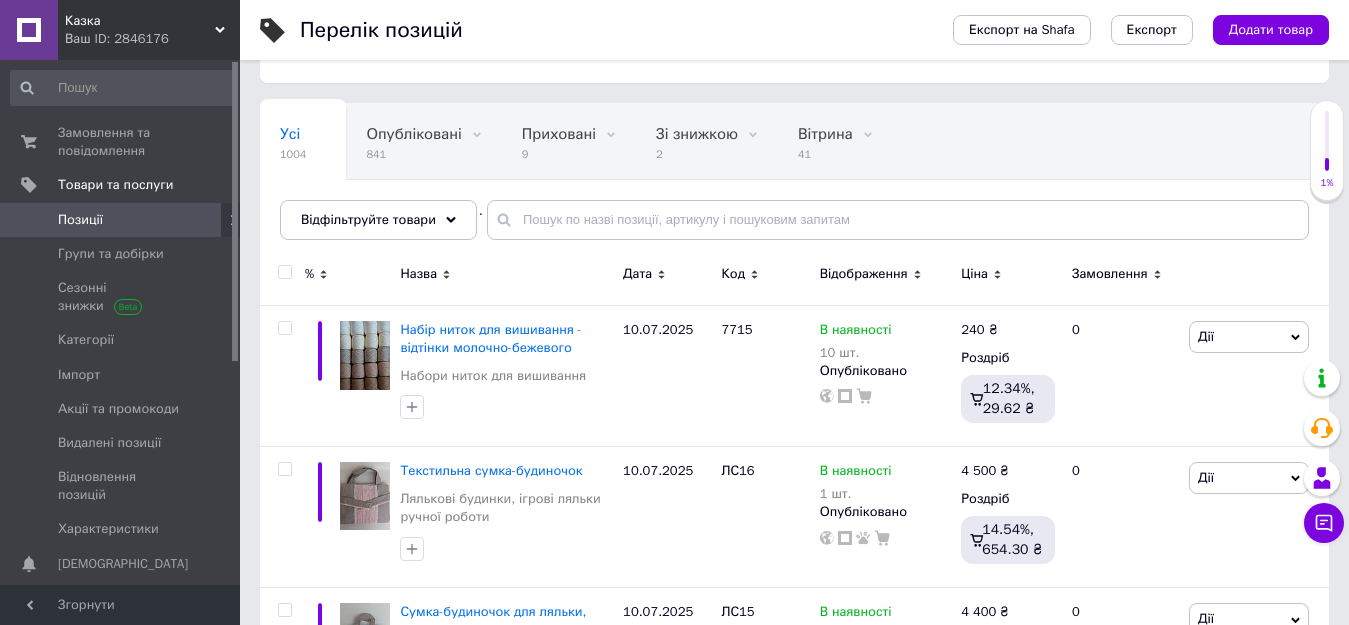 click 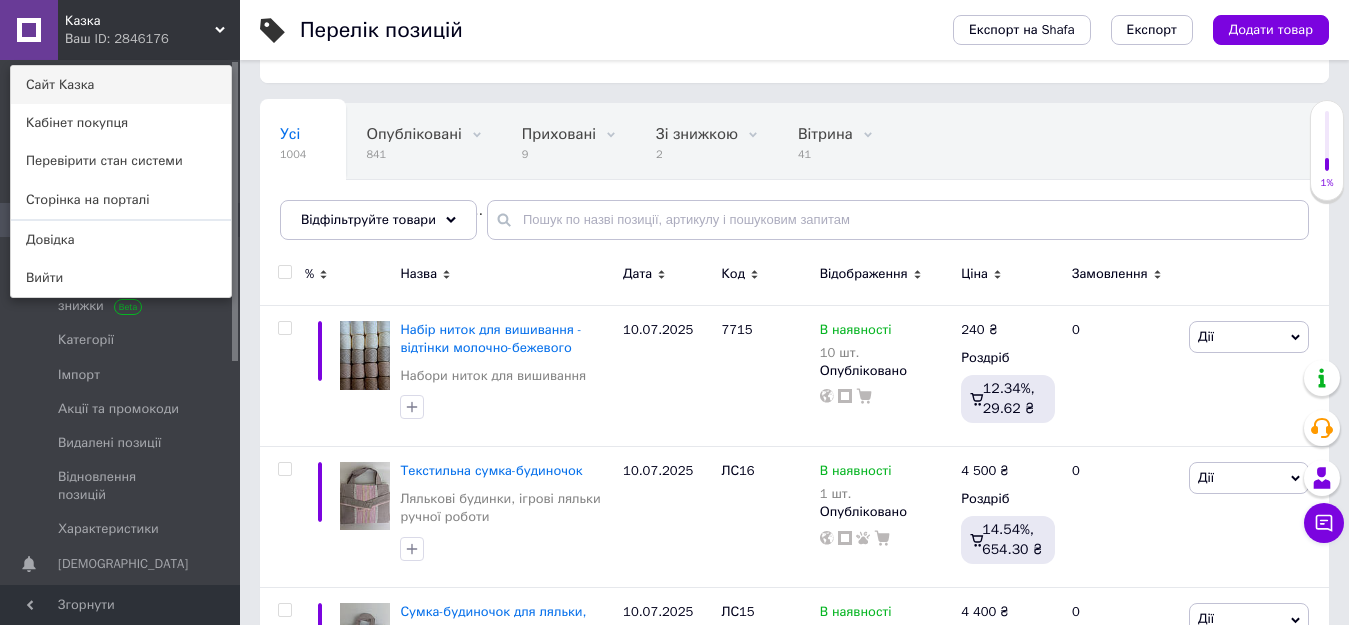 click on "Сайт Казка" at bounding box center (121, 85) 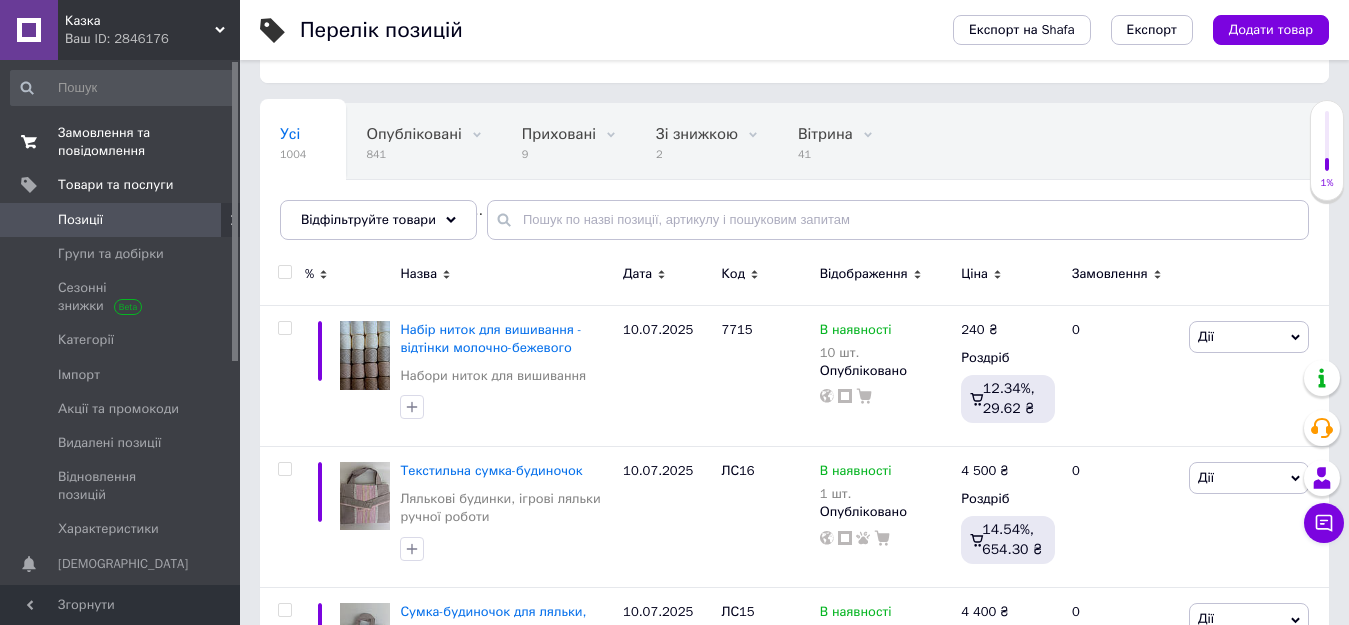 click on "Замовлення та повідомлення" at bounding box center [121, 142] 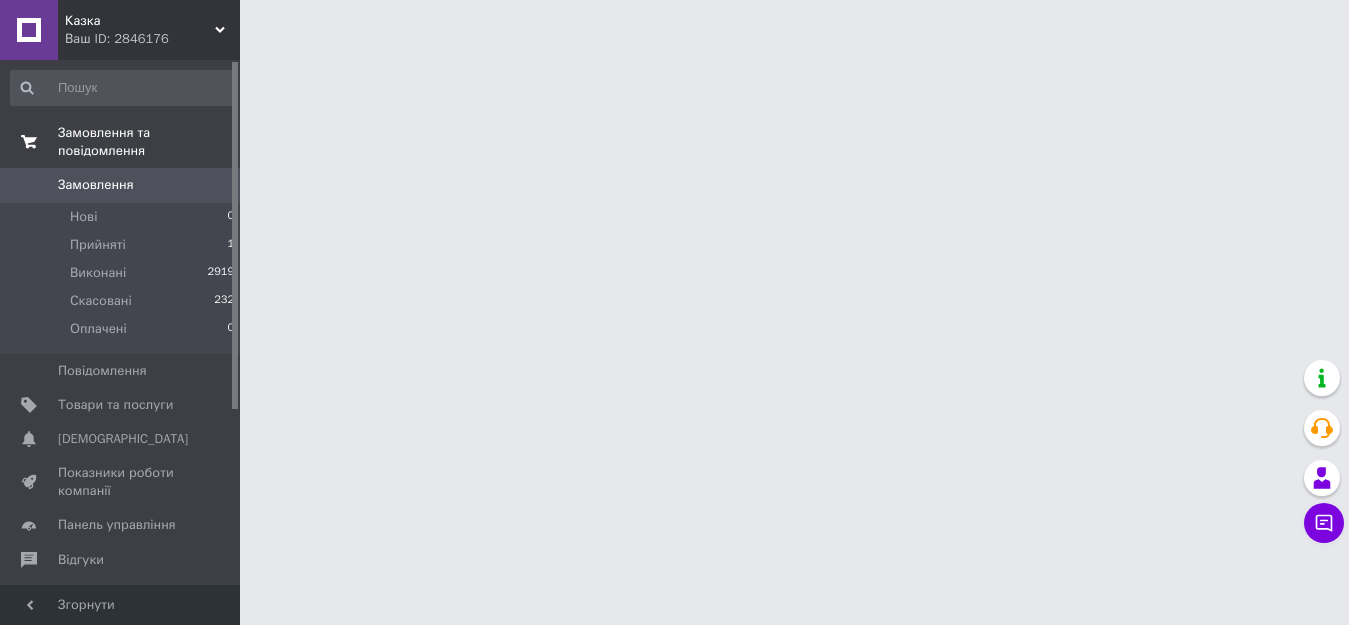 scroll, scrollTop: 0, scrollLeft: 0, axis: both 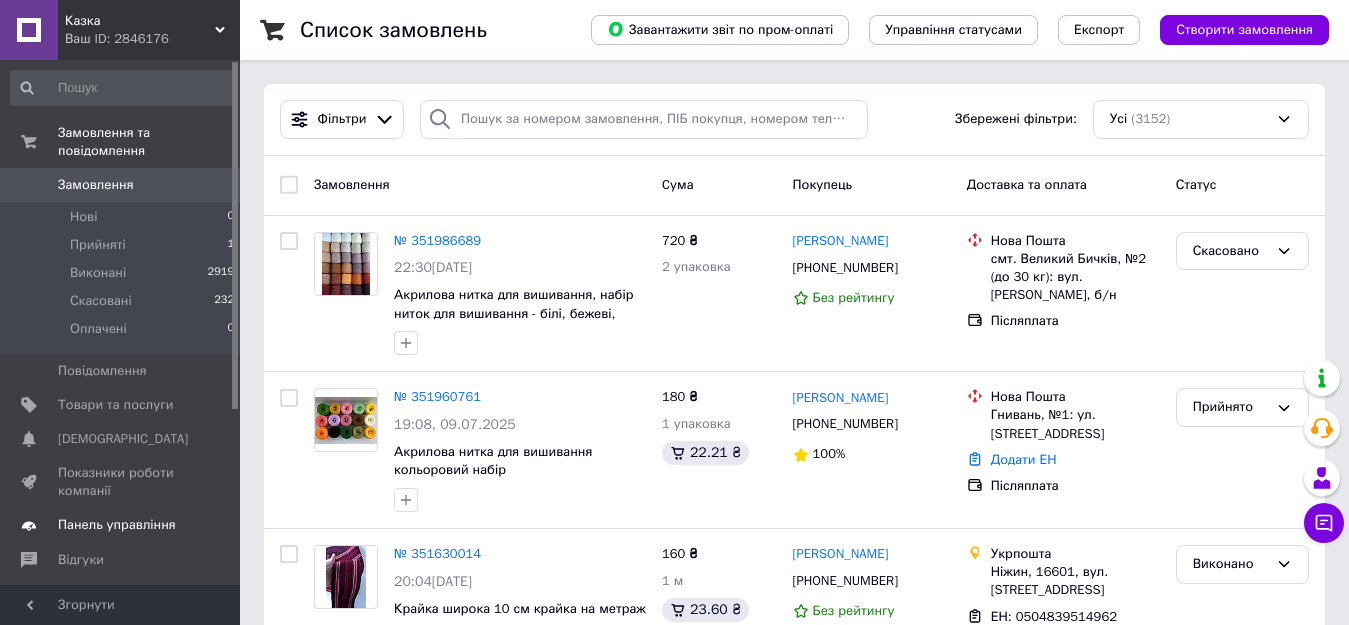 click on "Панель управління" at bounding box center [117, 525] 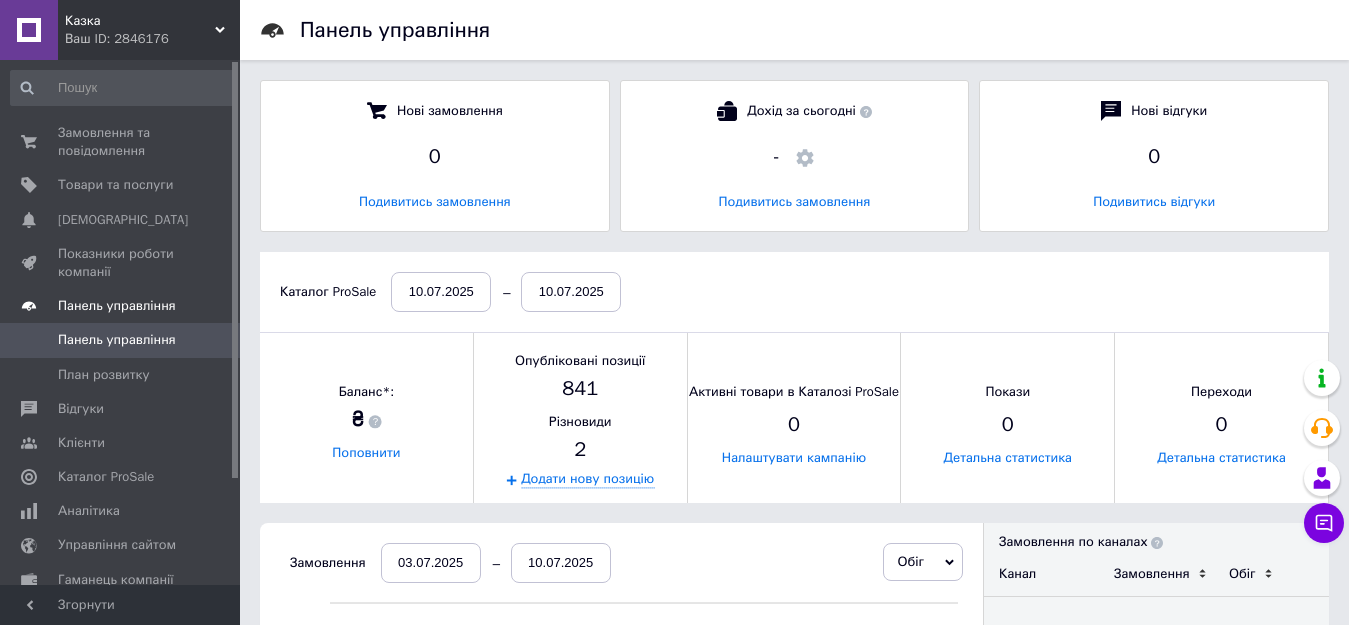 scroll, scrollTop: 10, scrollLeft: 10, axis: both 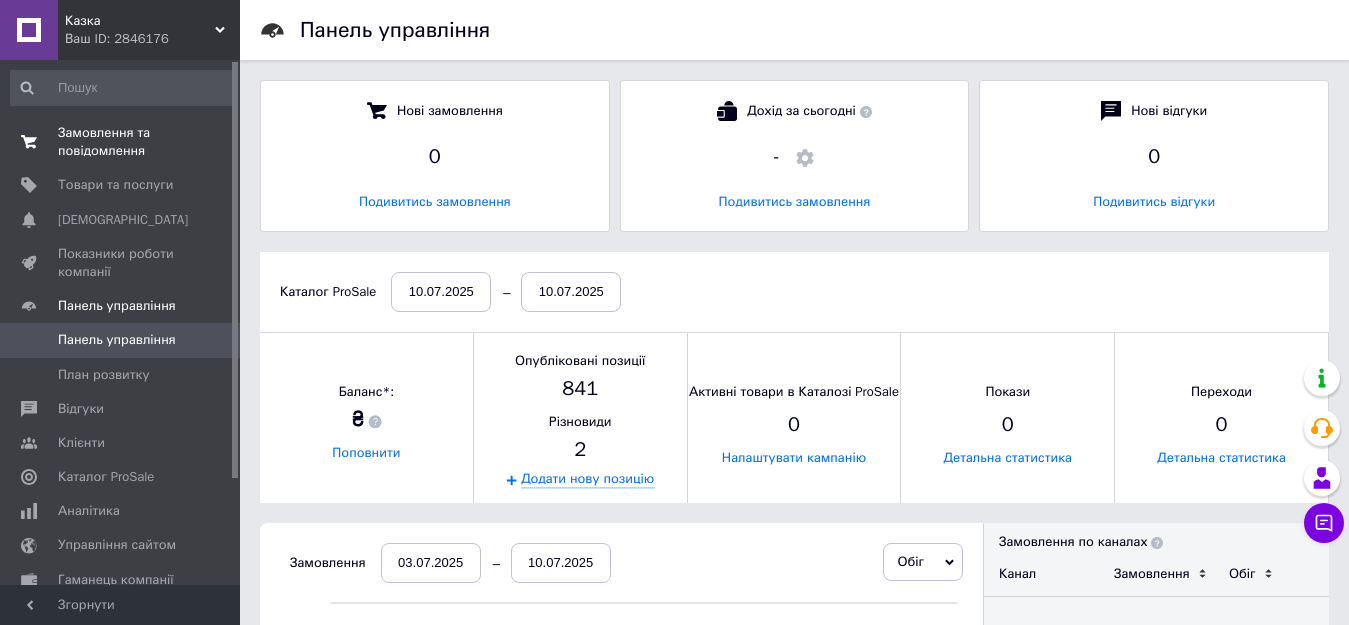 click on "Замовлення та повідомлення" at bounding box center (121, 142) 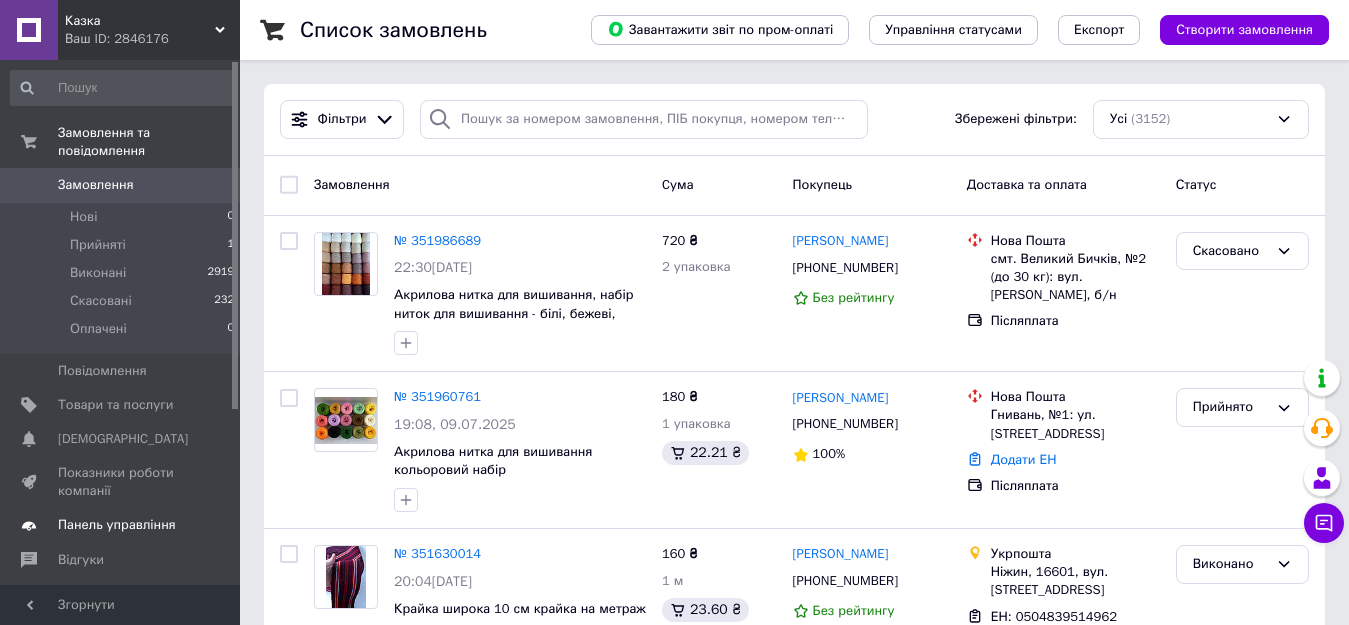 click on "Панель управління" at bounding box center [117, 525] 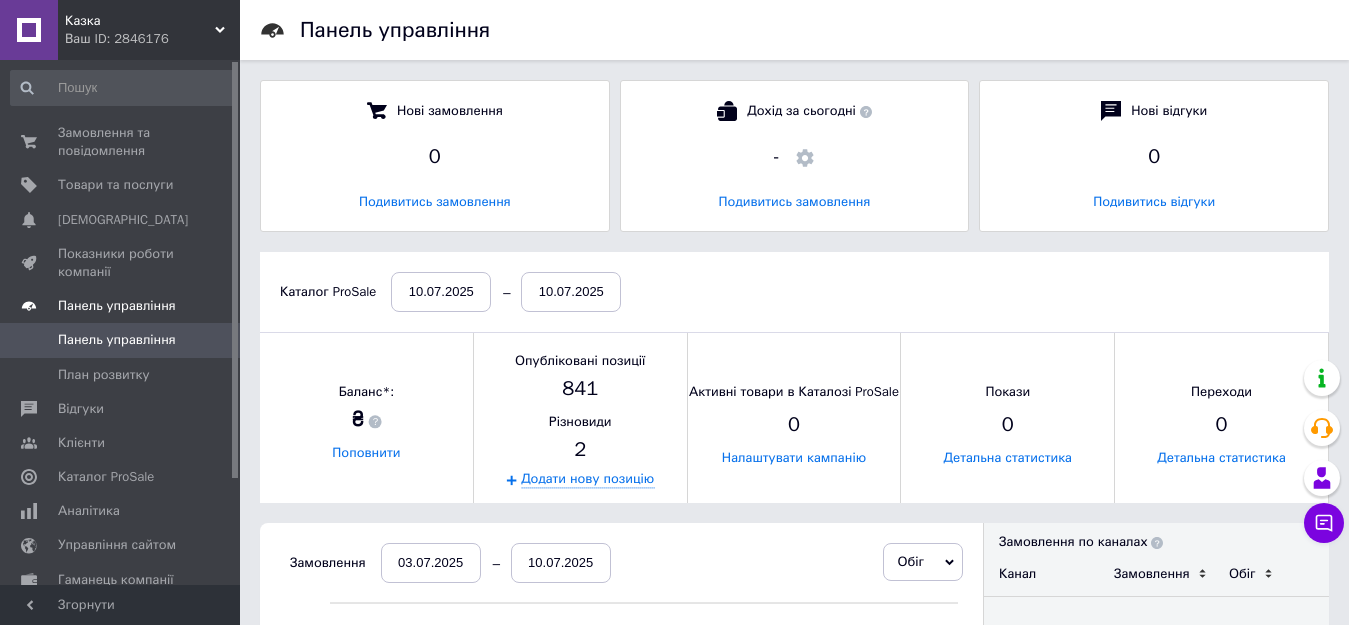 scroll, scrollTop: 10, scrollLeft: 10, axis: both 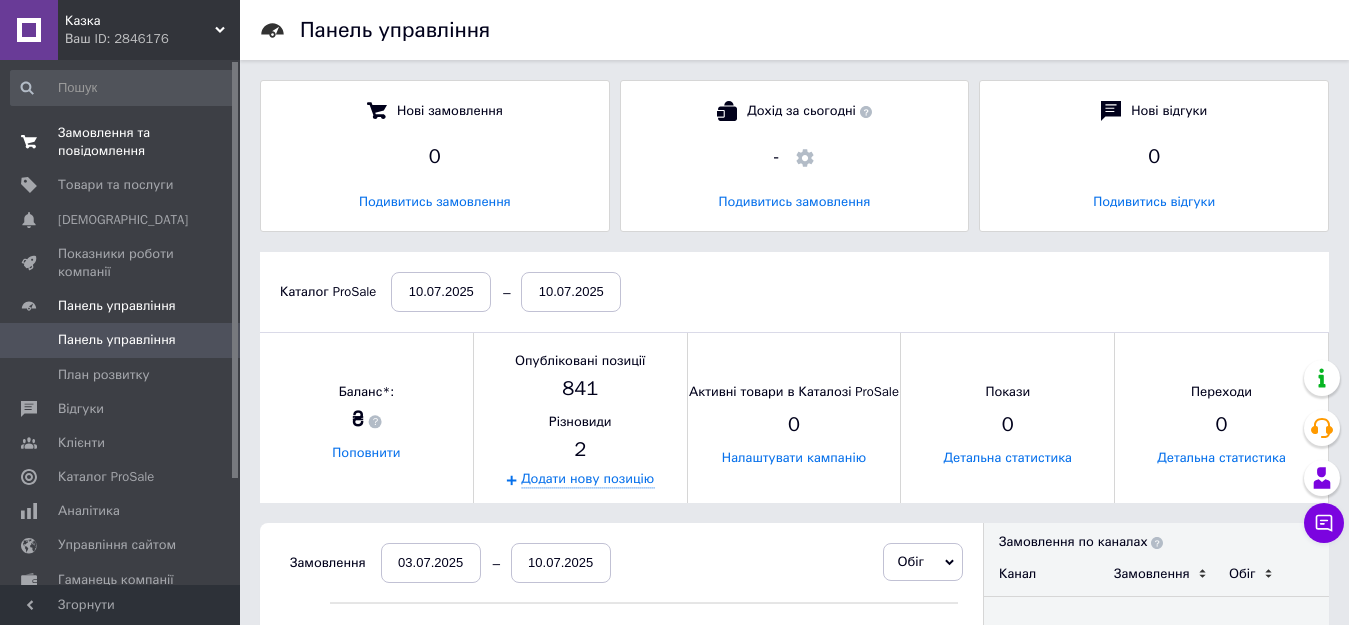 click on "Замовлення та повідомлення" at bounding box center [121, 142] 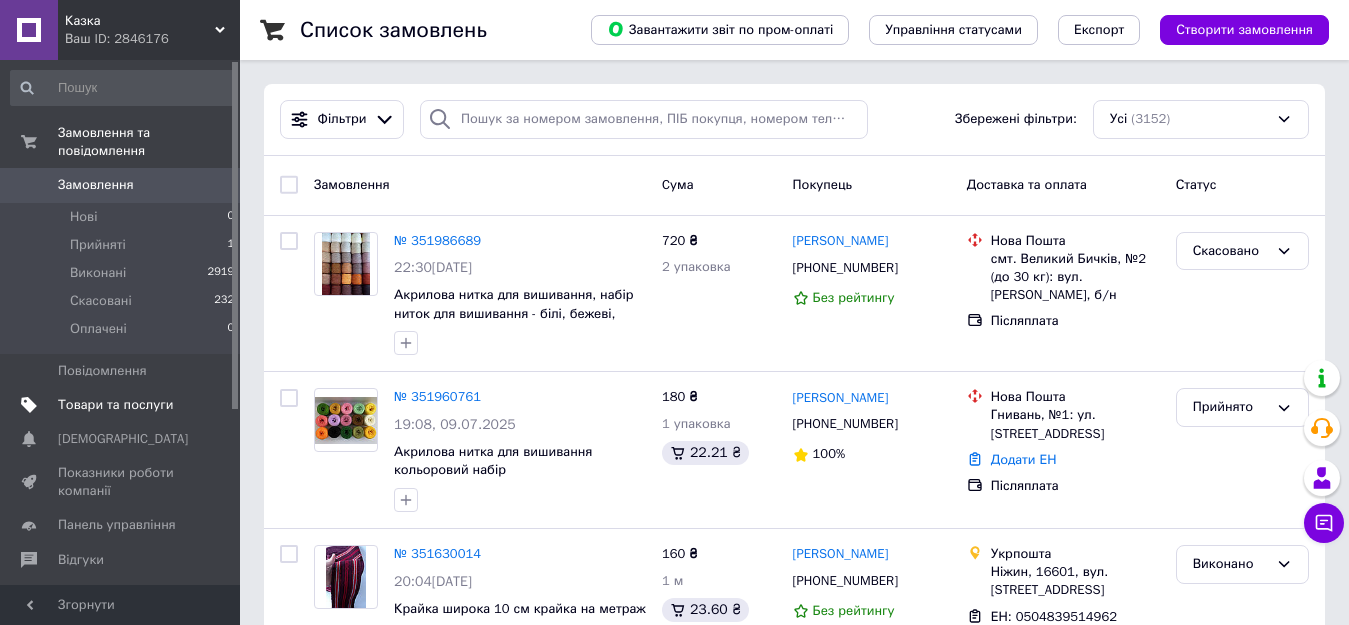 click on "Товари та послуги" at bounding box center (115, 405) 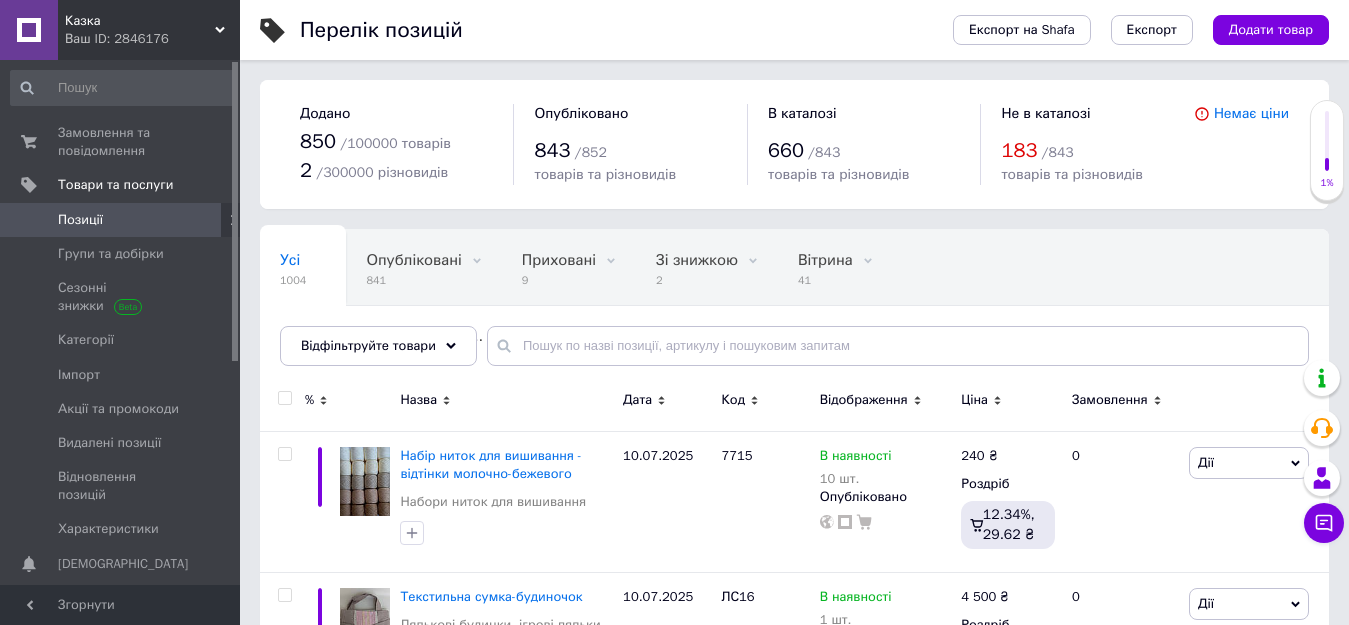 click on "Показники роботи компанії" at bounding box center (121, 607) 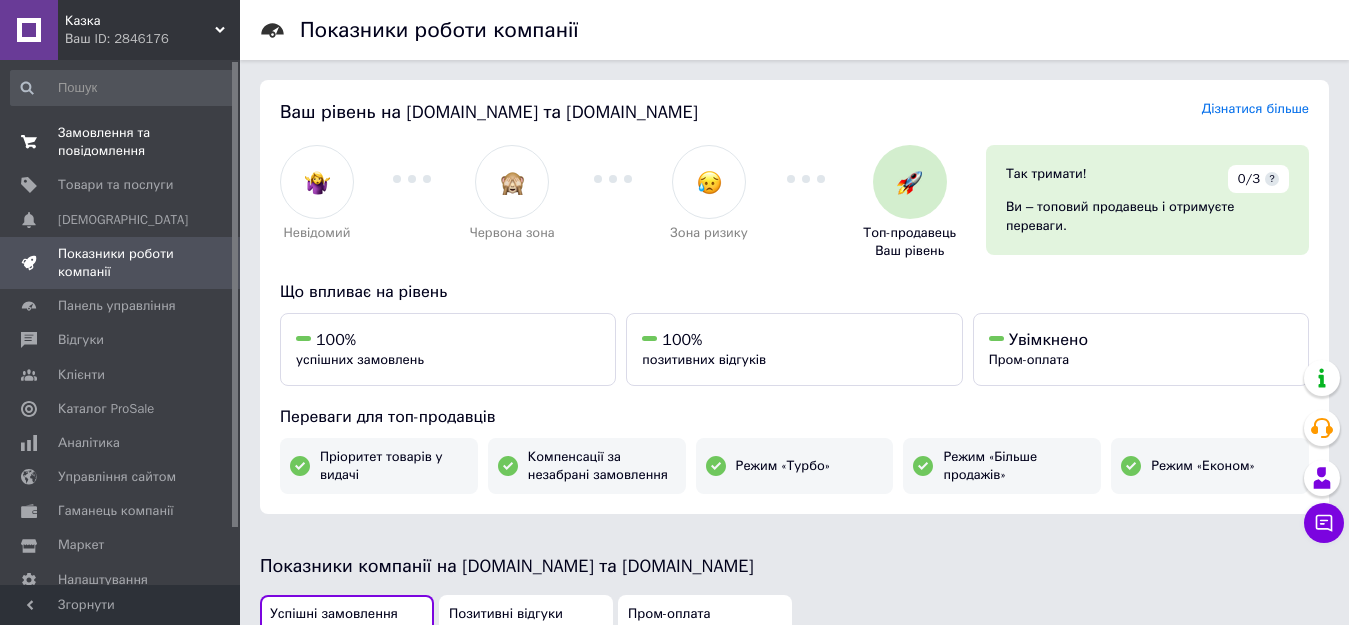 click on "Замовлення та повідомлення" at bounding box center [121, 142] 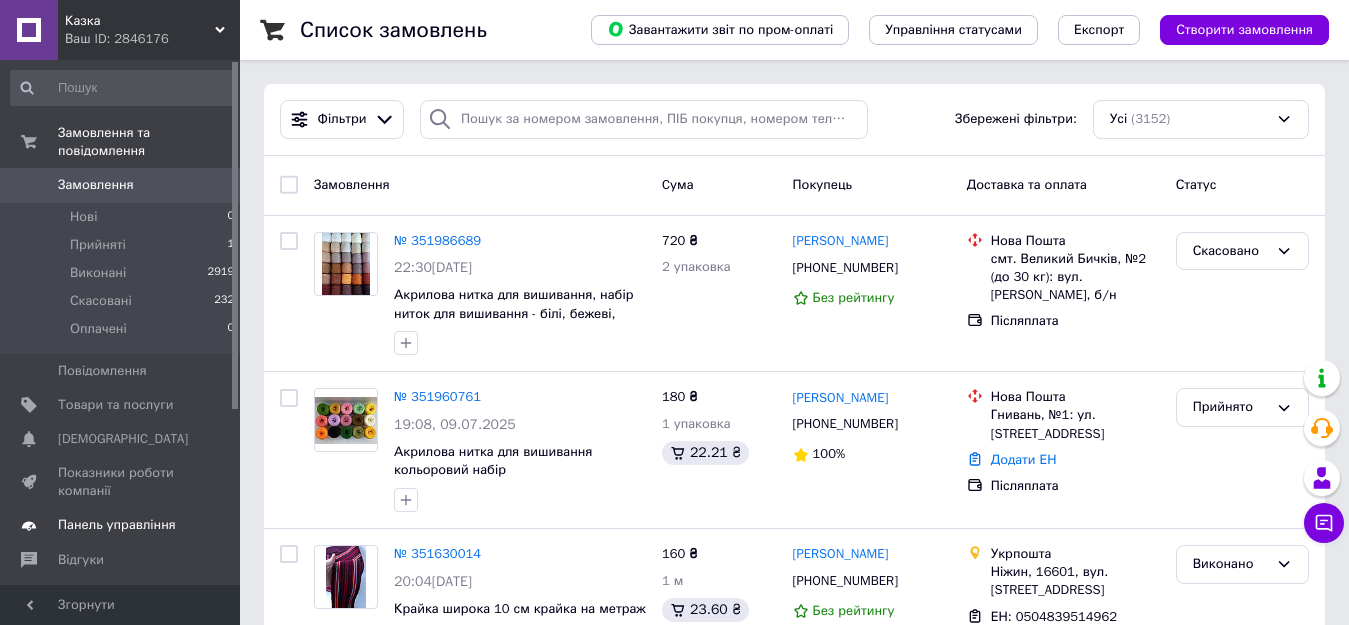 click on "Панель управління" at bounding box center [117, 525] 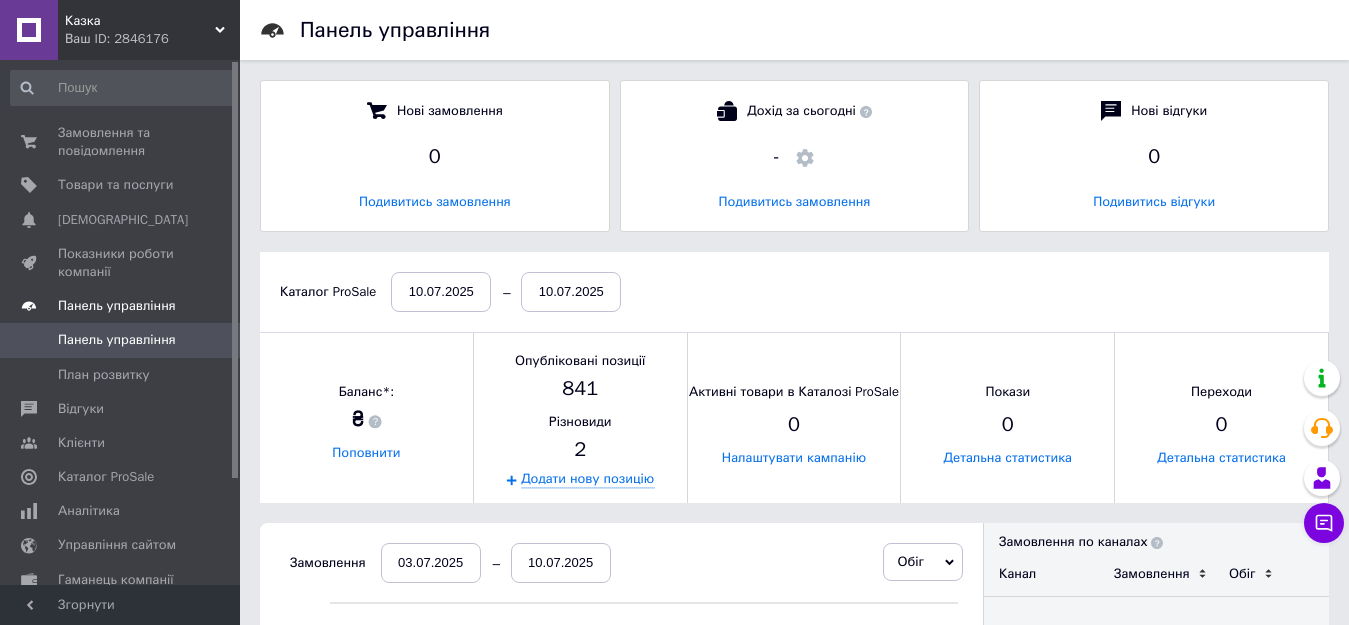 scroll, scrollTop: 10, scrollLeft: 10, axis: both 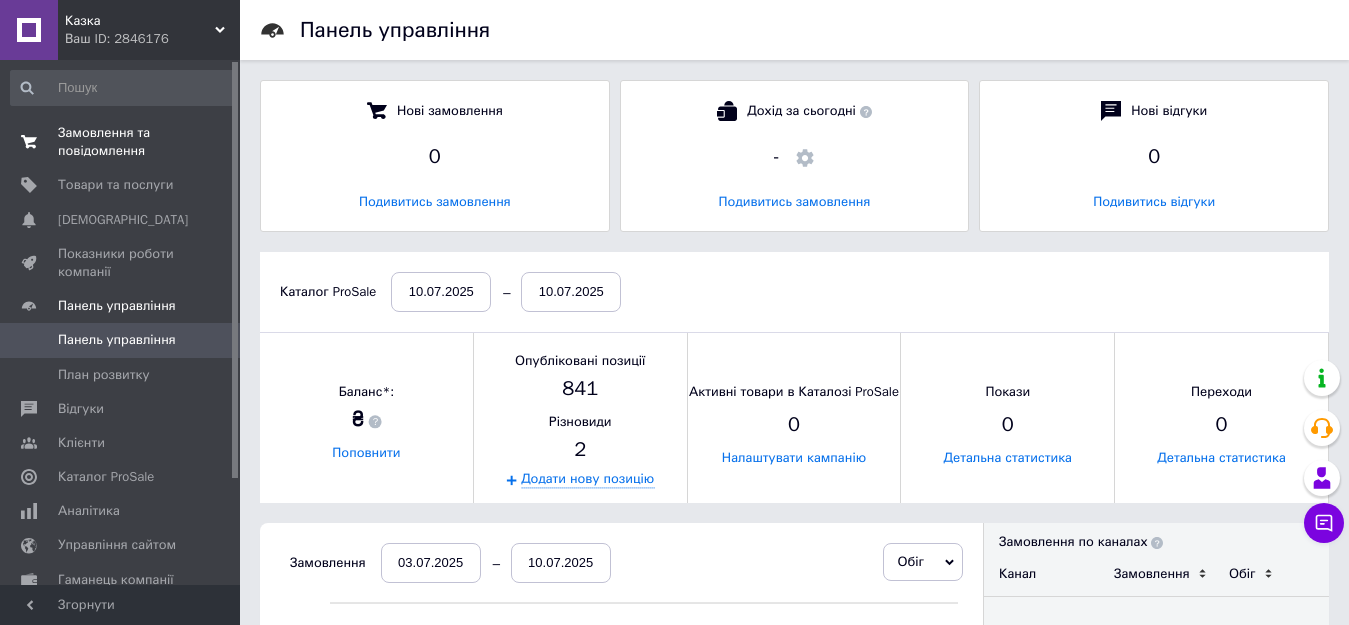 click on "Замовлення та повідомлення" at bounding box center [121, 142] 